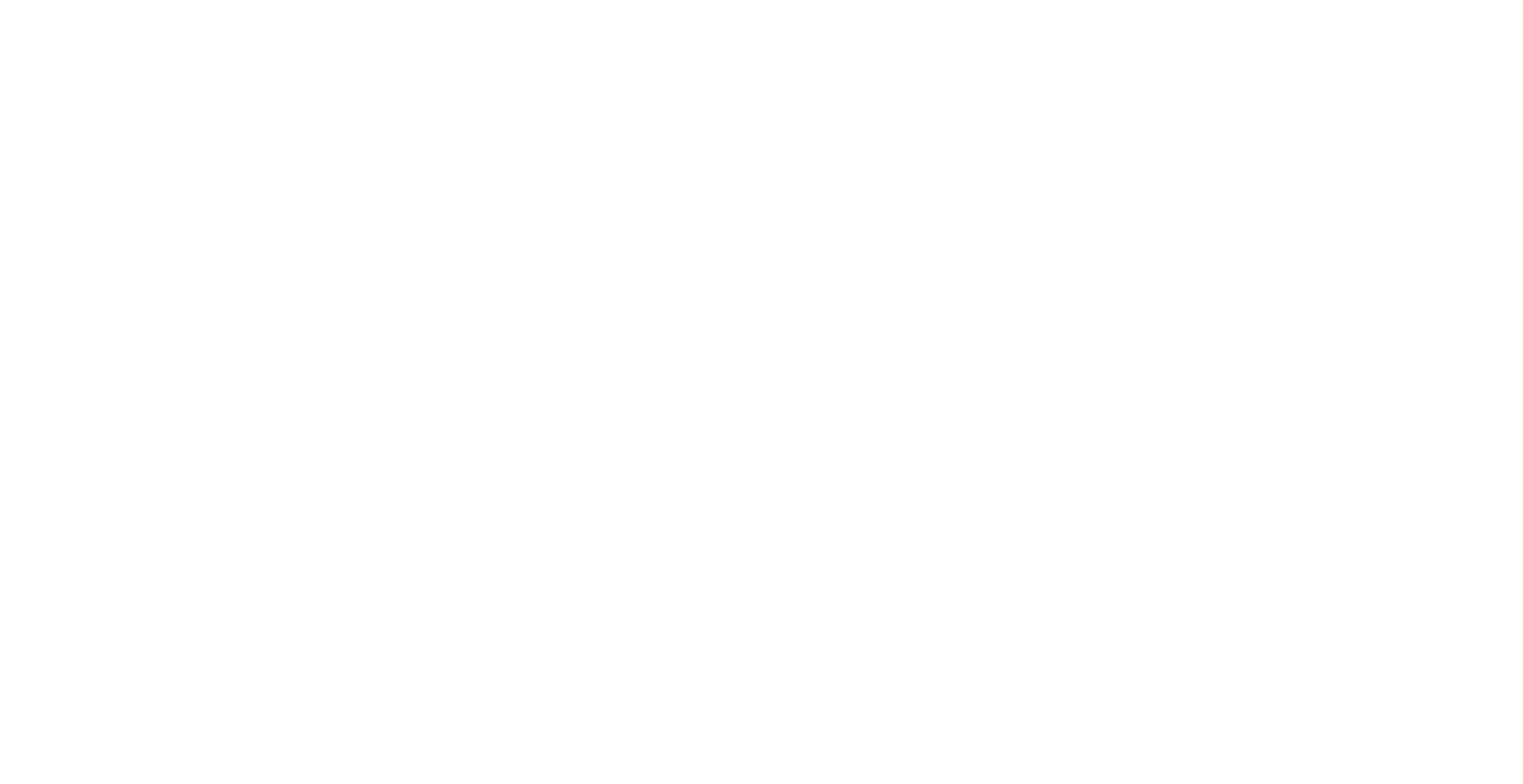 scroll, scrollTop: 0, scrollLeft: 0, axis: both 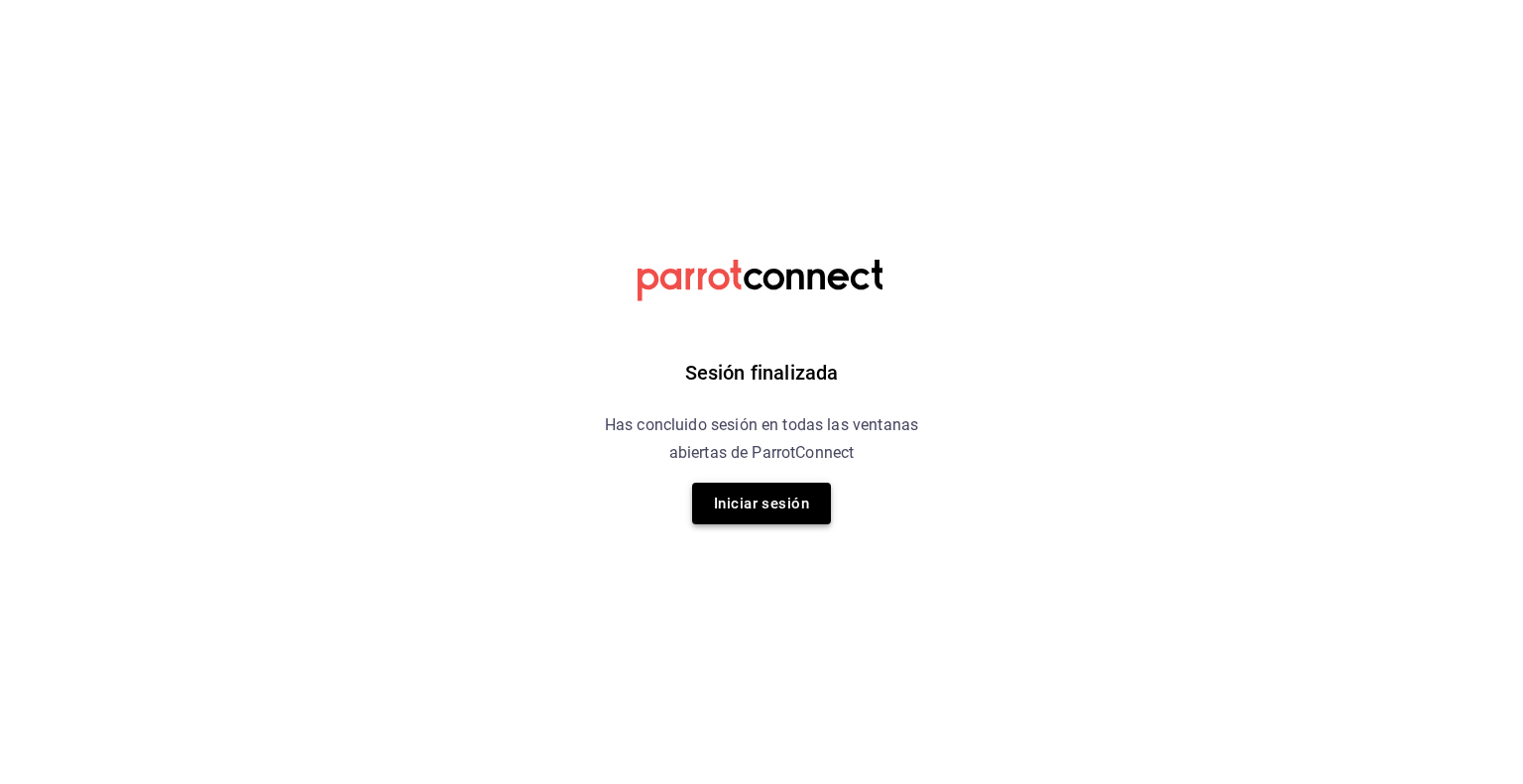 click on "Iniciar sesión" at bounding box center (762, 504) 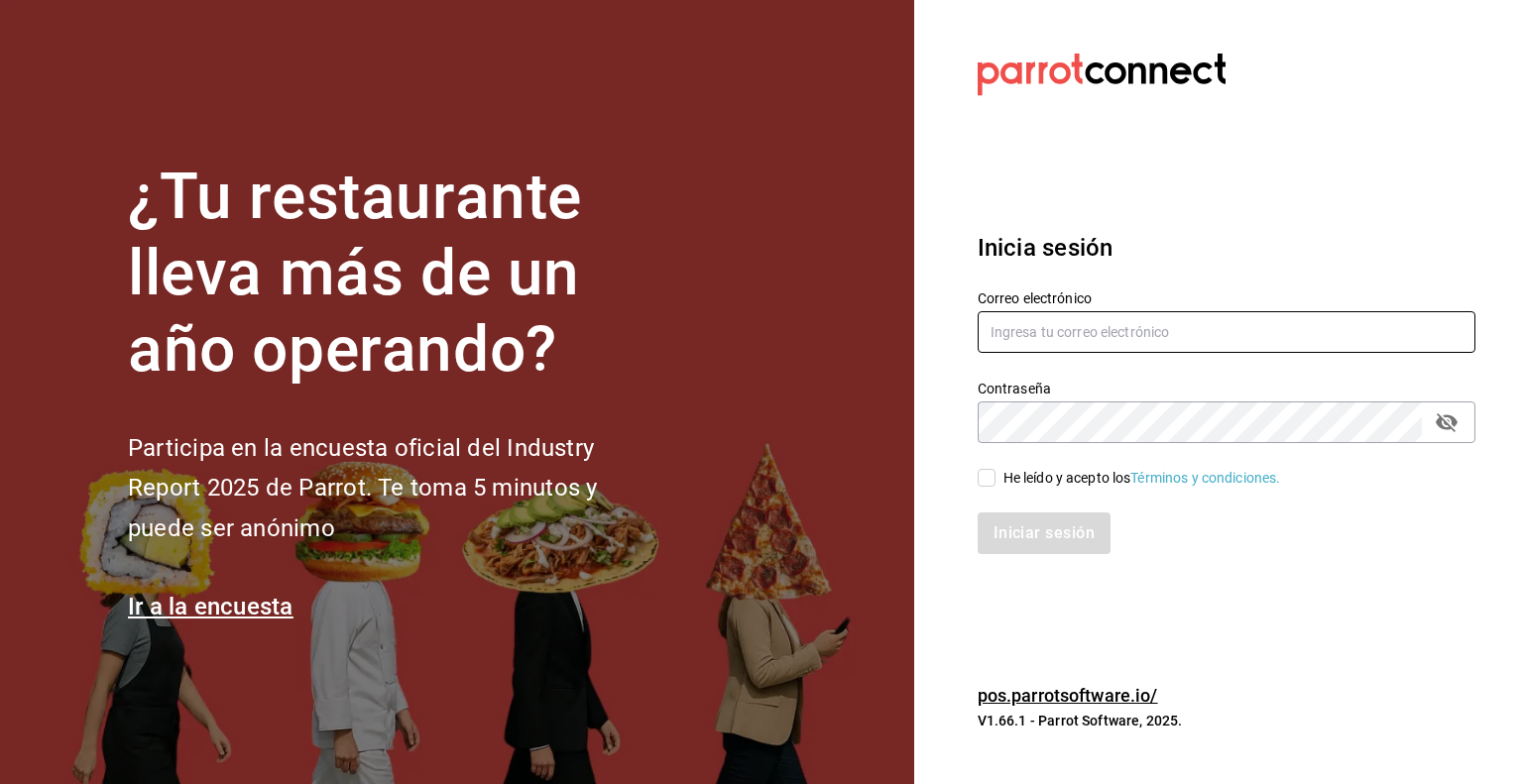 click at bounding box center (1227, 332) 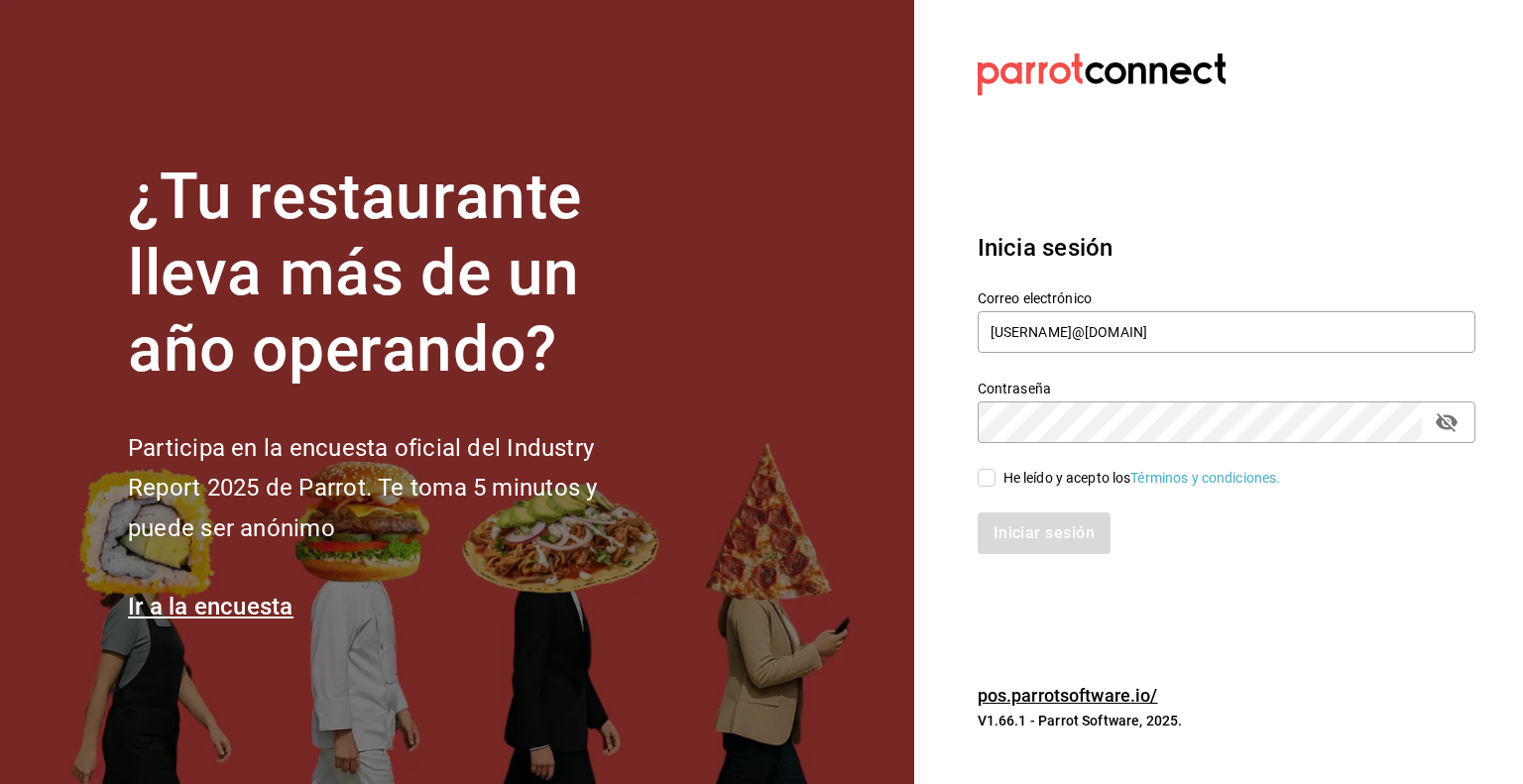 click on "He leído y acepto los  Términos y condiciones." at bounding box center [987, 478] 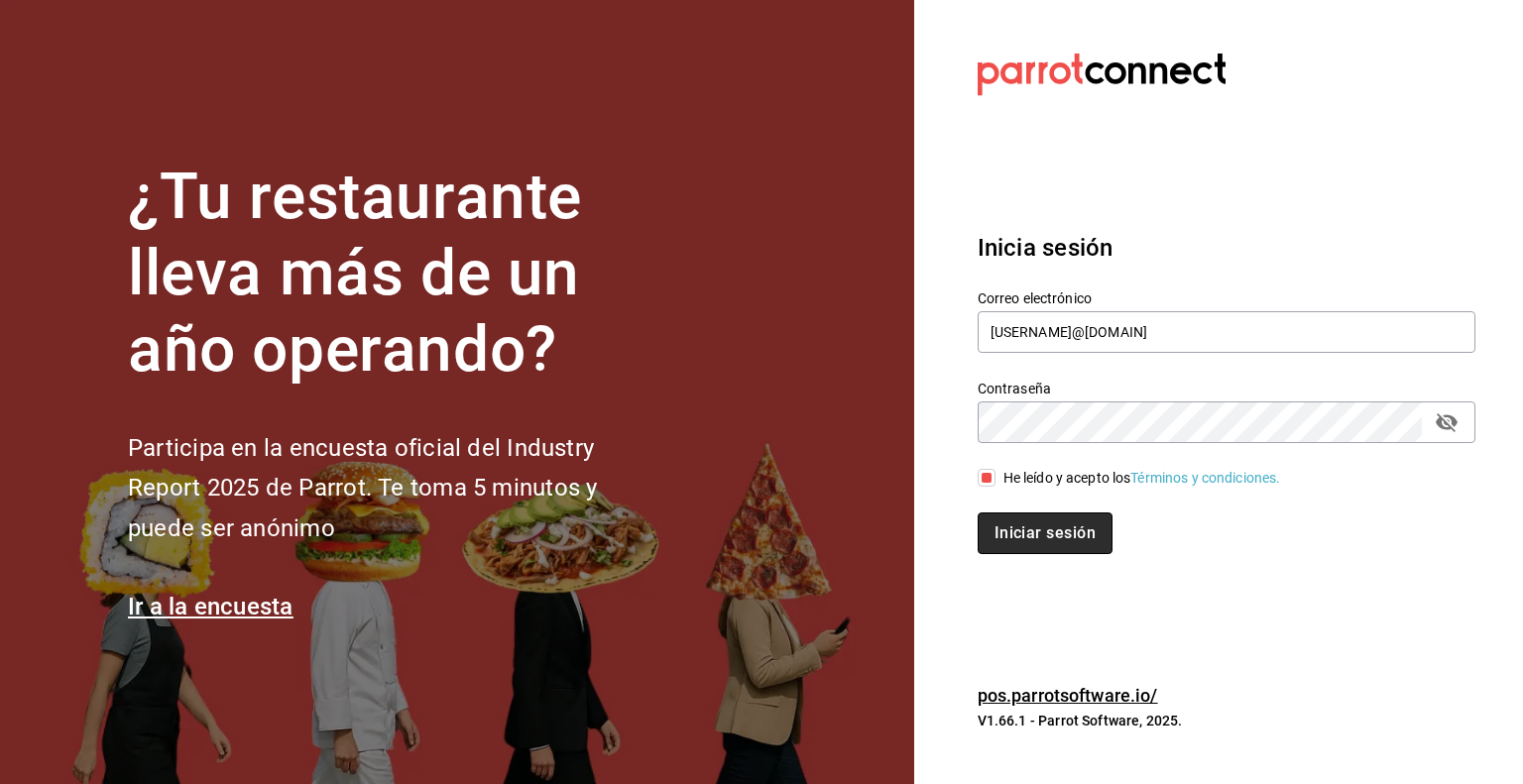 click on "Iniciar sesión" at bounding box center [1045, 533] 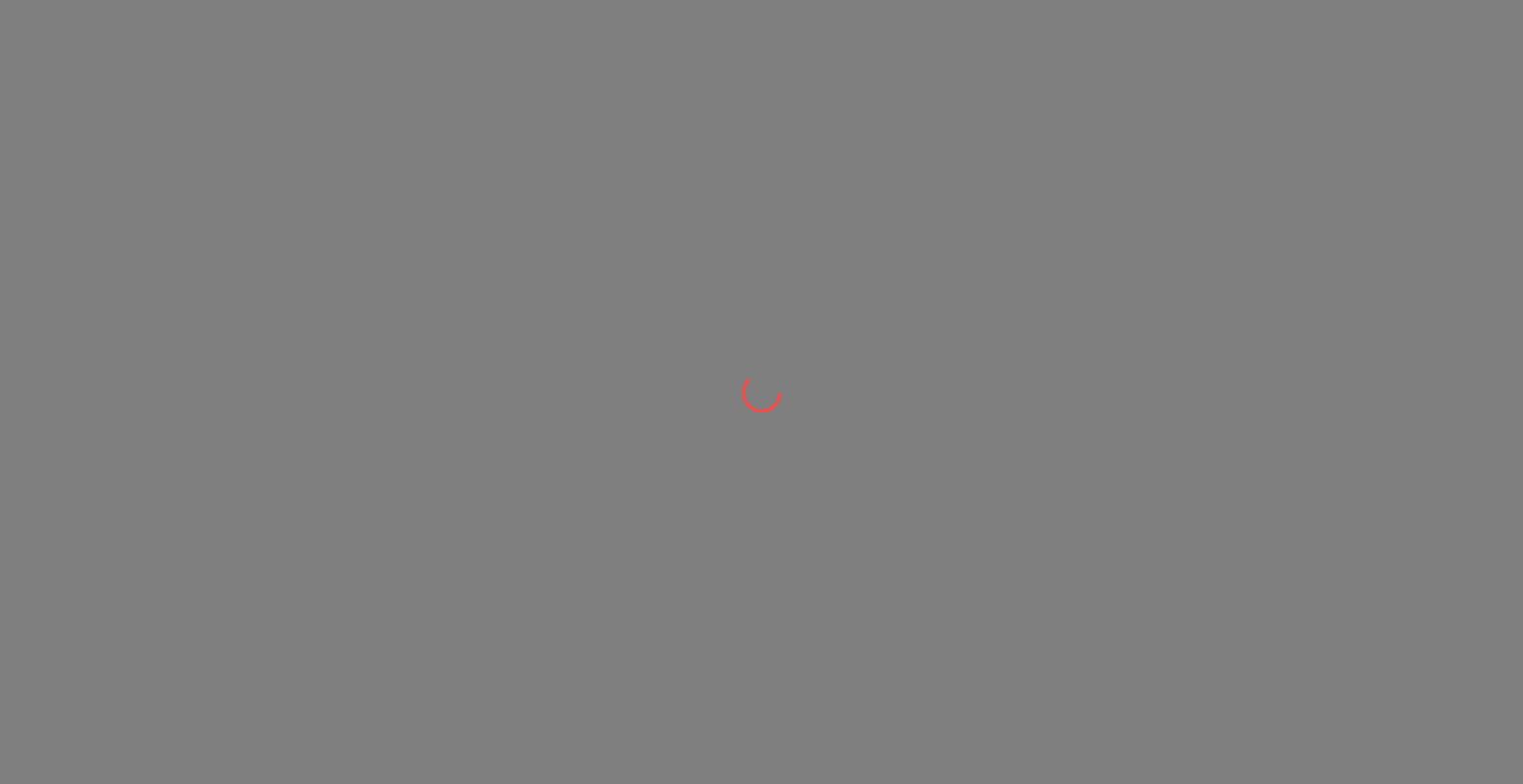 scroll, scrollTop: 0, scrollLeft: 0, axis: both 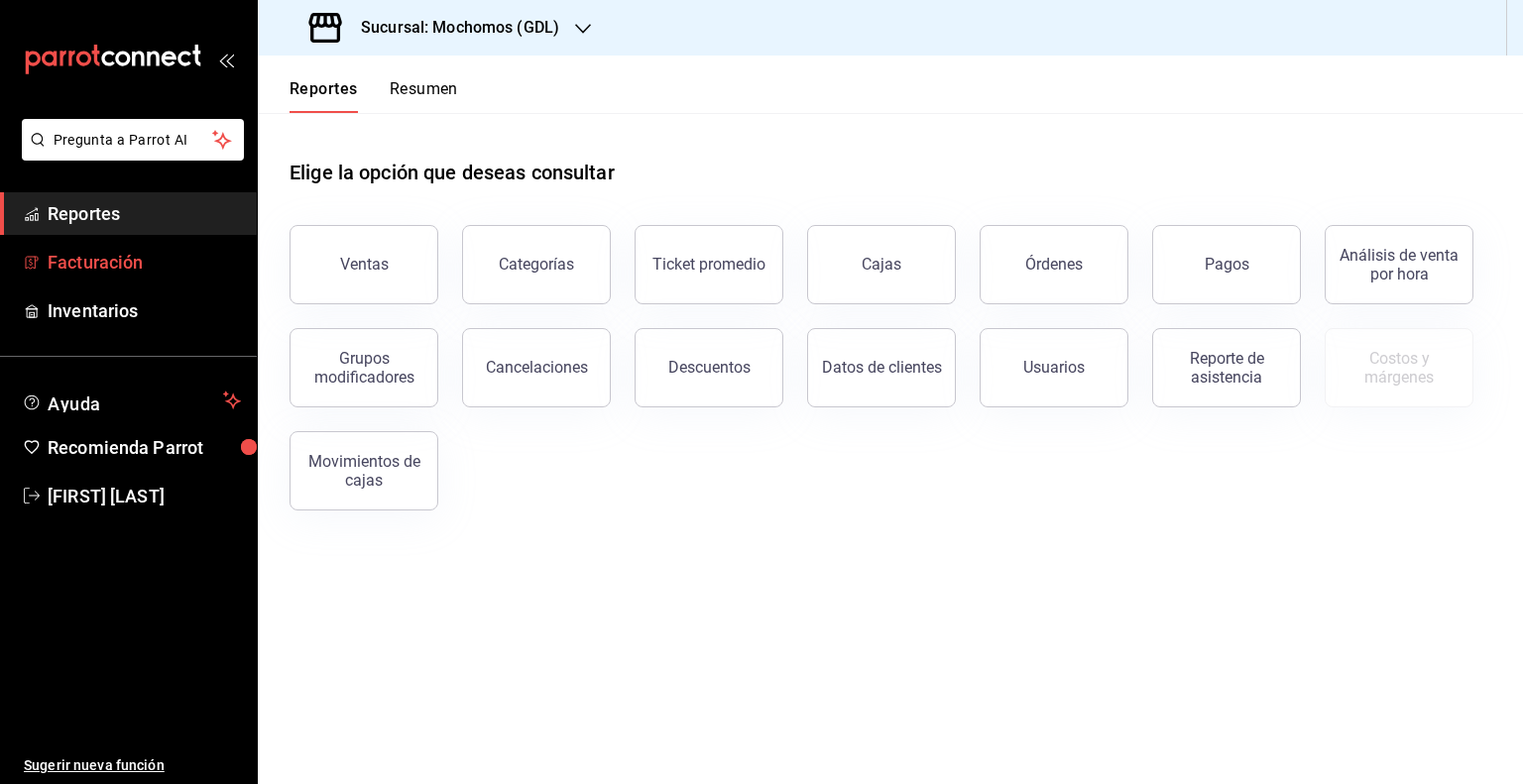 click on "Facturación" at bounding box center (144, 262) 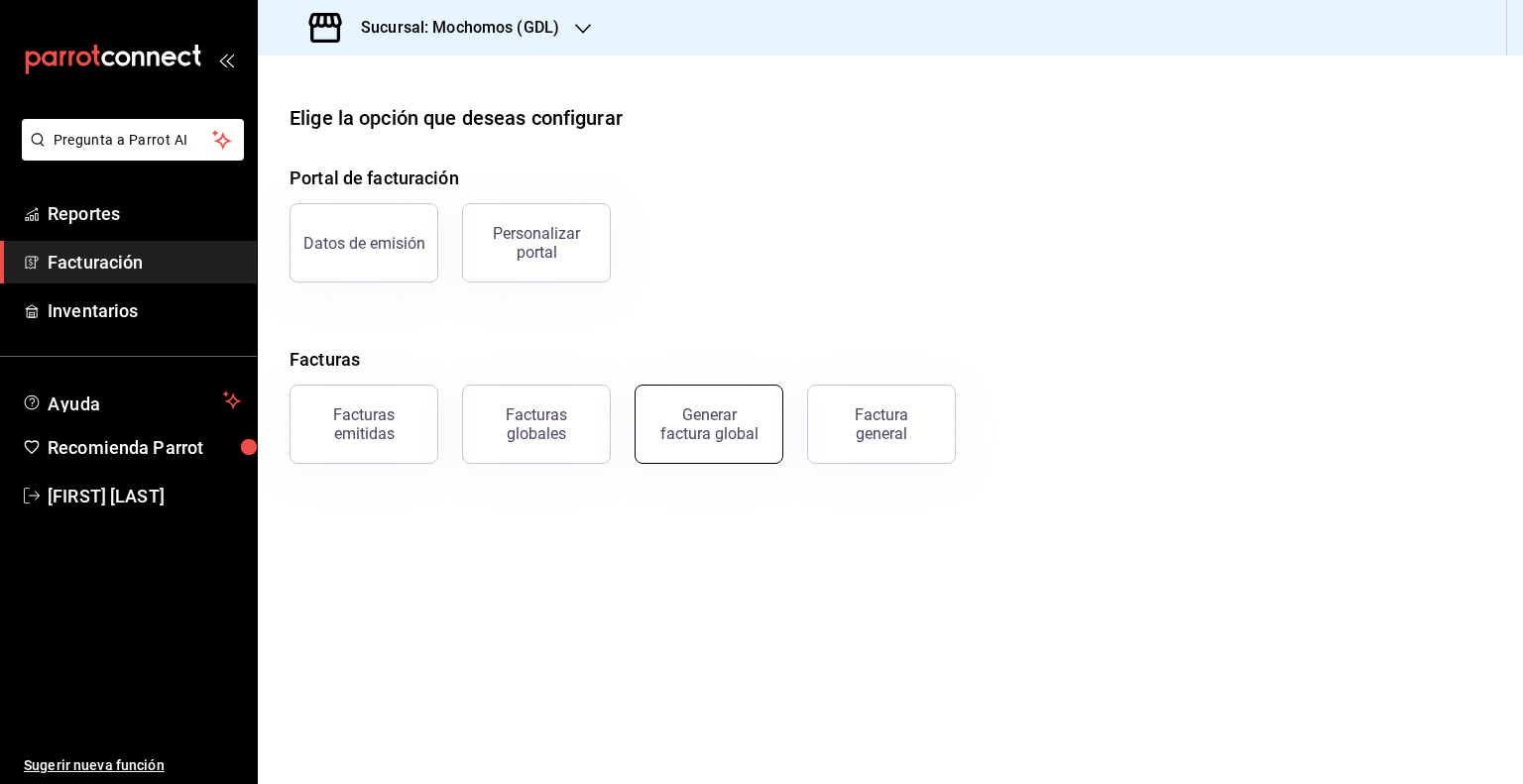click on "Generar factura global" at bounding box center (709, 424) 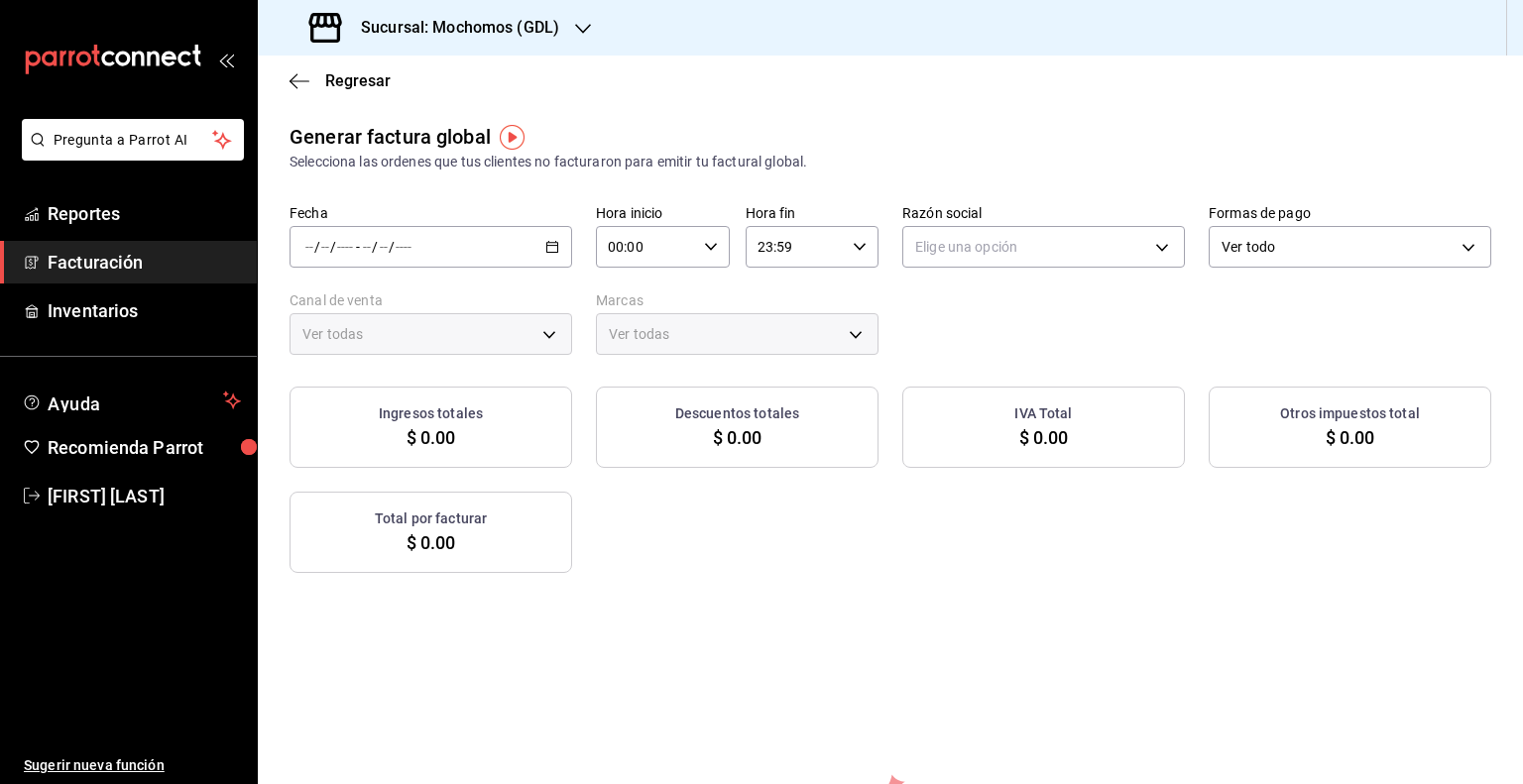 type on "PARROT,UBER_EATS,RAPPI,DIDI_FOOD,ONLINE" 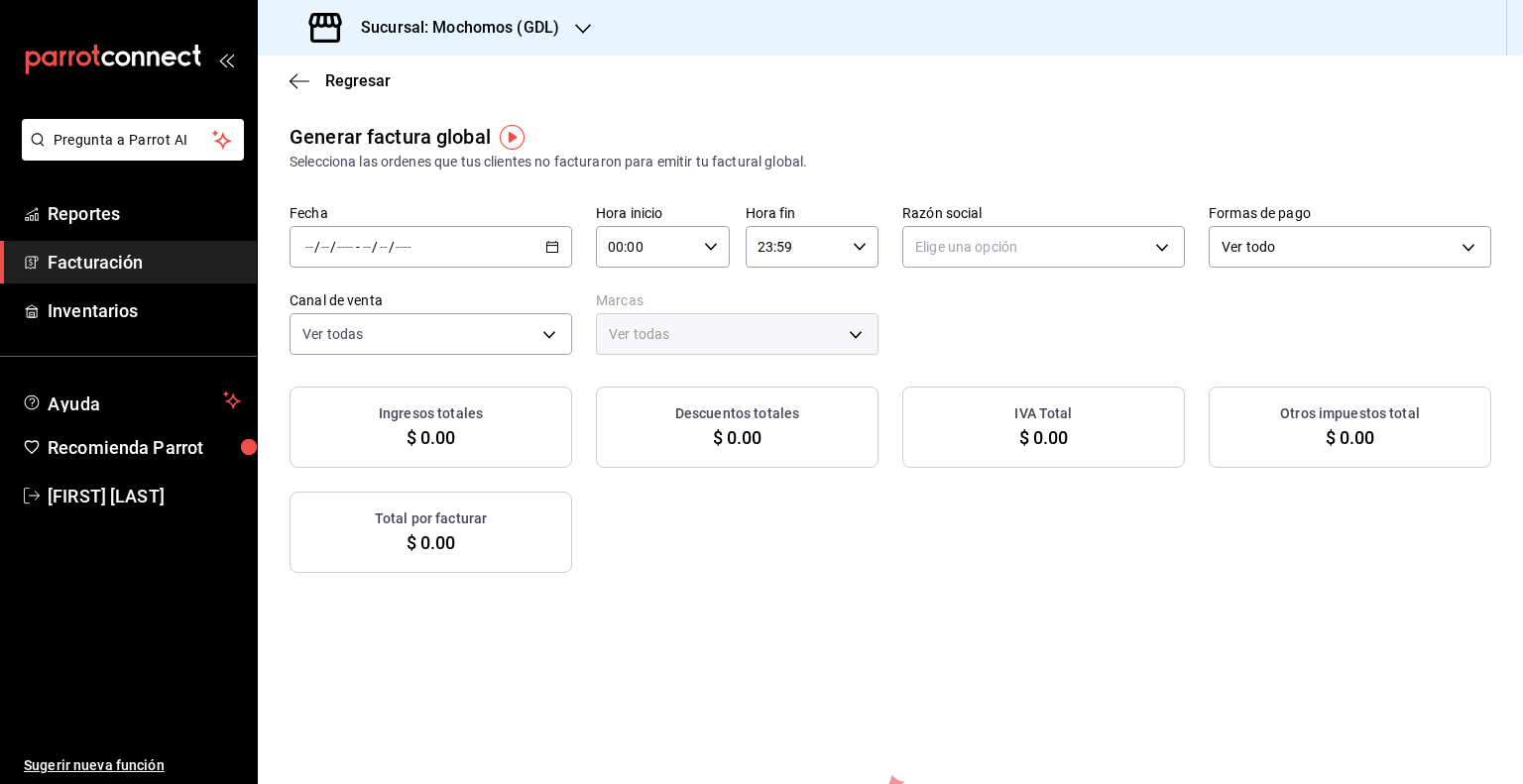 click on "/ / - / /" at bounding box center [430, 247] 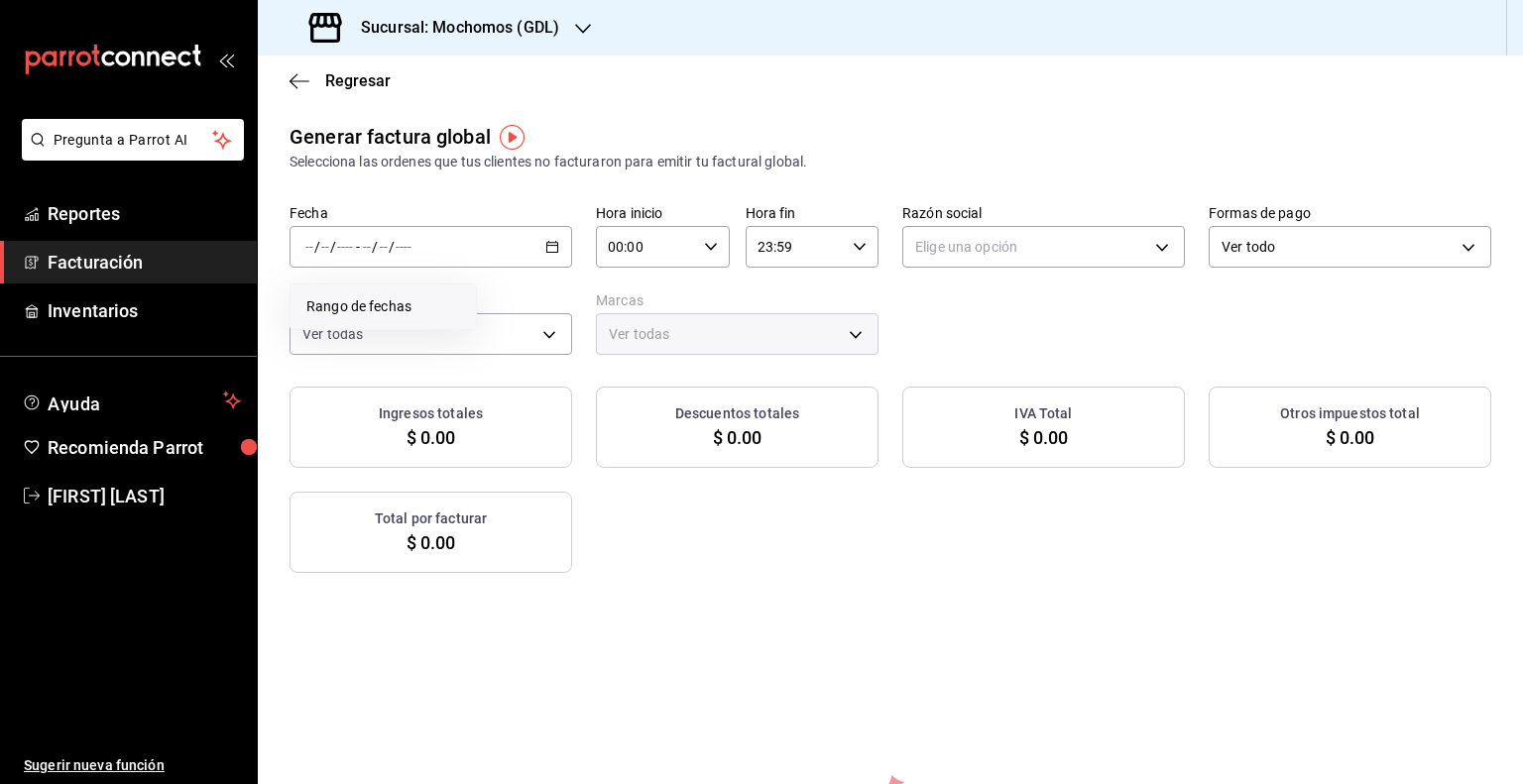 click on "Rango de fechas" at bounding box center [383, 306] 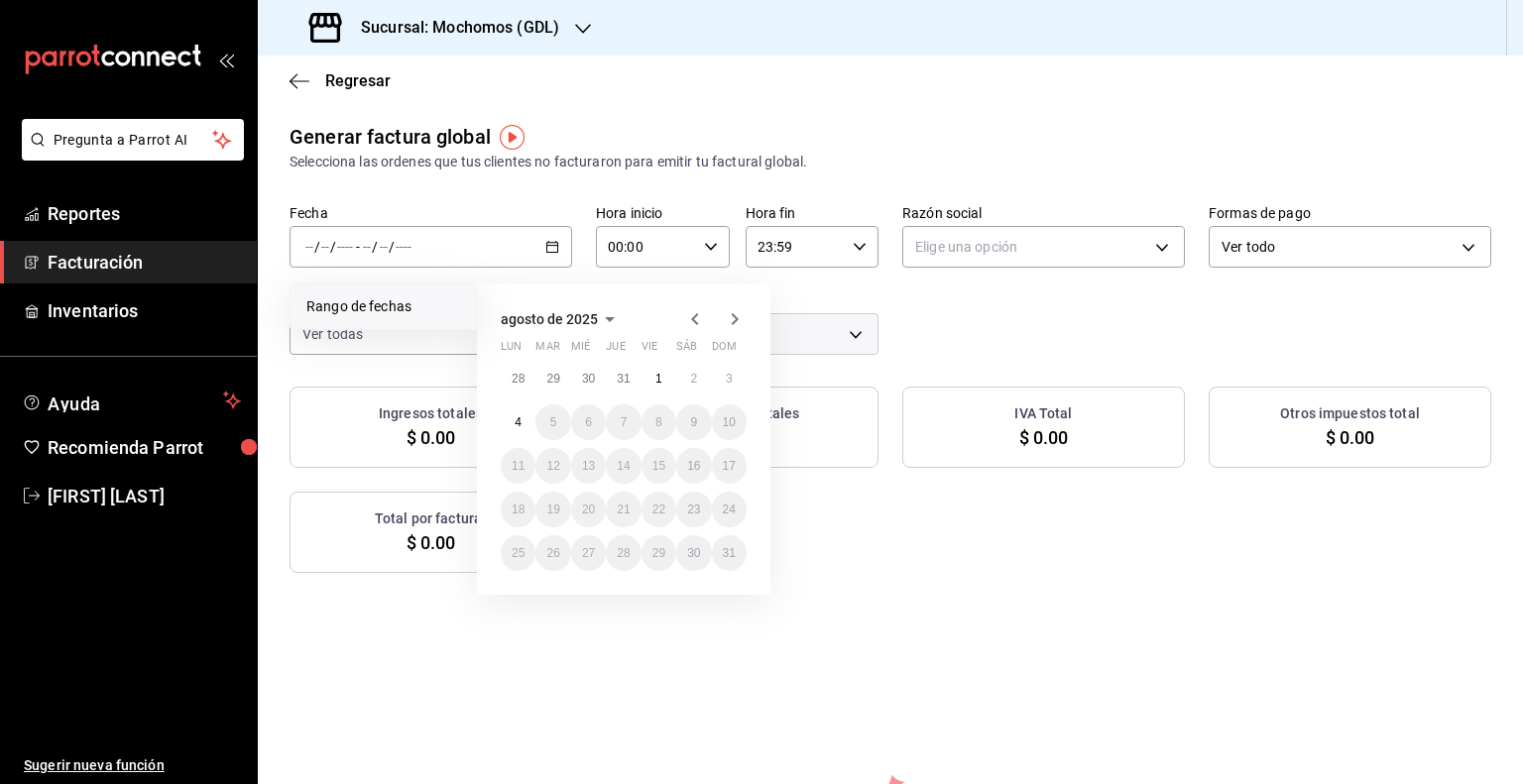 click 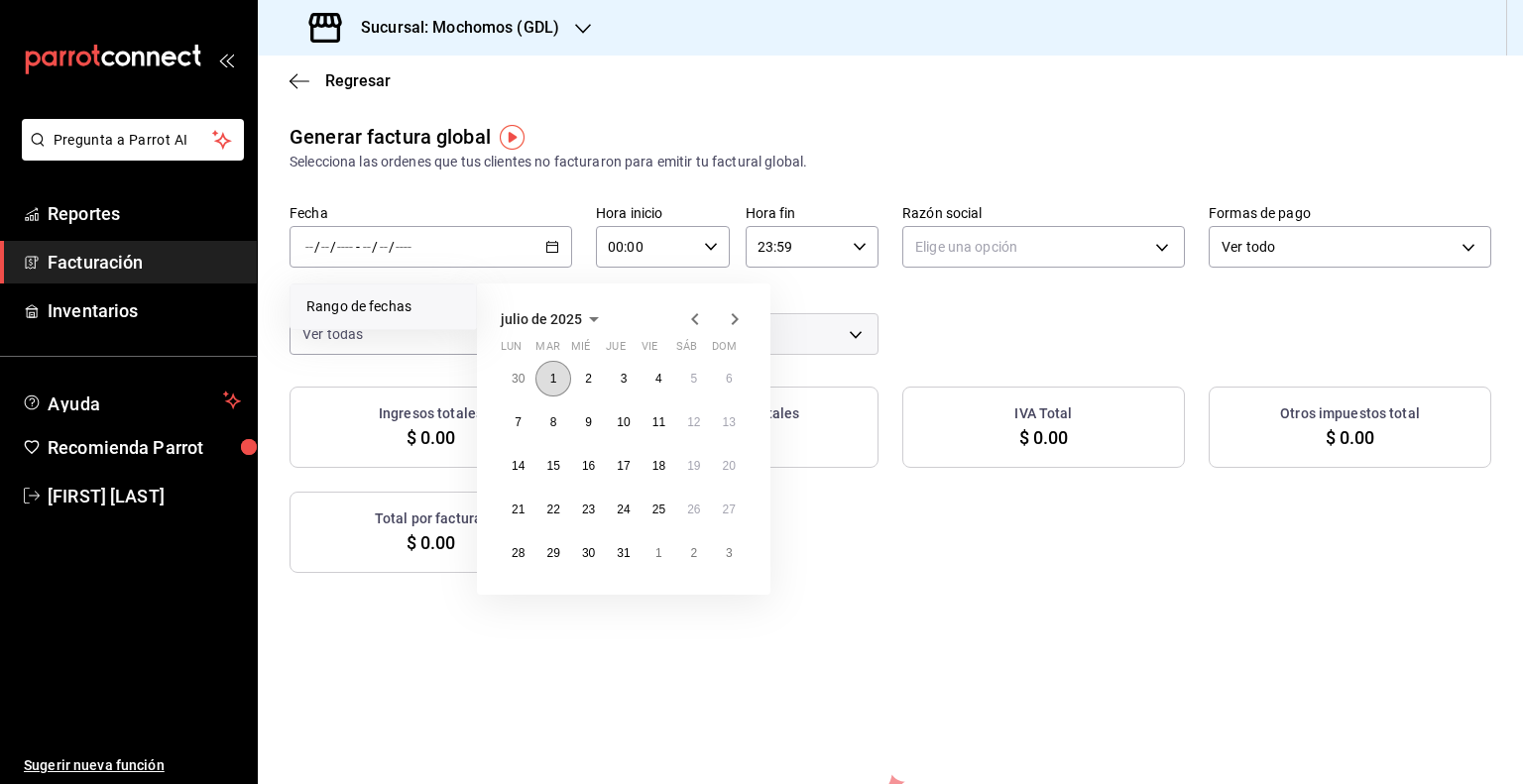click on "1" at bounding box center (553, 379) 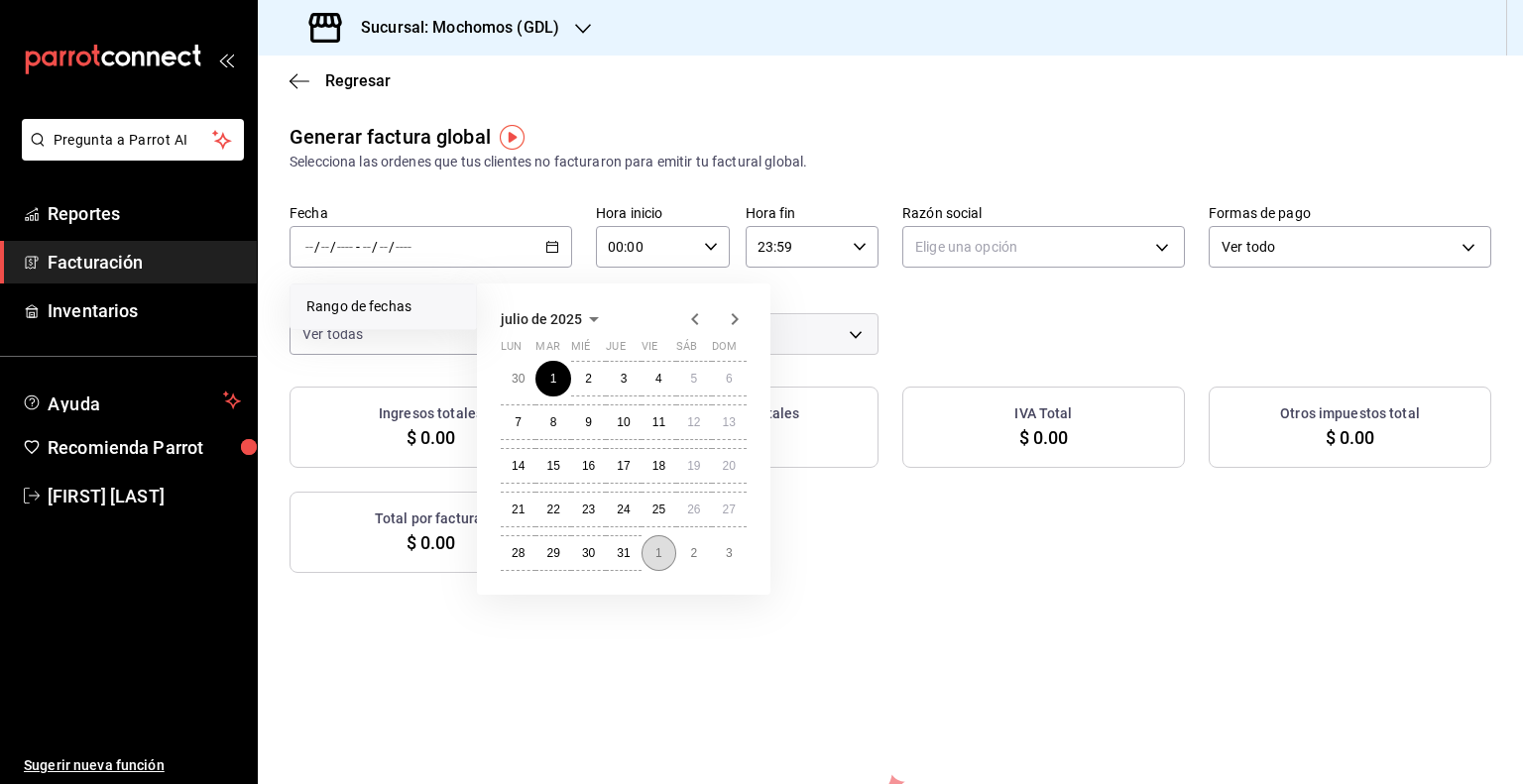 click on "1" at bounding box center (658, 553) 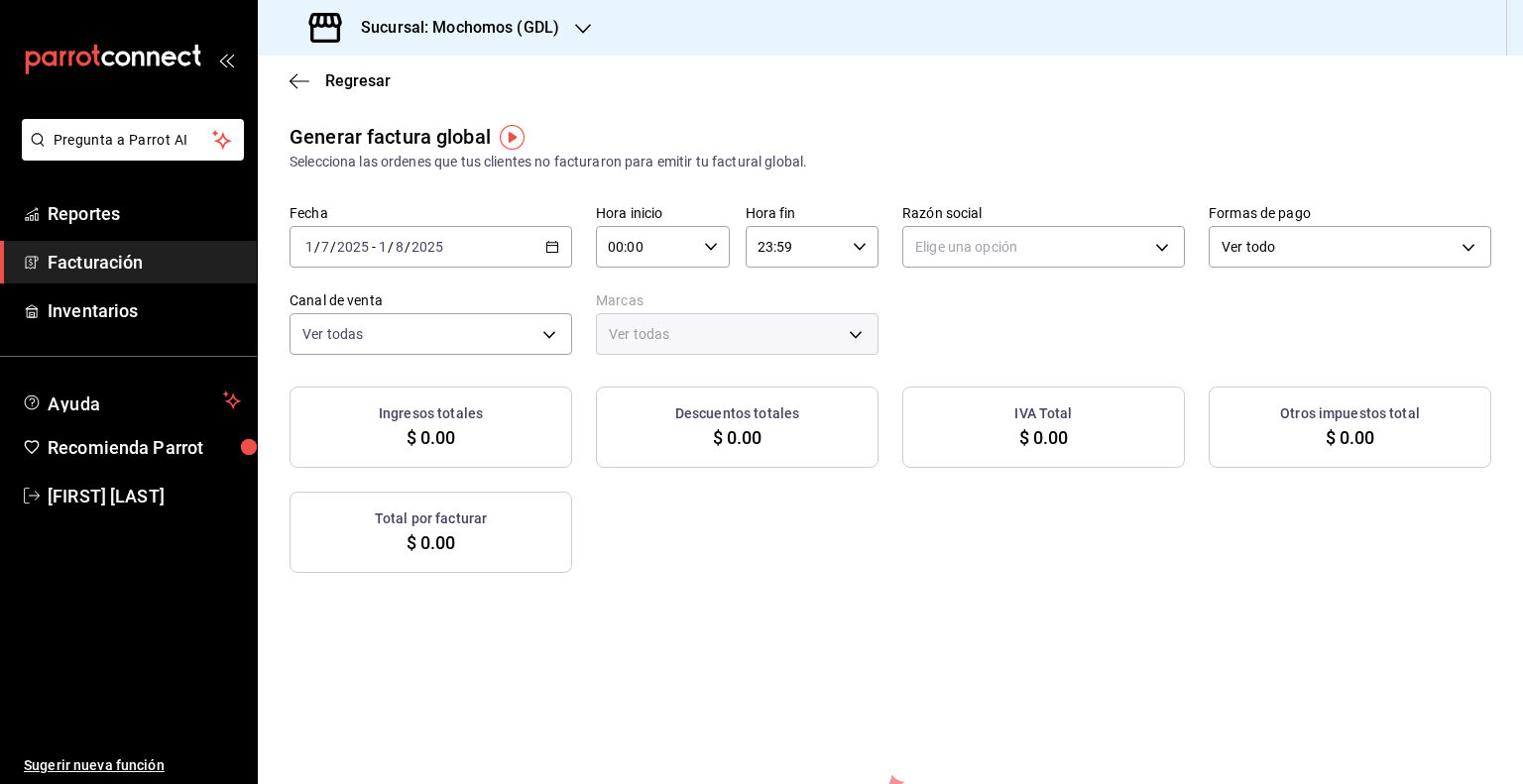 click 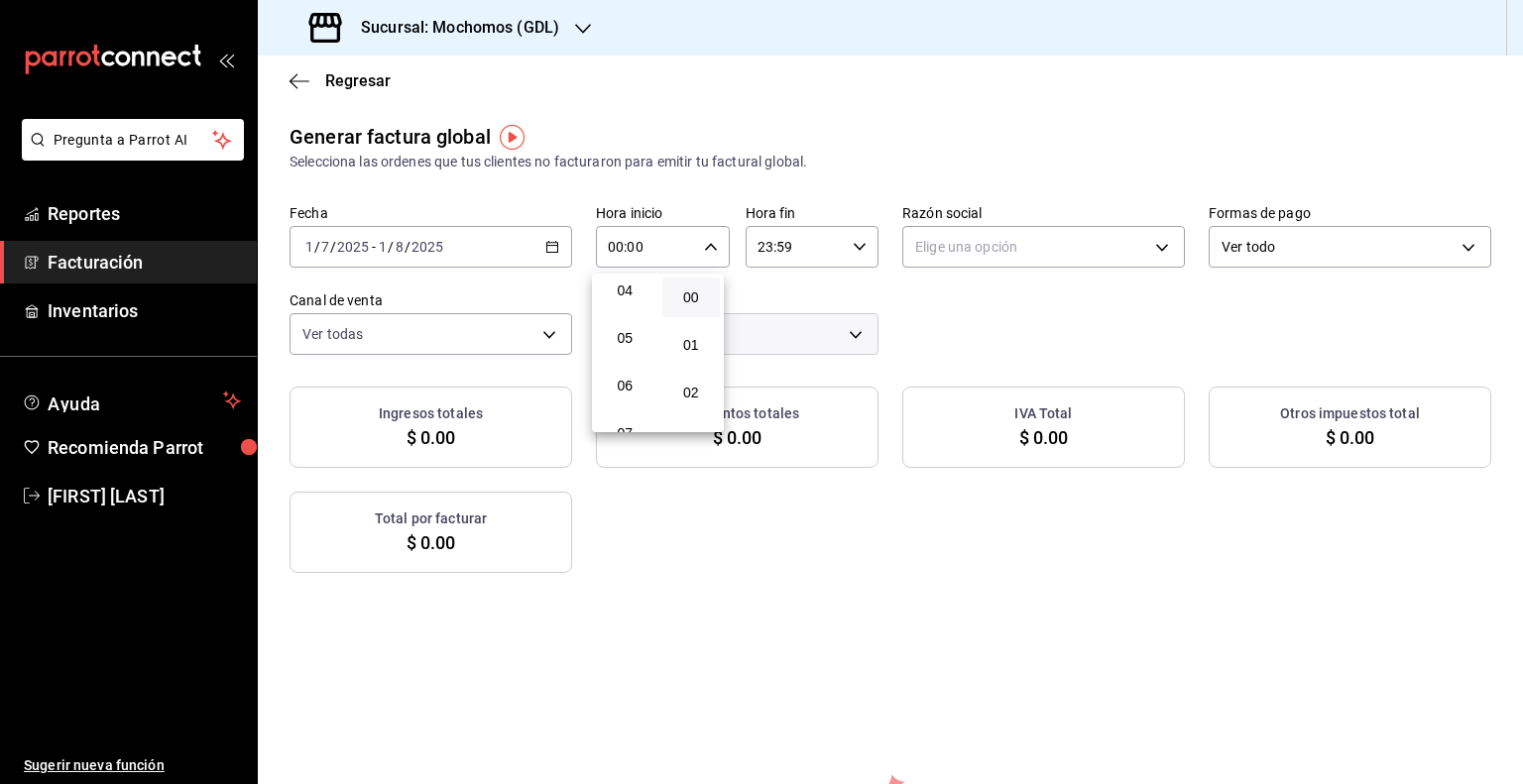 scroll, scrollTop: 198, scrollLeft: 0, axis: vertical 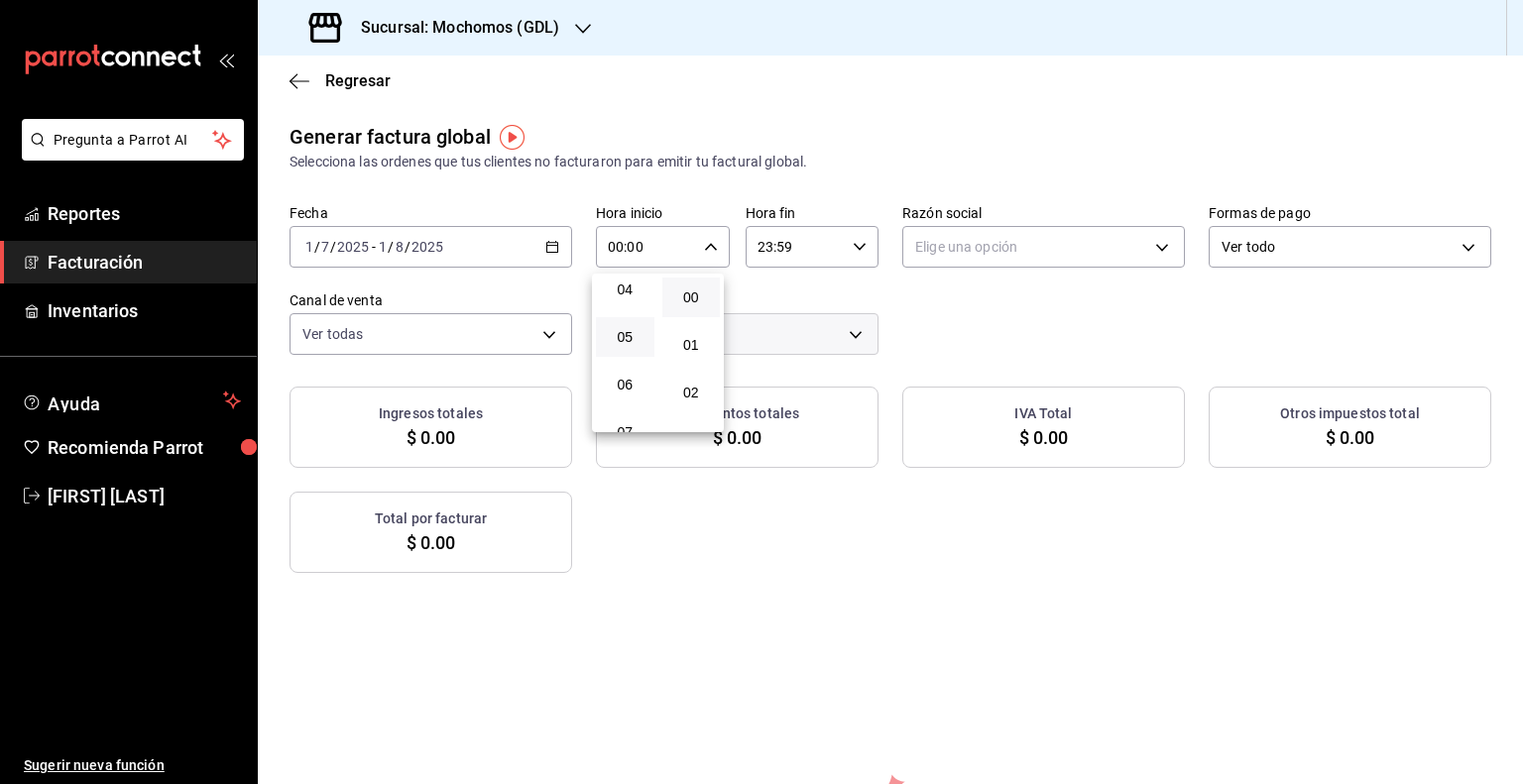 click on "05" at bounding box center (625, 337) 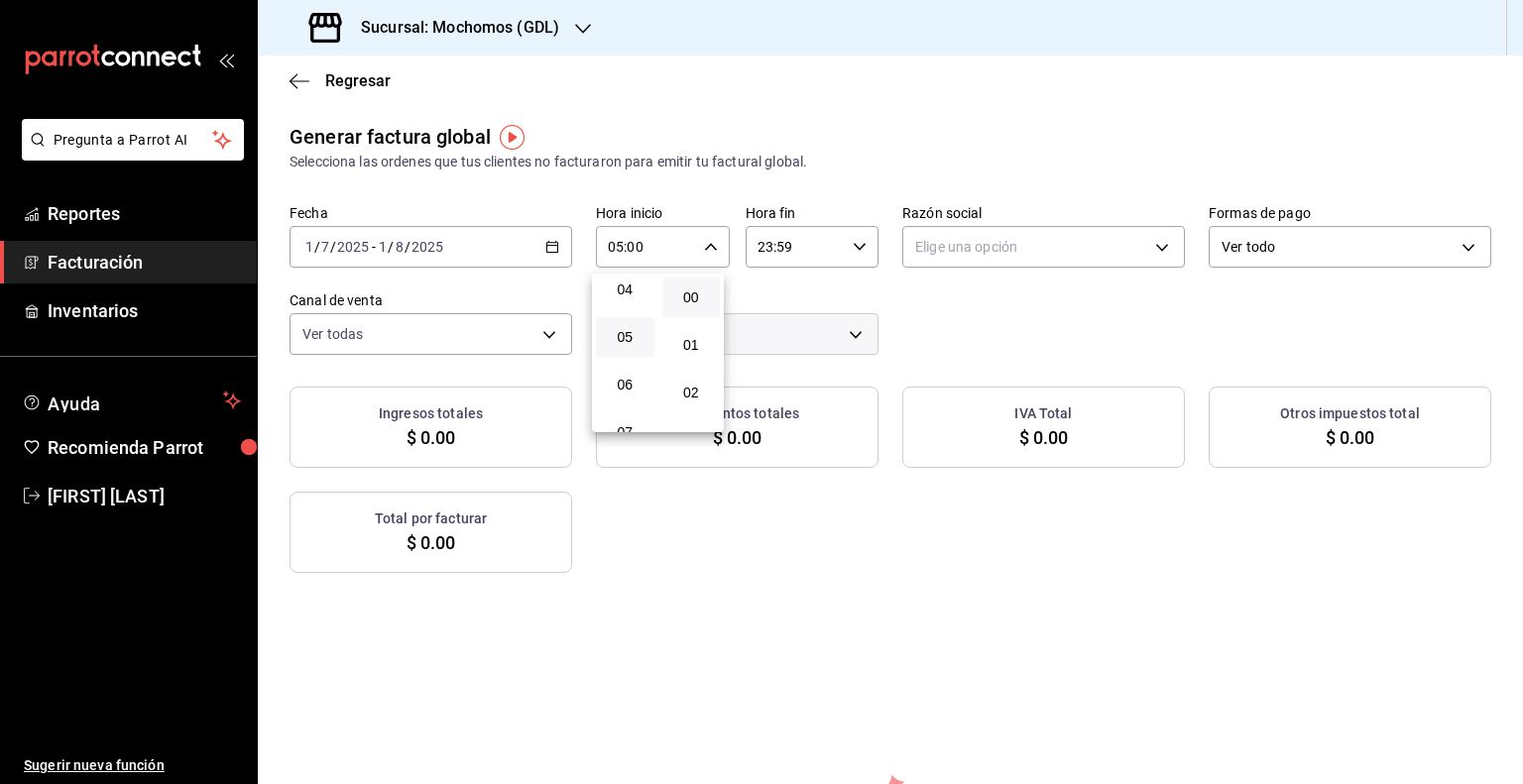 click at bounding box center (762, 392) 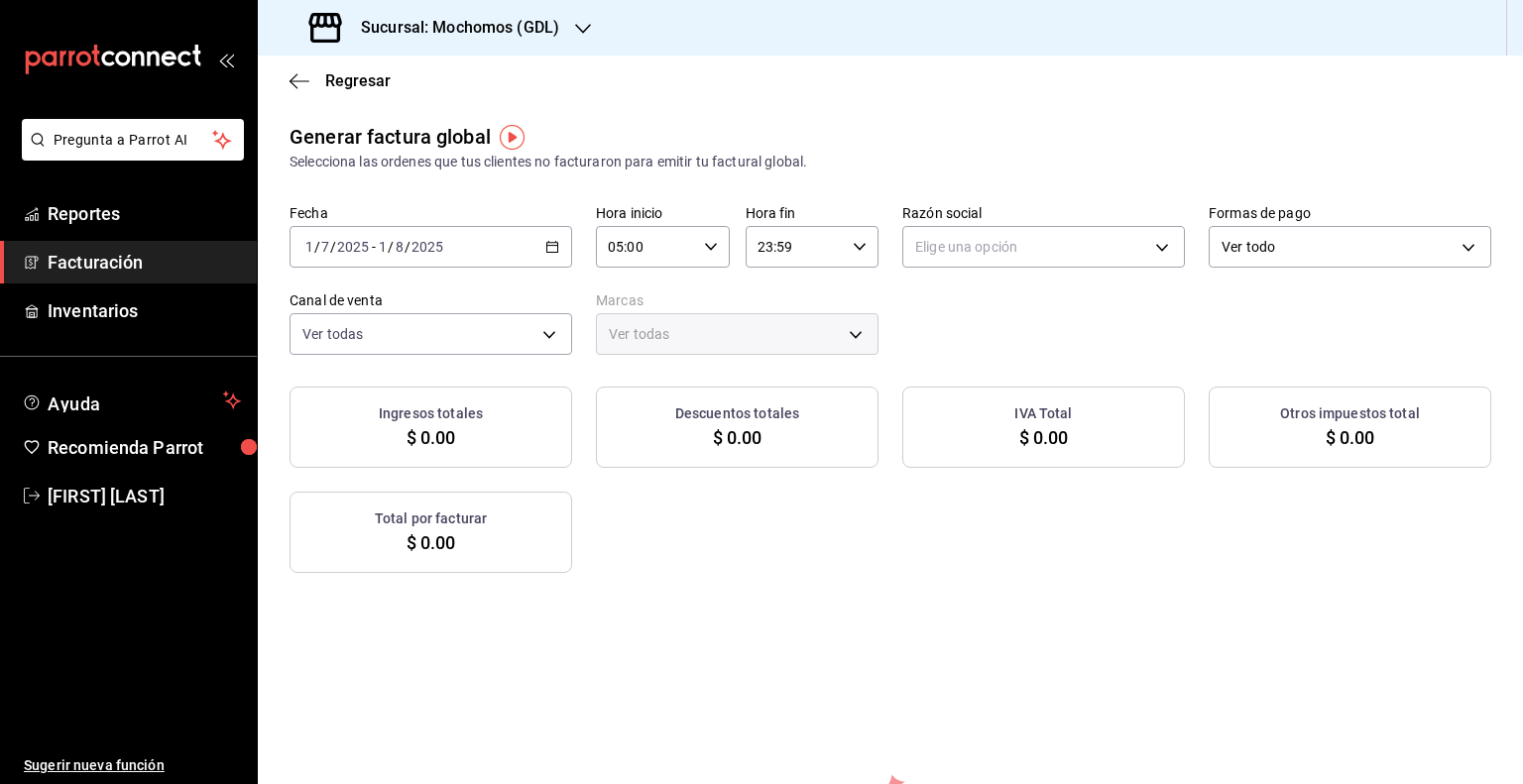click 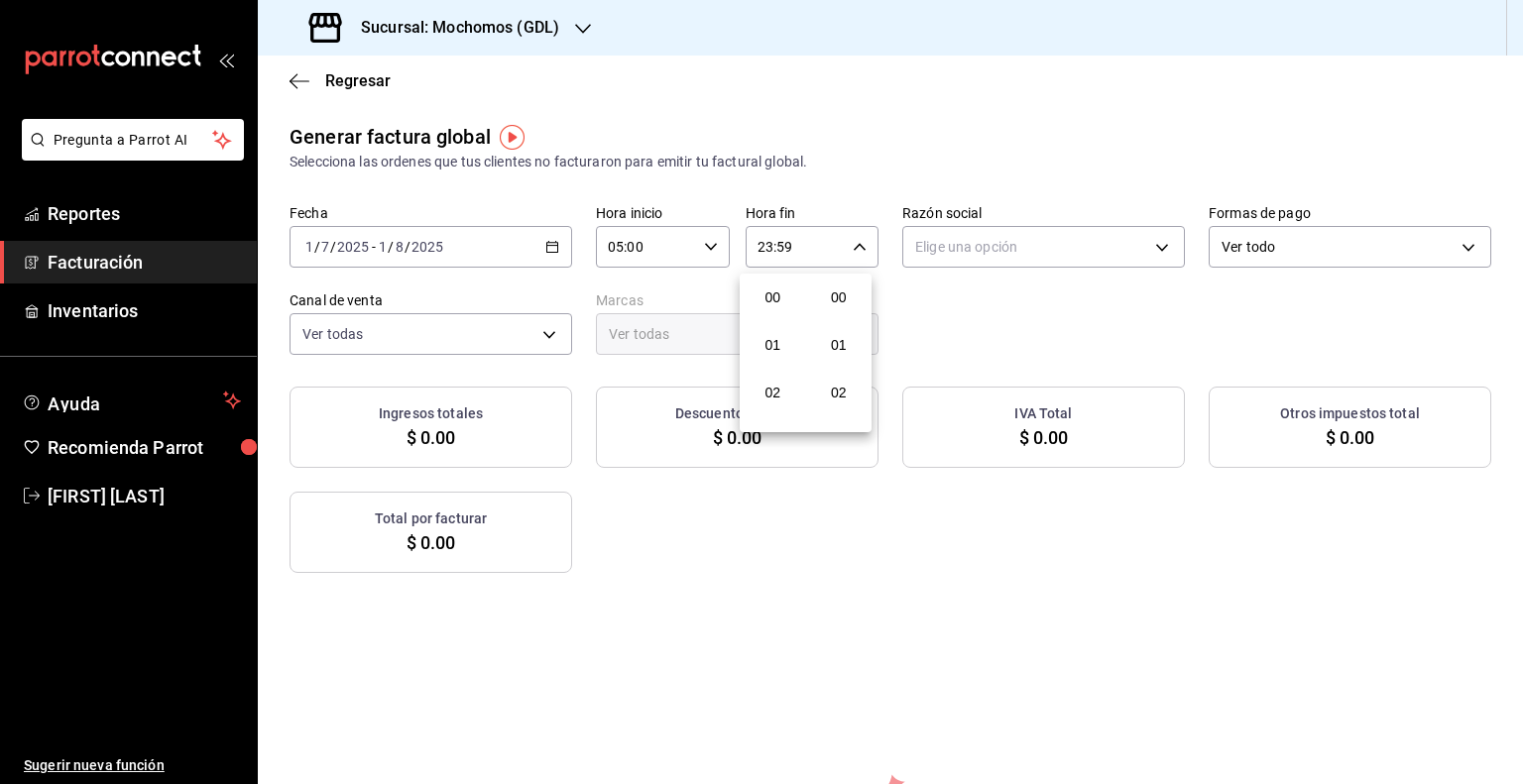 scroll, scrollTop: 1002, scrollLeft: 0, axis: vertical 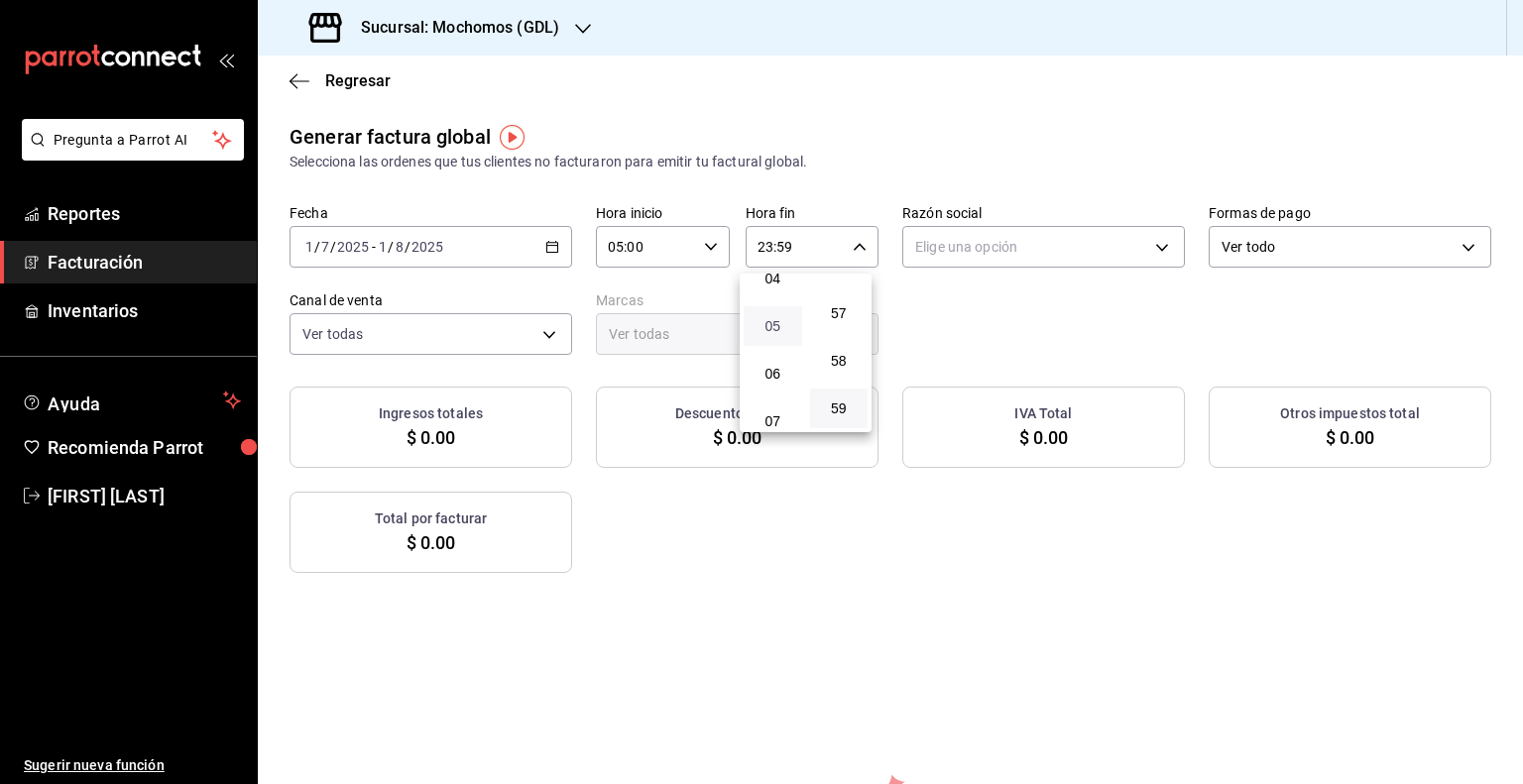 click on "05" at bounding box center (772, 326) 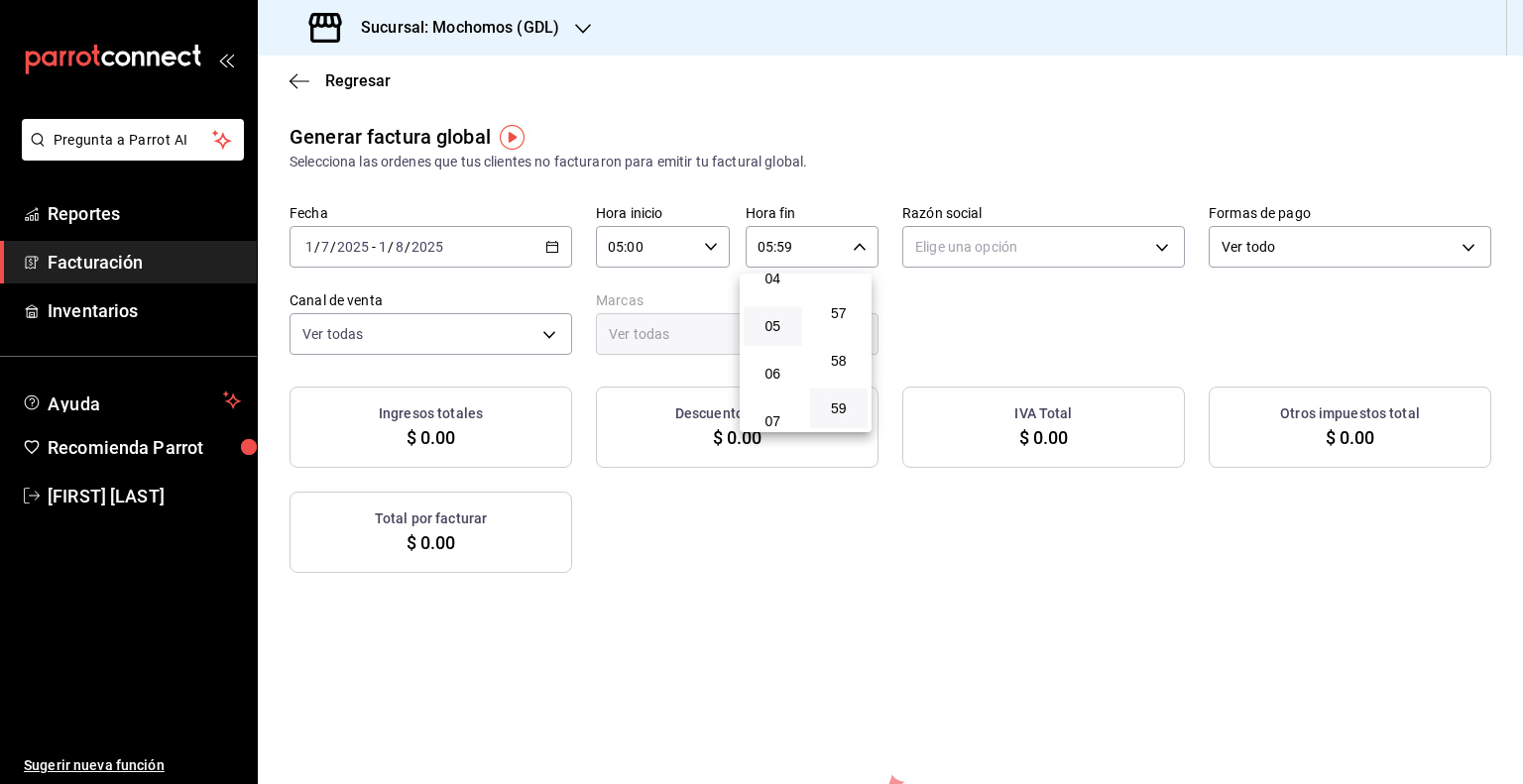 click at bounding box center (762, 392) 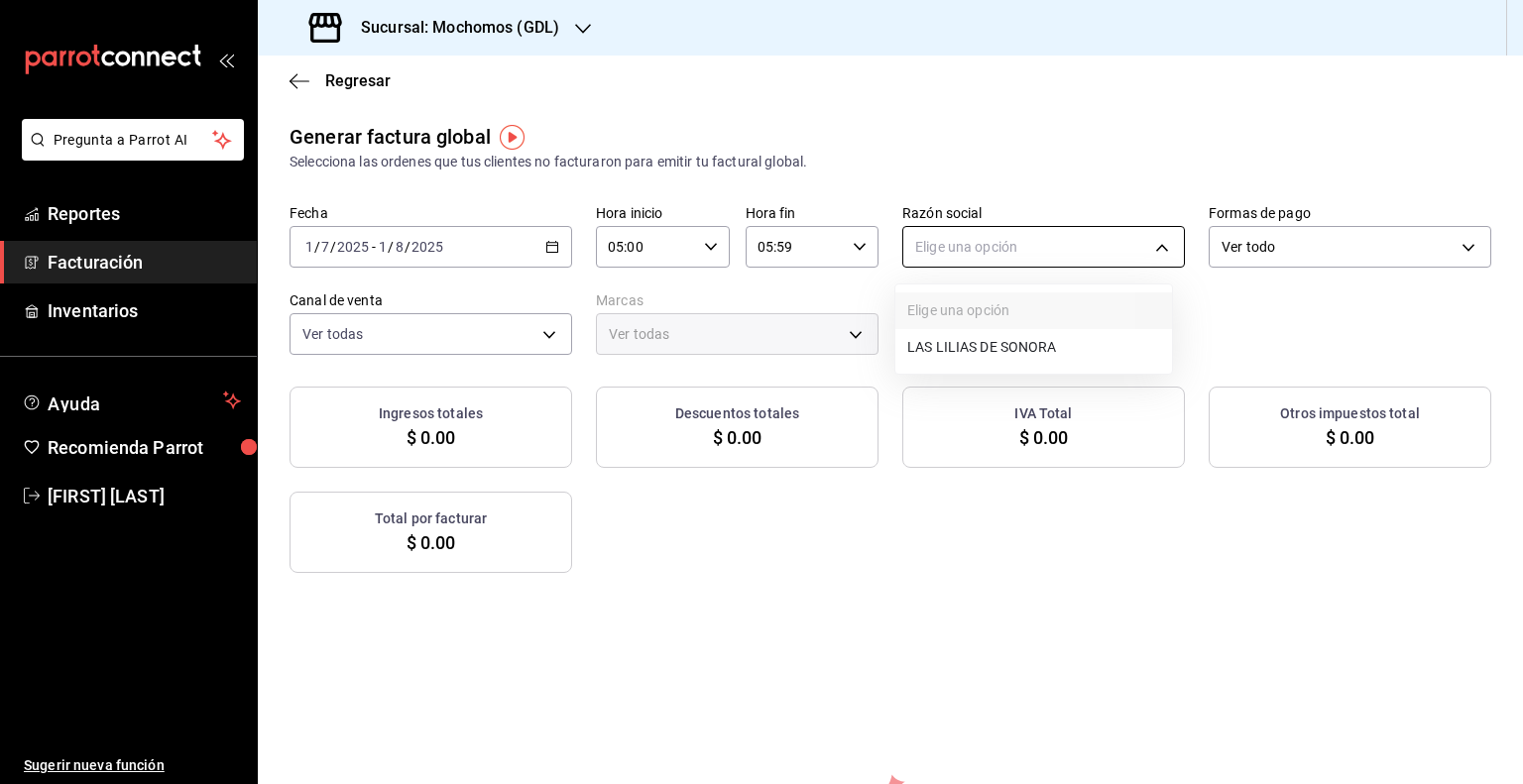 click on "Pregunta a Parrot AI Reportes   Facturación   Inventarios   Ayuda Recomienda Parrot   [FIRST] [LAST]   Sugerir nueva función   Sucursal: Mochomos (GDL) Regresar Generar factura global Selecciona las ordenes que tus clientes no facturaron para emitir tu factural global. Fecha [DATE]   / [DATE] - [DATE]   Hora inicio [TIME] Hora inicio Hora fin [TIME] Hora fin Razón social Elige una opción Formas de pago Ver todo ALL Canal de venta Ver todas PARROT,UBER_EATS,RAPPI,DIDI_FOOD,ONLINE Marcas Ver todas Ingresos totales $ 0.00 Descuentos totales $ 0.00 IVA Total $ 0.00 Otros impuestos total $ 0.00 Total por facturar $ 0.00 No hay información que mostrar GANA 1 MES GRATIS EN TU SUSCRIPCIÓN AQUÍ ¿Recuerdas cómo empezó tu restaurante?
Hoy puedes ayudar a un colega a tener el mismo cambio que tú viviste.
Recomienda Parrot directamente desde tu Portal Administrador.
Es fácil y rápido.
🎁 Por cada restaurante que se una, ganas 1 mes gratis. Ver video tutorial Ir a video Reportes" at bounding box center [762, 392] 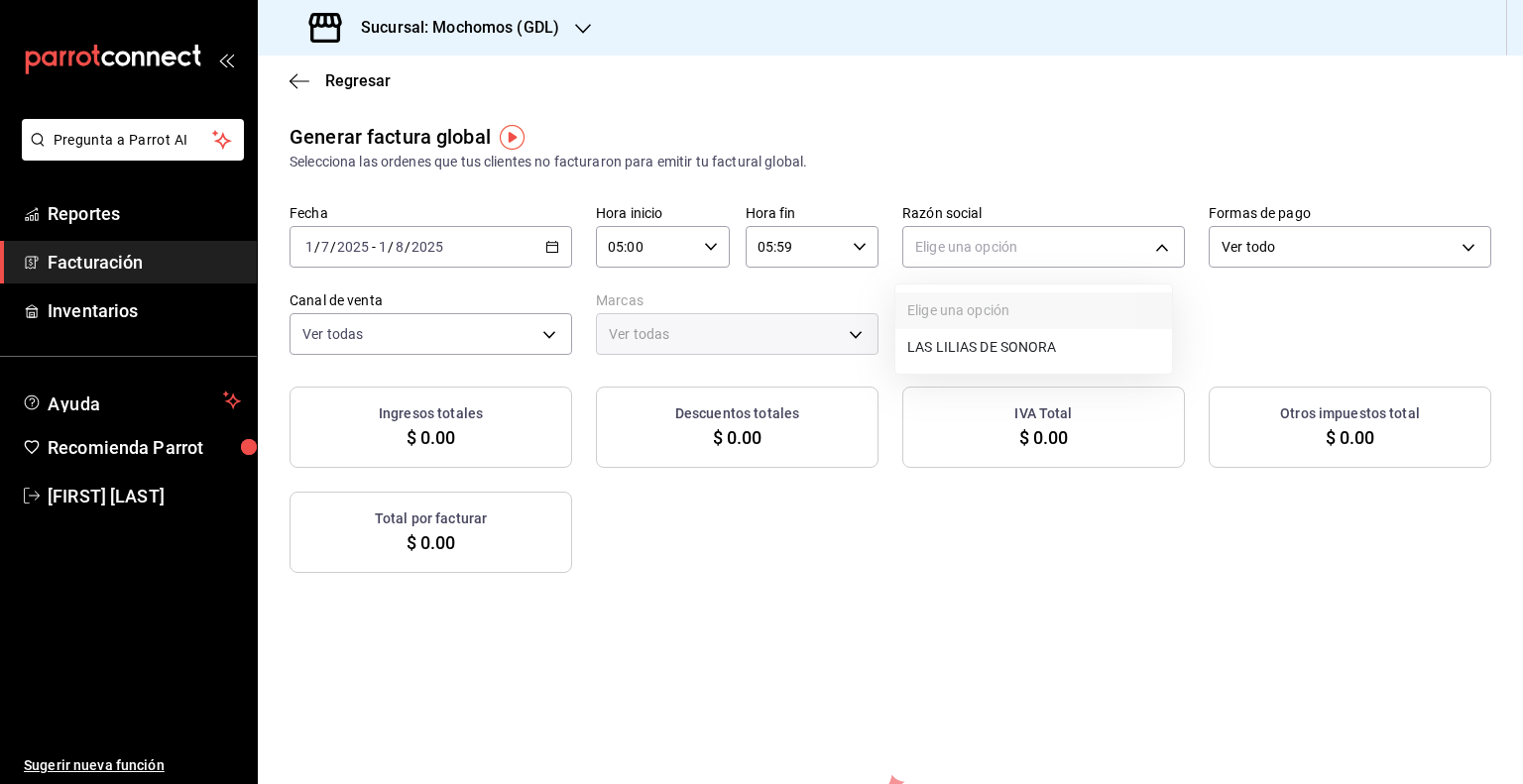 click on "LAS LILIAS DE SONORA" at bounding box center [1033, 347] 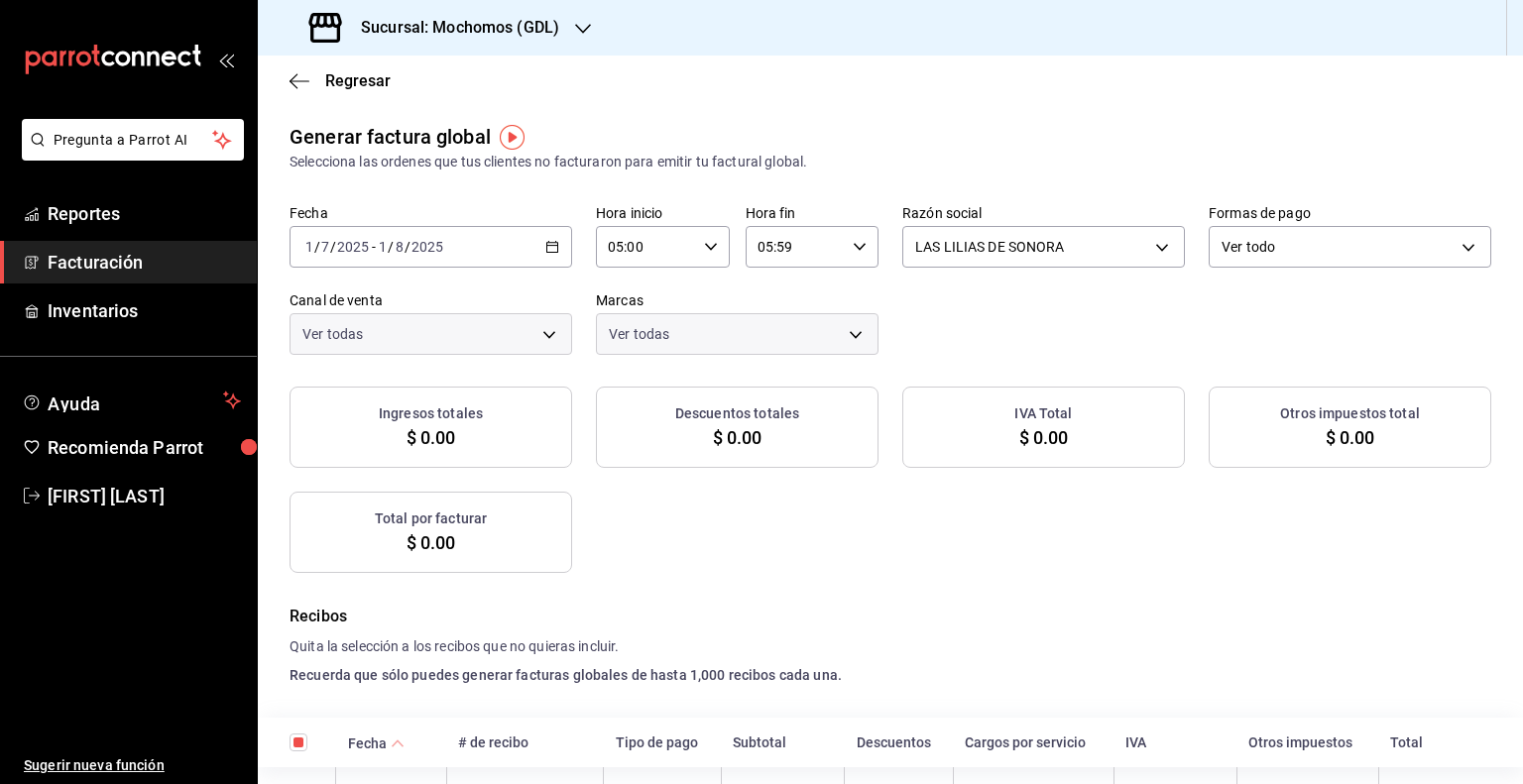 checkbox on "true" 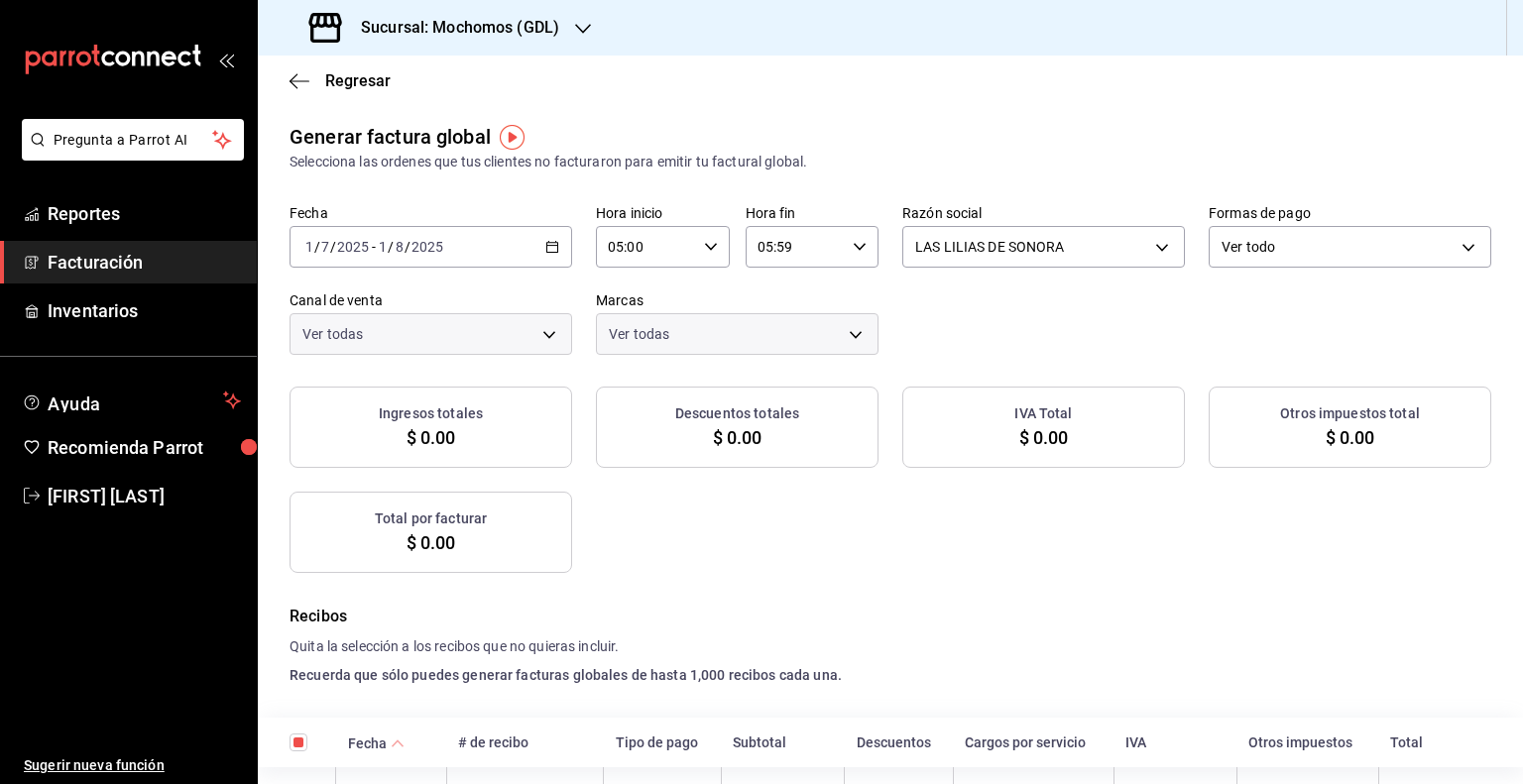 checkbox on "true" 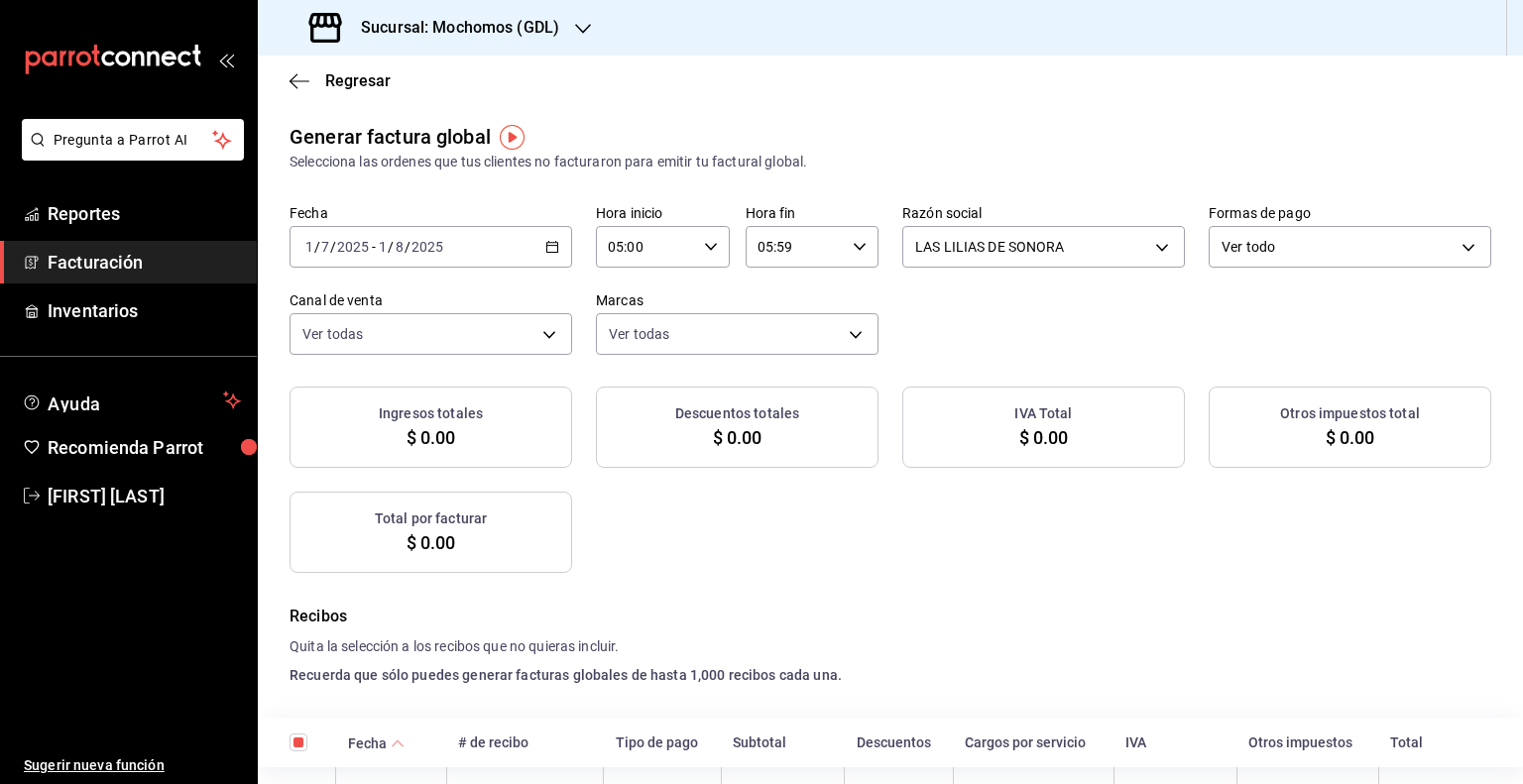 checkbox on "true" 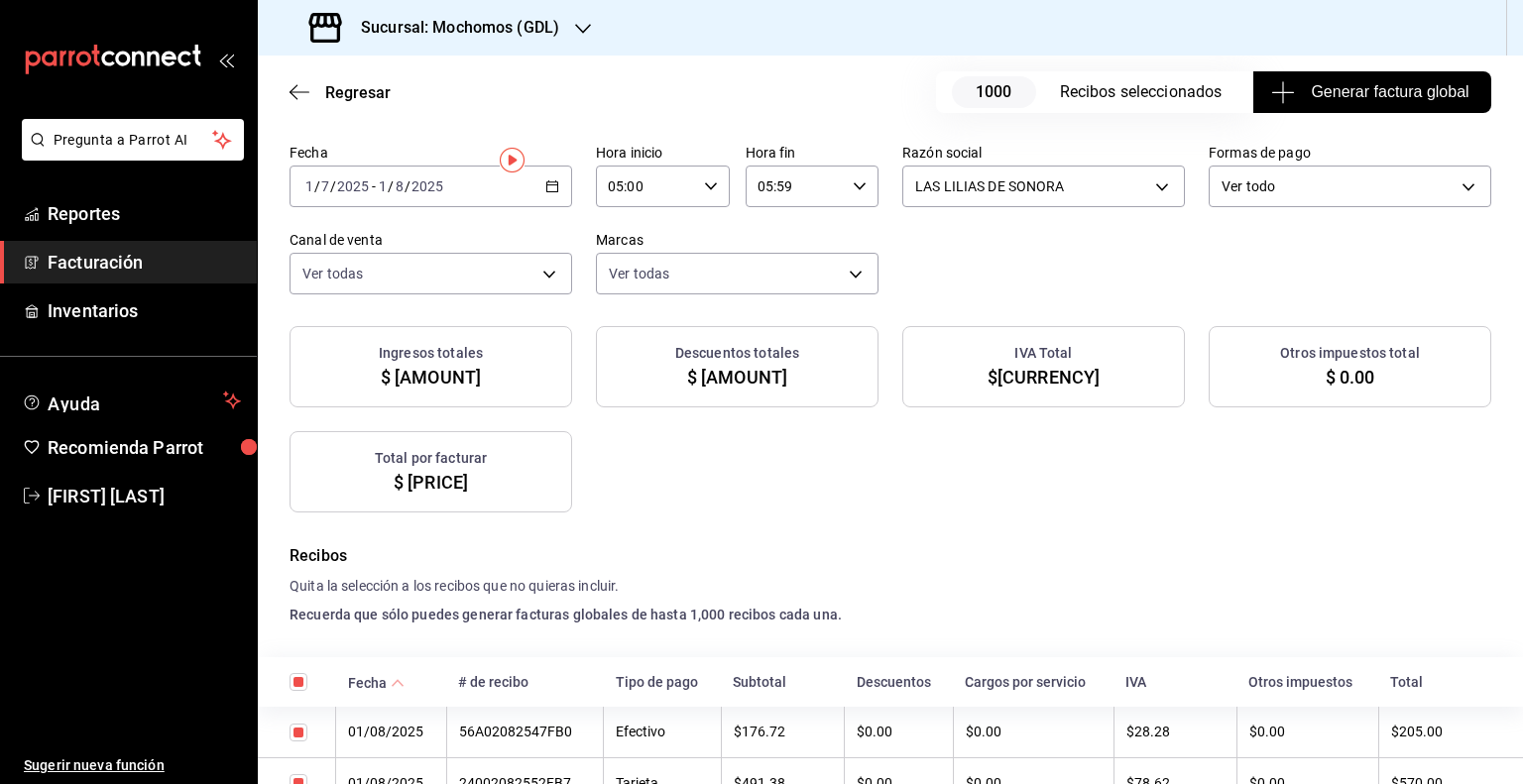 scroll, scrollTop: 0, scrollLeft: 0, axis: both 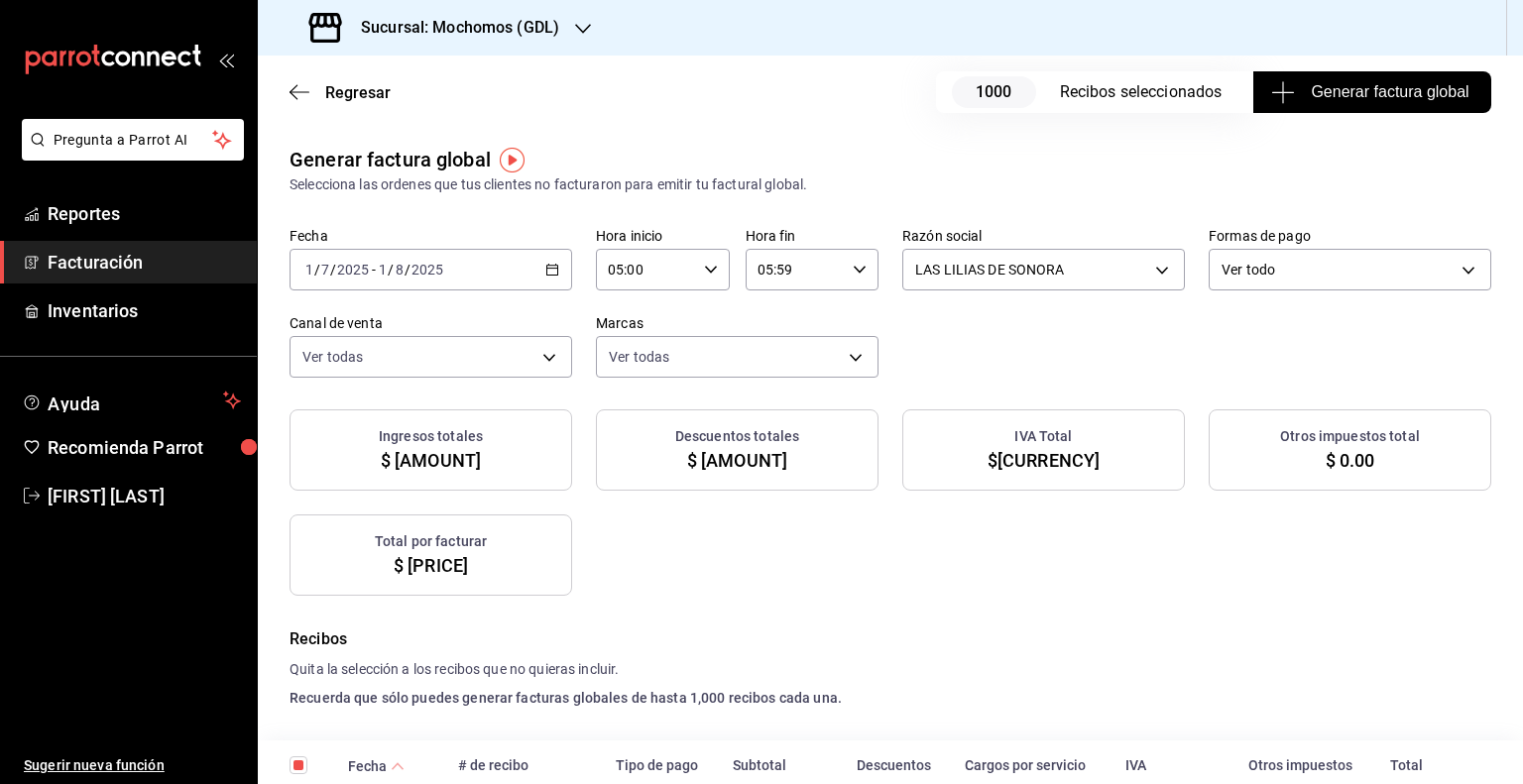 click on "Generar factura global" at bounding box center [1371, 92] 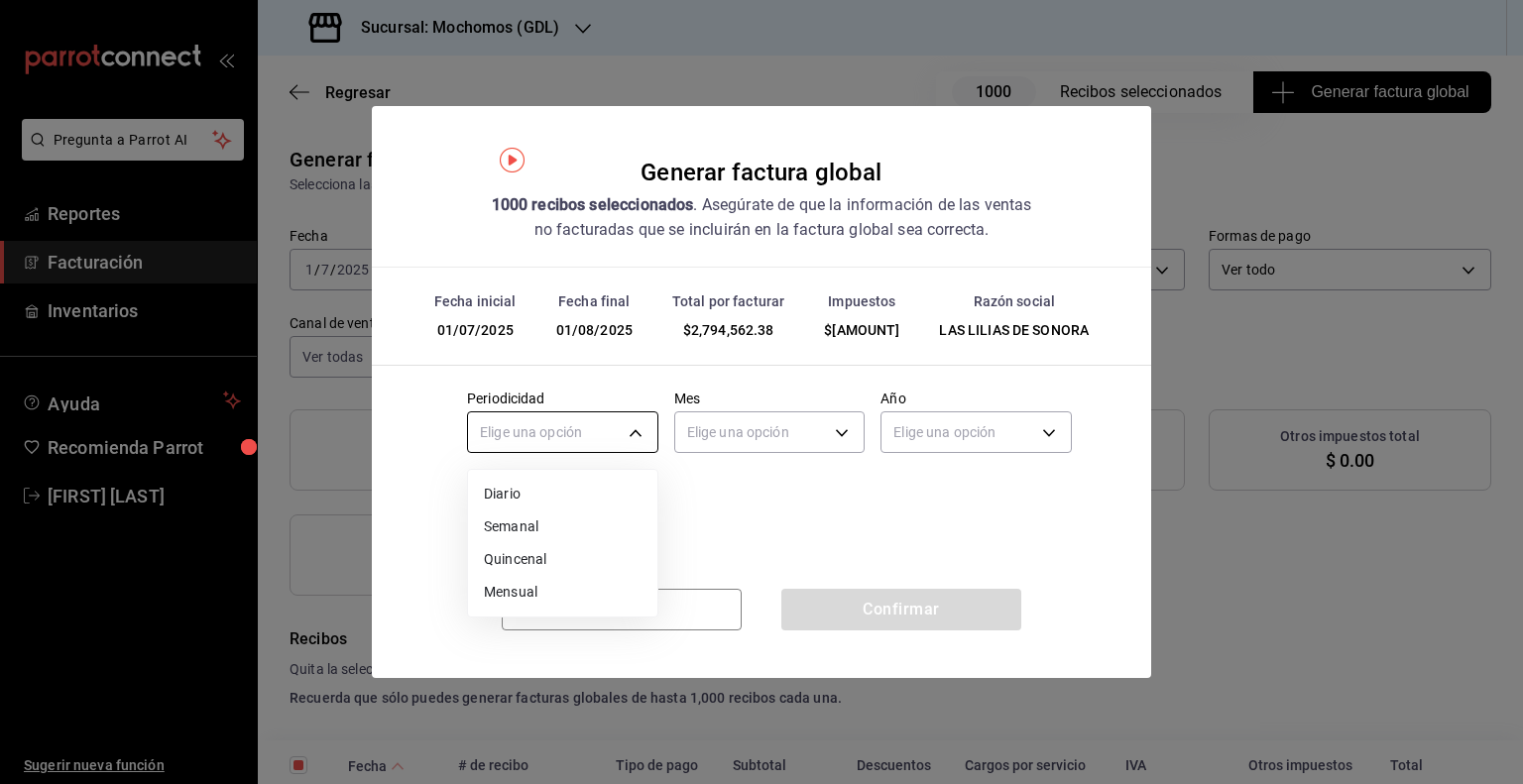 click on "Pregunta a Parrot AI Reportes Facturación Inventarios Ayuda Recomienda Parrot [PERSON] Sugerir nueva función Sucursal: Mochomos (GDL) Regresar 1000 Recibos seleccionados Generar factura global Generar factura global Selecciona las ordenes que tus clientes no facturaron para emitir tu factural global. Fecha [DATE] / [DATE] - [DATE] / [DATE] Hora inicio [TIME] Hora inicio Hora fin [TIME] Hora fin Razón social [RAZON_SOCIAL] [UUID] Formas de pago Ver todo ALL Canal de venta Ver todas PARROT,UBER_EATS,RAPPI,DIDI_FOOD,ONLINE Marcas Ver todas [UUID],[UUID] Ingresos totales $ [AMOUNT] Descuentos totales $ [AMOUNT] IVA Total $ [AMOUNT] Otros impuestos total $ [AMOUNT] Total por facturar $ [AMOUNT] Recibos Quita la selección a los recibos que no quieras incluir. Recuerda que sólo puedes generar facturas globales de hasta 1,000 recibos cada una. Fecha # de recibo Tipo de pago IVA" at bounding box center (762, 392) 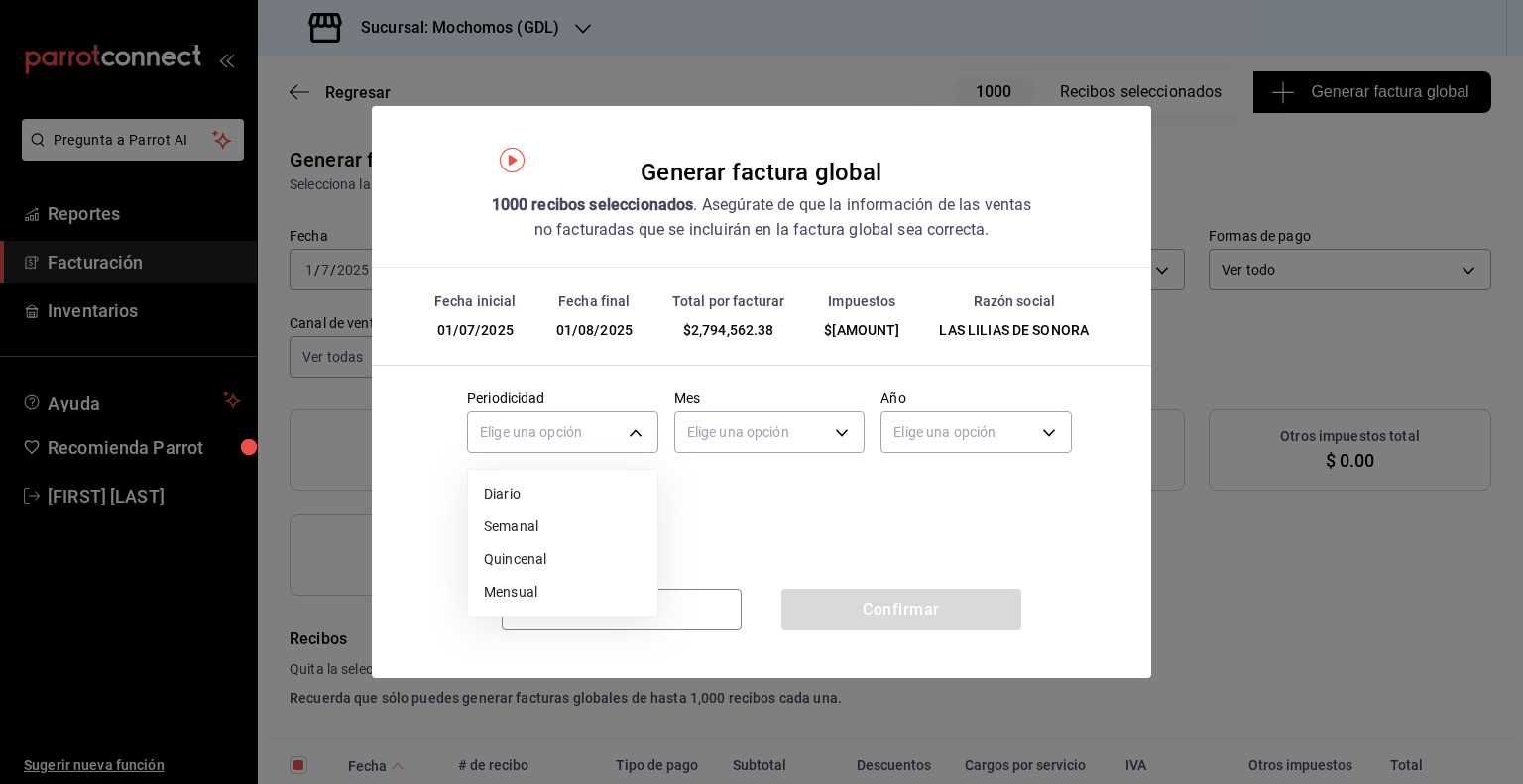 click on "Mensual" at bounding box center [562, 592] 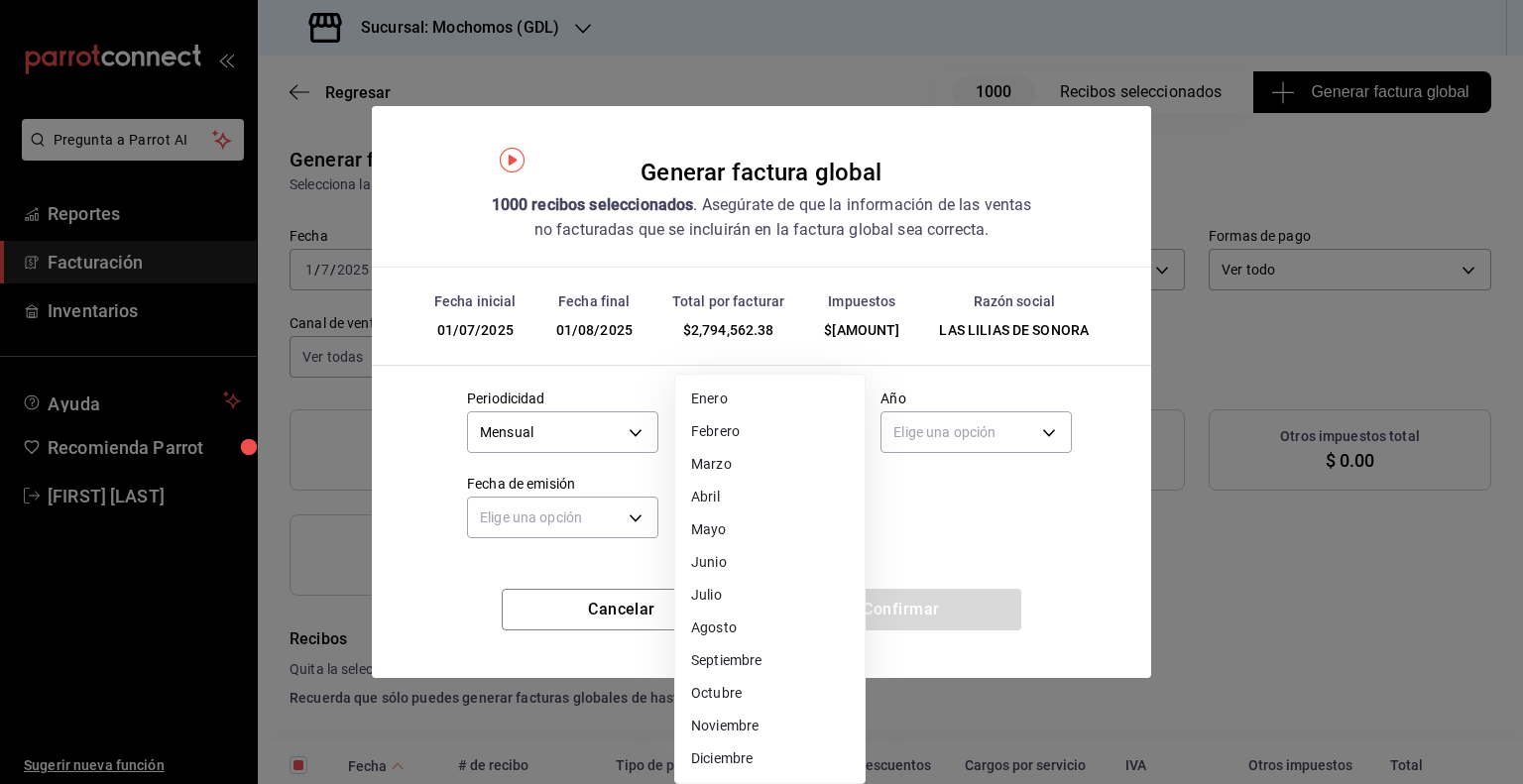 click on "Pregunta a Parrot AI Reportes Facturación Inventarios Ayuda Recomienda Parrot [PERSON] Sugerir nueva función Sucursal: Mochomos (GDL) Regresar 1000 Recibos seleccionados Generar factura global Generar factura global Selecciona las ordenes que tus clientes no facturaron para emitir tu factural global. Fecha [DATE] / [DATE] - [DATE] / [DATE] Hora inicio [TIME] Hora inicio Hora fin [TIME] Hora fin Razón social [RAZON_SOCIAL] [UUID] Formas de pago Ver todo ALL Canal de venta Ver todas PARROT,UBER_EATS,RAPPI,DIDI_FOOD,ONLINE Marcas Ver todas [UUID],[UUID] Ingresos totales $ [AMOUNT] Descuentos totales $ [AMOUNT] IVA Total $ [AMOUNT] Otros impuestos total $ [AMOUNT] Total por facturar $ [AMOUNT] Recibos Quita la selección a los recibos que no quieras incluir. Recuerda que sólo puedes generar facturas globales de hasta 1,000 recibos cada una. Fecha # de recibo Tipo de pago IVA" at bounding box center [762, 392] 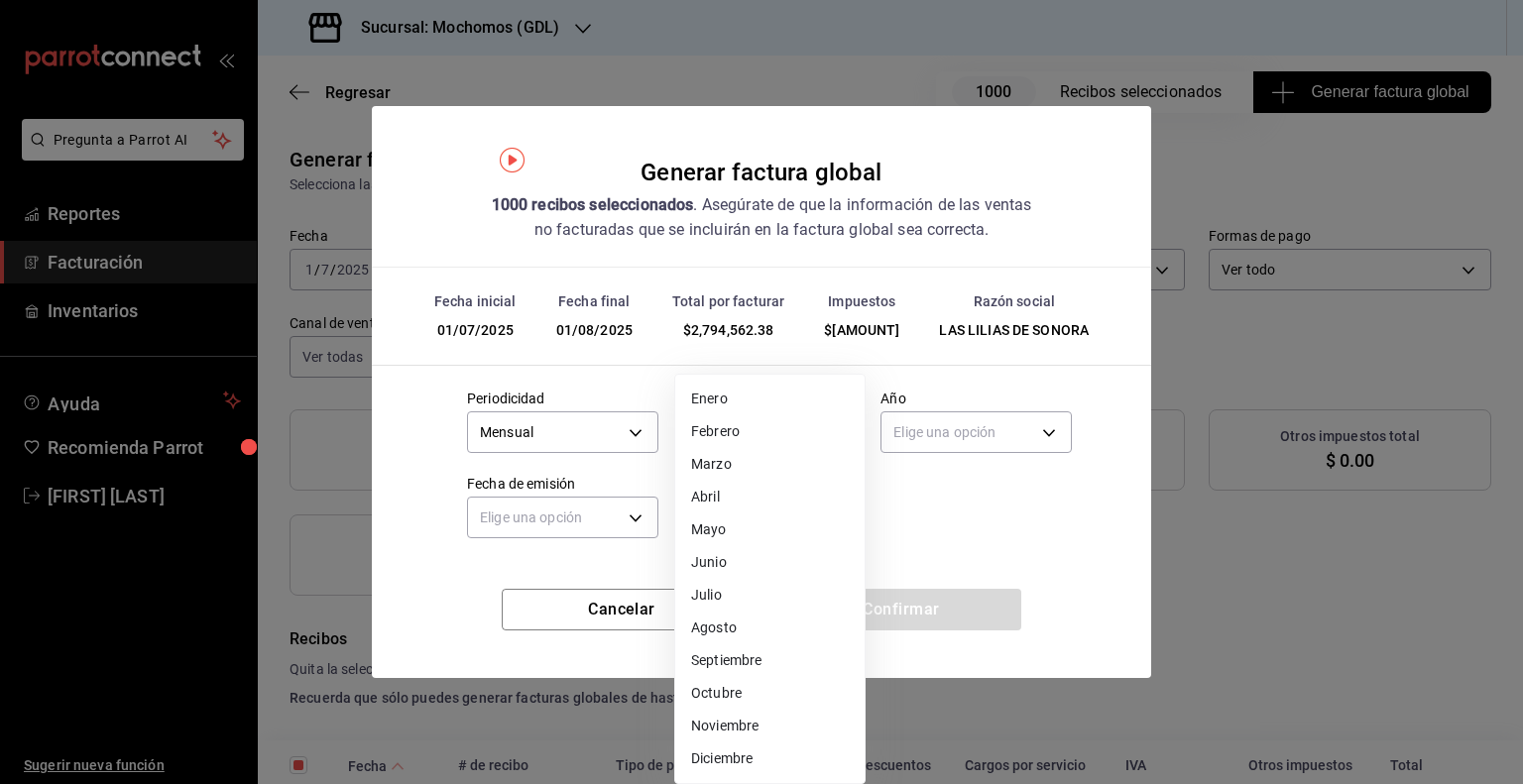click on "Julio" at bounding box center (769, 595) 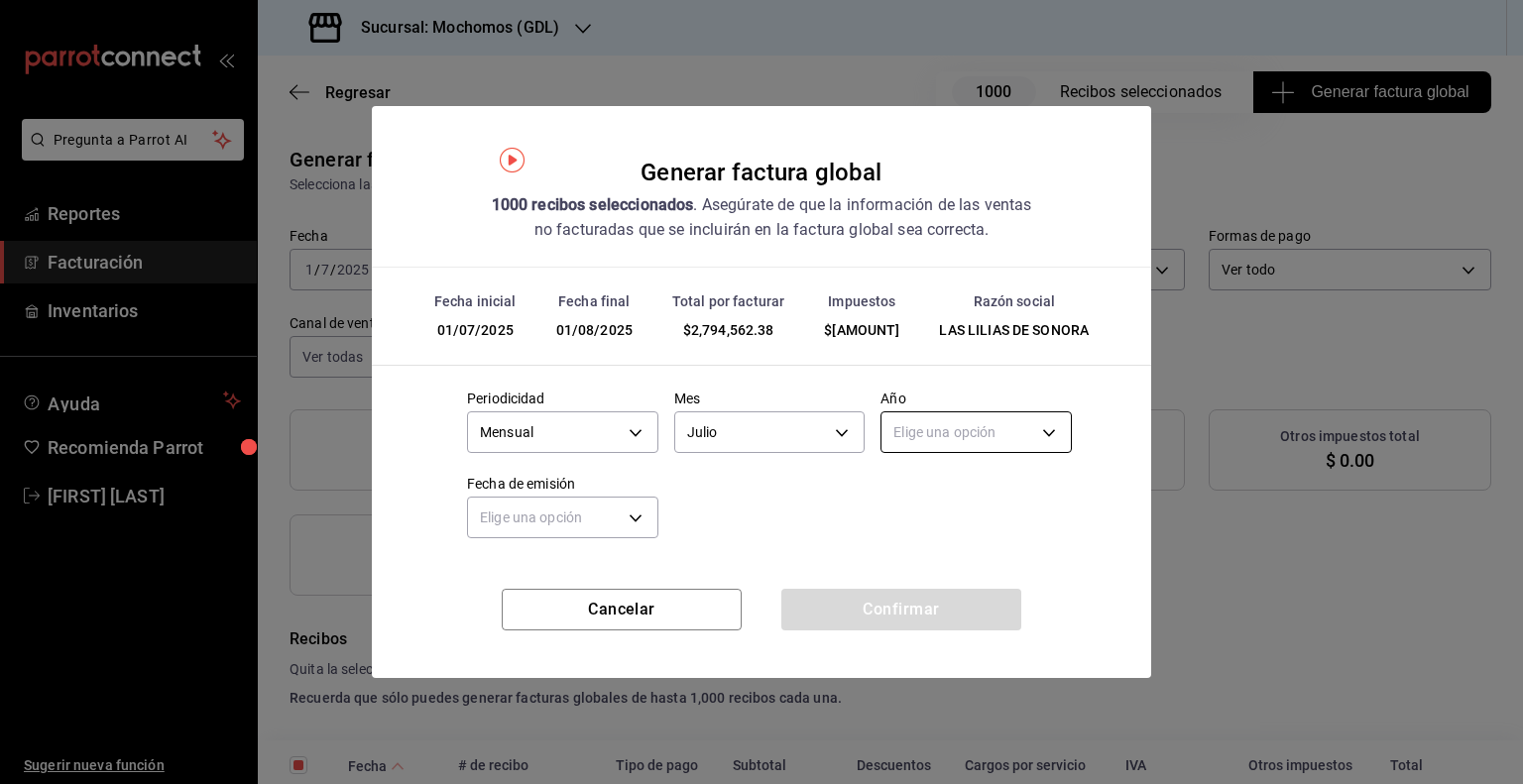 click on "Pregunta a Parrot AI Reportes Facturación Inventarios Ayuda Recomienda Parrot [PERSON] Sugerir nueva función Sucursal: Mochomos (GDL) Regresar 1000 Recibos seleccionados Generar factura global Generar factura global Selecciona las ordenes que tus clientes no facturaron para emitir tu factural global. Fecha [DATE] / [DATE] - [DATE] / [DATE] Hora inicio [TIME] Hora inicio Hora fin [TIME] Hora fin Razón social [RAZON_SOCIAL] [UUID] Formas de pago Ver todo ALL Canal de venta Ver todas PARROT,UBER_EATS,RAPPI,DIDI_FOOD,ONLINE Marcas Ver todas [UUID],[UUID] Ingresos totales $ [AMOUNT] Descuentos totales $ [AMOUNT] IVA Total $ [AMOUNT] Otros impuestos total $ [AMOUNT] Total por facturar $ [AMOUNT] Recibos Quita la selección a los recibos que no quieras incluir. Recuerda que sólo puedes generar facturas globales de hasta 1,000 recibos cada una. Fecha # de recibo Tipo de pago IVA" at bounding box center [762, 392] 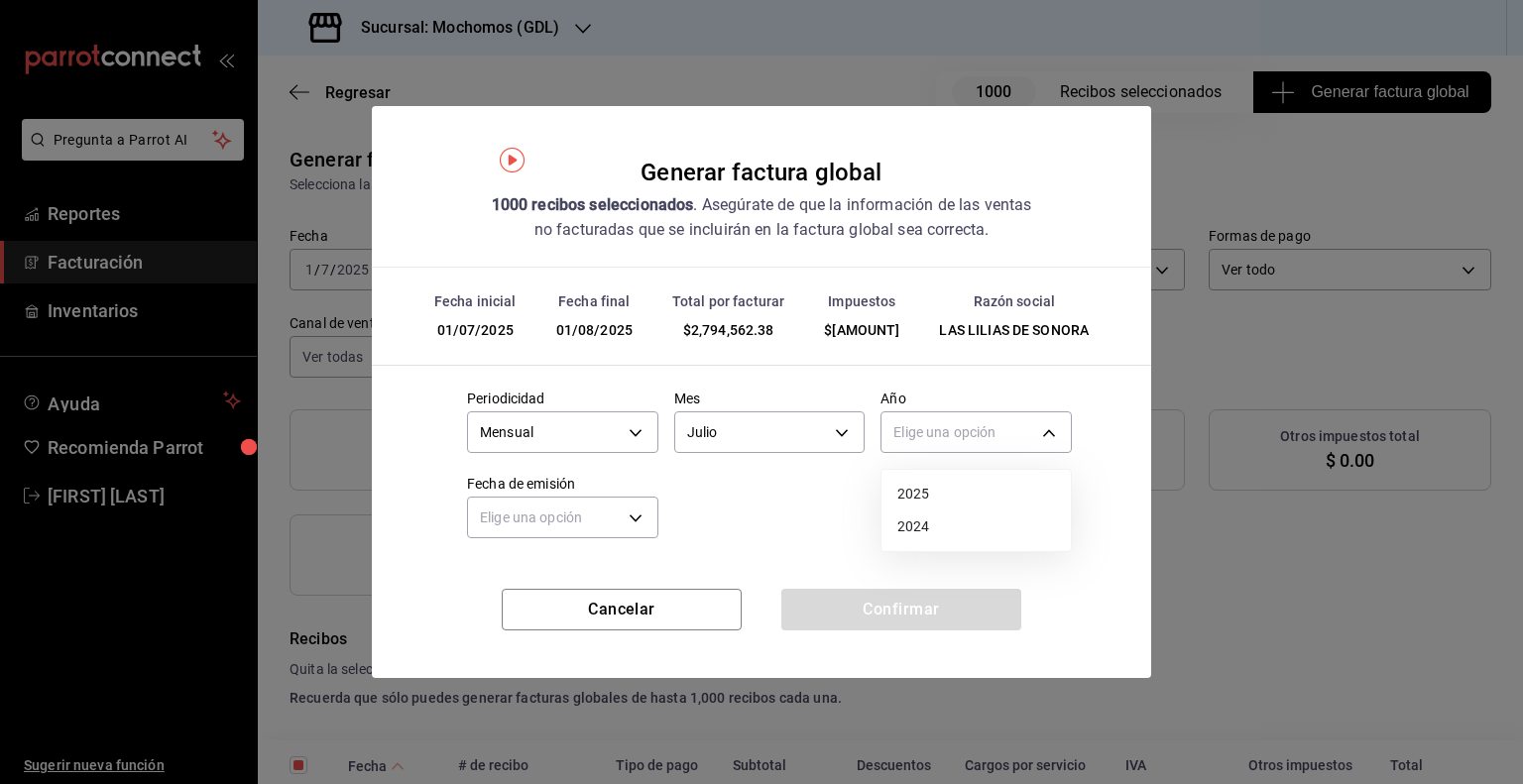 click on "2025" at bounding box center (976, 494) 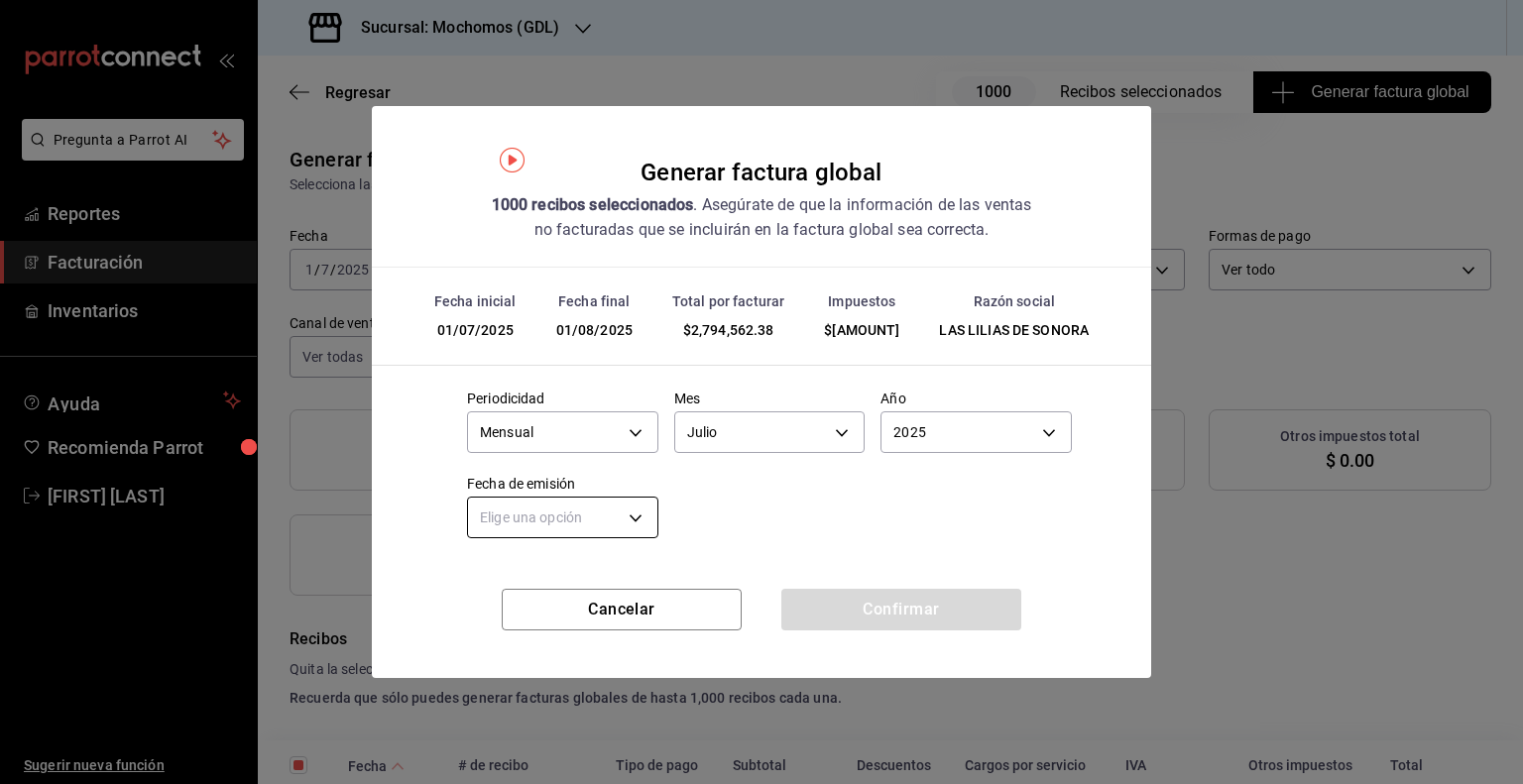click on "Pregunta a Parrot AI Reportes Facturación Inventarios Ayuda Recomienda Parrot [PERSON] Sugerir nueva función Sucursal: Mochomos (GDL) Regresar 1000 Recibos seleccionados Generar factura global Generar factura global Selecciona las ordenes que tus clientes no facturaron para emitir tu factural global. Fecha [DATE] / [DATE] - [DATE] / [DATE] Hora inicio [TIME] Hora inicio Hora fin [TIME] Hora fin Razón social [RAZON_SOCIAL] [UUID] Formas de pago Ver todo ALL Canal de venta Ver todas PARROT,UBER_EATS,RAPPI,DIDI_FOOD,ONLINE Marcas Ver todas [UUID],[UUID] Ingresos totales $ [AMOUNT] Descuentos totales $ [AMOUNT] IVA Total $ [AMOUNT] Otros impuestos total $ [AMOUNT] Total por facturar $ [AMOUNT] Recibos Quita la selección a los recibos que no quieras incluir. Recuerda que sólo puedes generar facturas globales de hasta 1,000 recibos cada una. Fecha # de recibo Tipo de pago IVA" at bounding box center (762, 392) 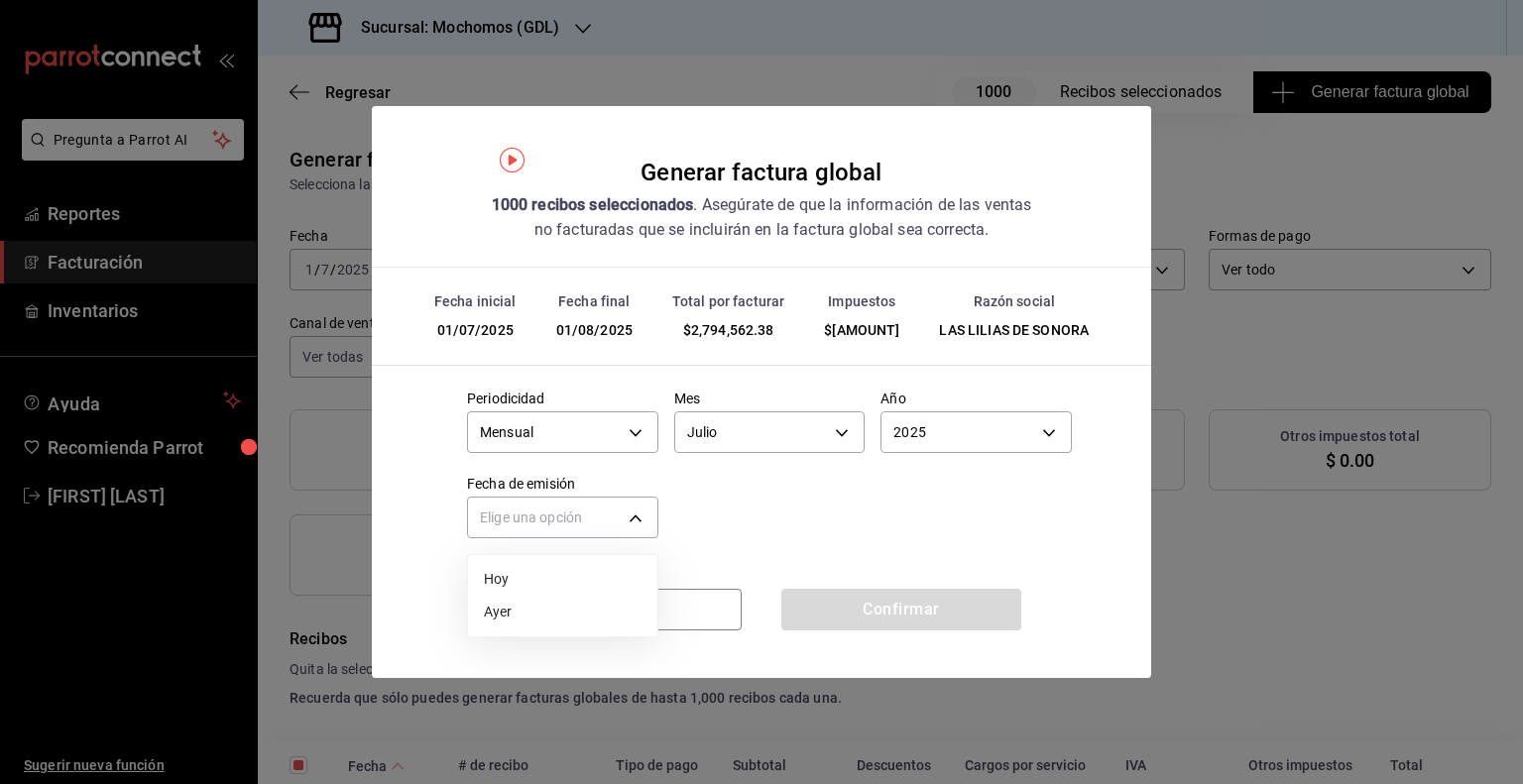 click on "Ayer" at bounding box center [562, 612] 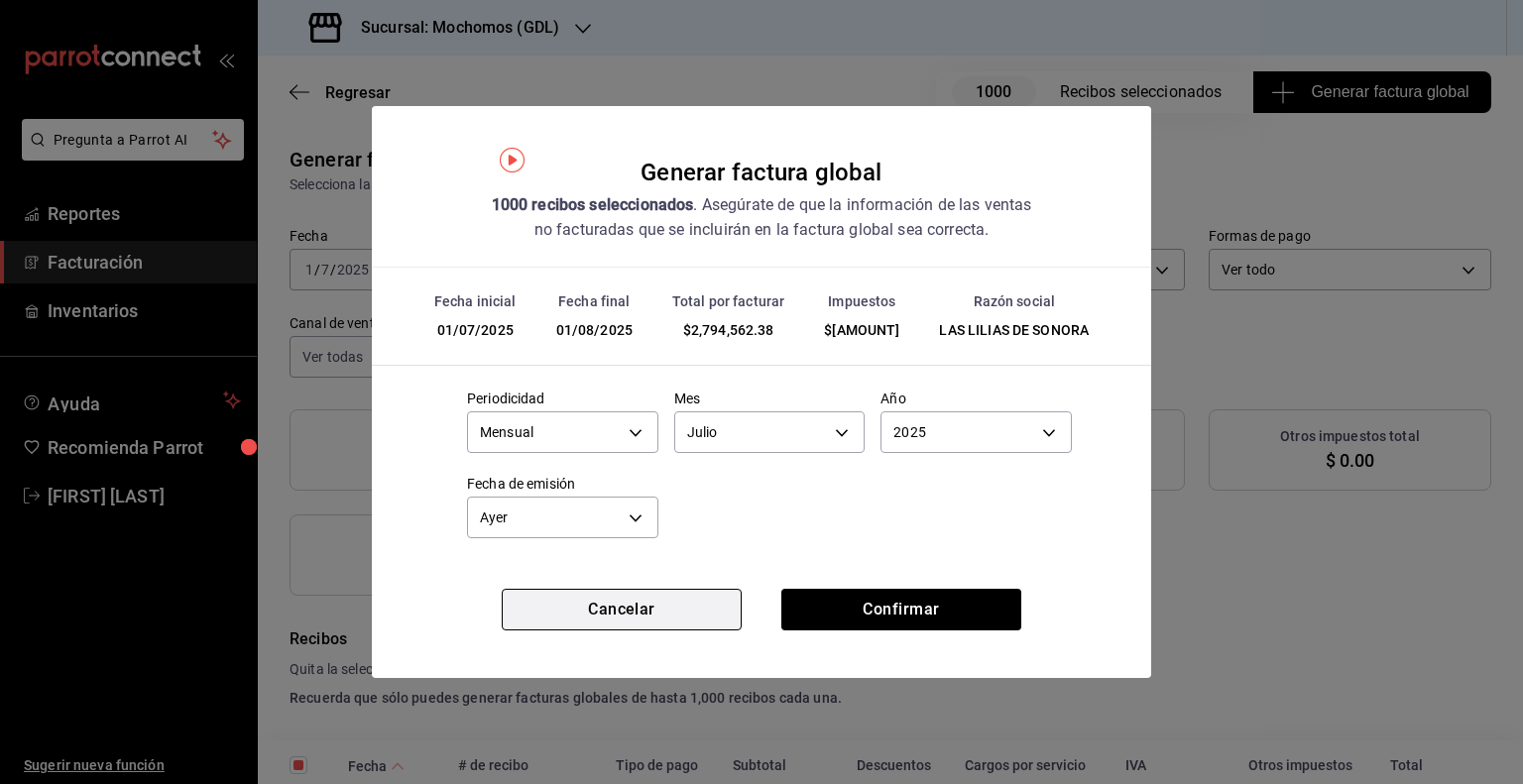 click on "Cancelar" at bounding box center [622, 610] 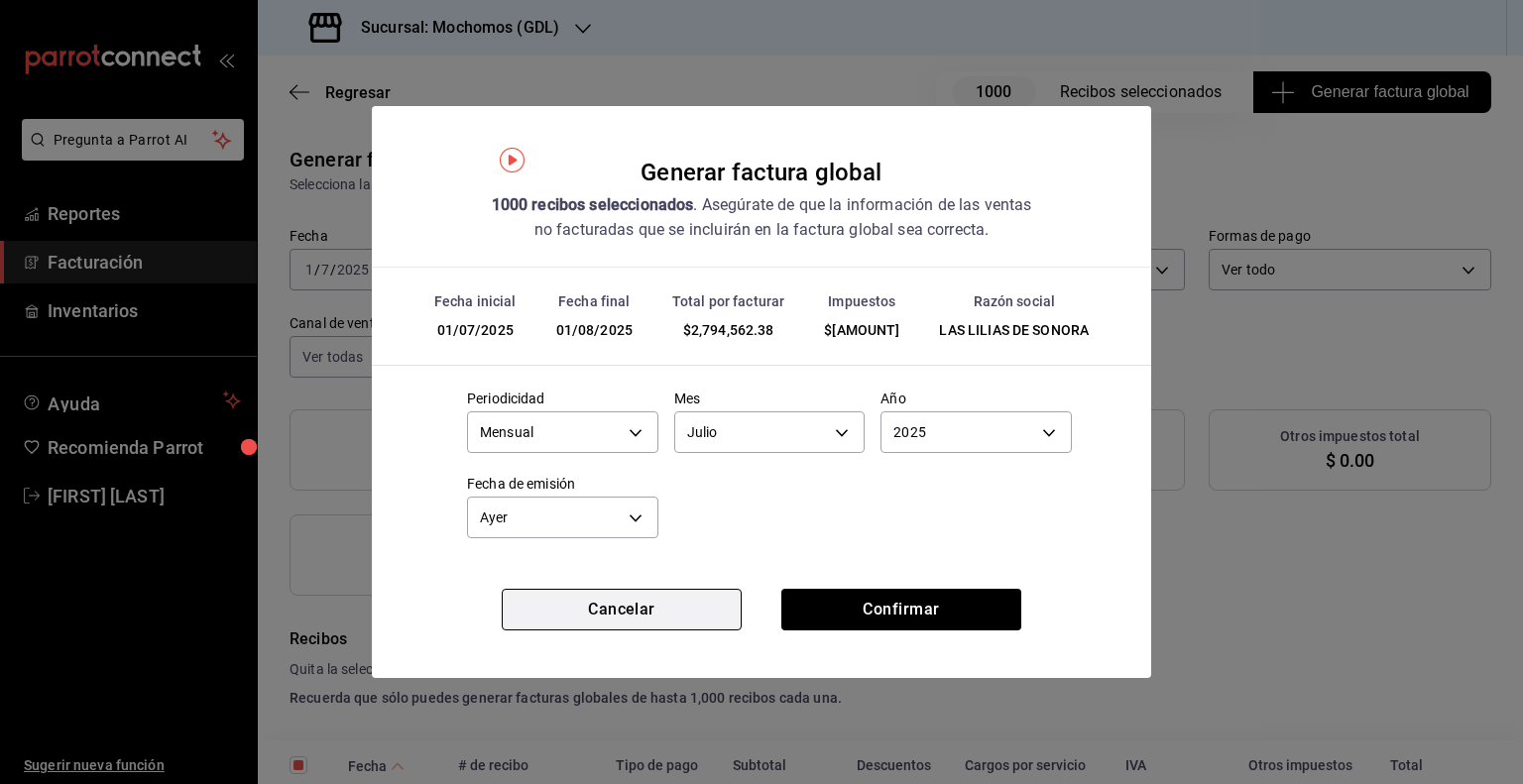 click on "Cancelar" at bounding box center (622, 610) 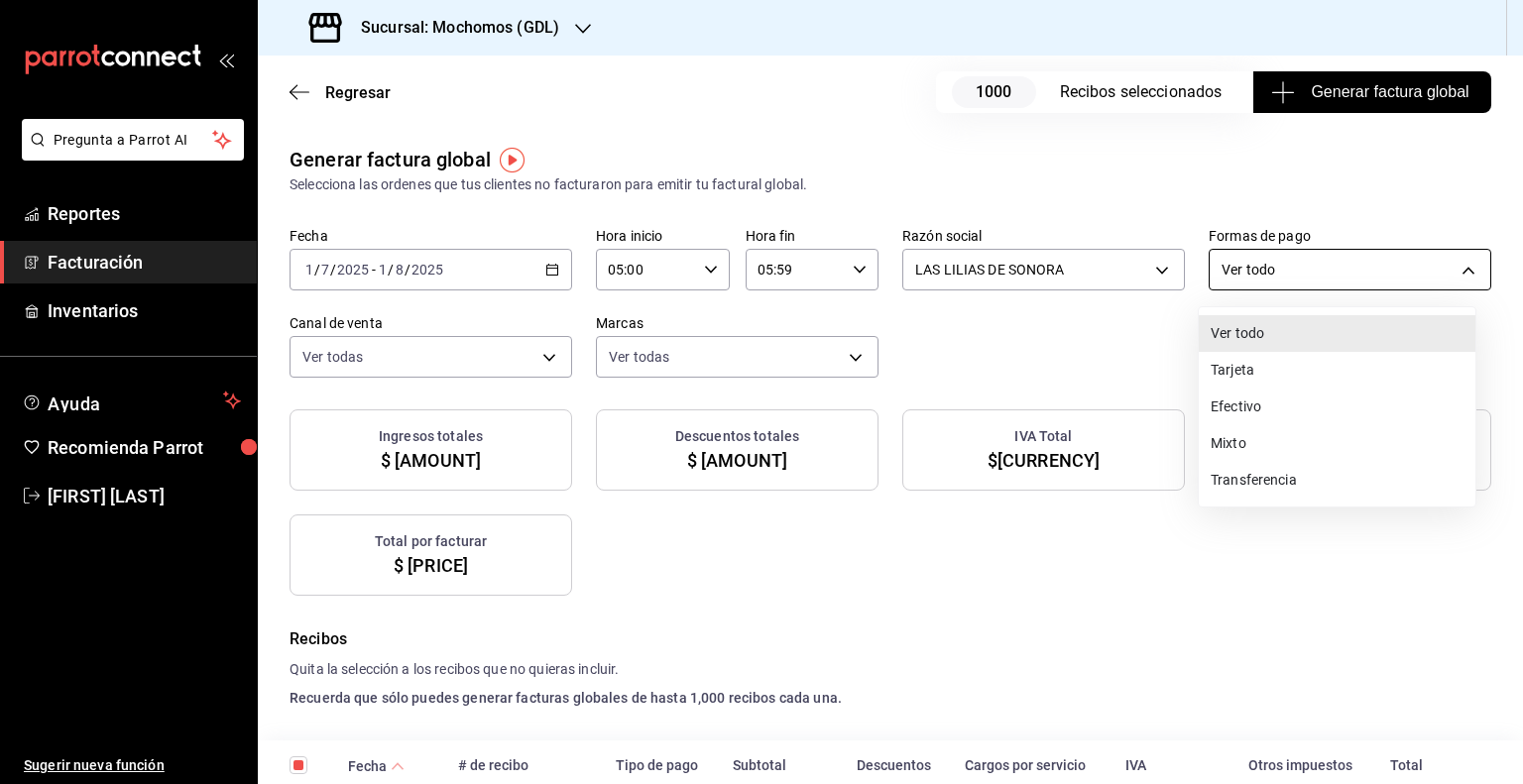 click on "Pregunta a Parrot AI Reportes Facturación Inventarios Ayuda Recomienda Parrot [PERSON] Sugerir nueva función Sucursal: Mochomos (GDL) Regresar 1000 Recibos seleccionados Generar factura global Generar factura global Selecciona las ordenes que tus clientes no facturaron para emitir tu factural global. Fecha [DATE] / [DATE] - [DATE] / [DATE] Hora inicio [TIME] Hora inicio Hora fin [TIME] Hora fin Razón social [RAZON_SOCIAL] [UUID] Formas de pago Ver todo ALL Canal de venta Ver todas PARROT,UBER_EATS,RAPPI,DIDI_FOOD,ONLINE Marcas Ver todas [UUID],[UUID] Ingresos totales $ [AMOUNT] Descuentos totales $ [AMOUNT] IVA Total $ [AMOUNT] Otros impuestos total $ [AMOUNT] Total por facturar $ [AMOUNT] Recibos Quita la selección a los recibos que no quieras incluir. Recuerda que sólo puedes generar facturas globales de hasta 1,000 recibos cada una. Fecha # de recibo Tipo de pago IVA" at bounding box center [762, 392] 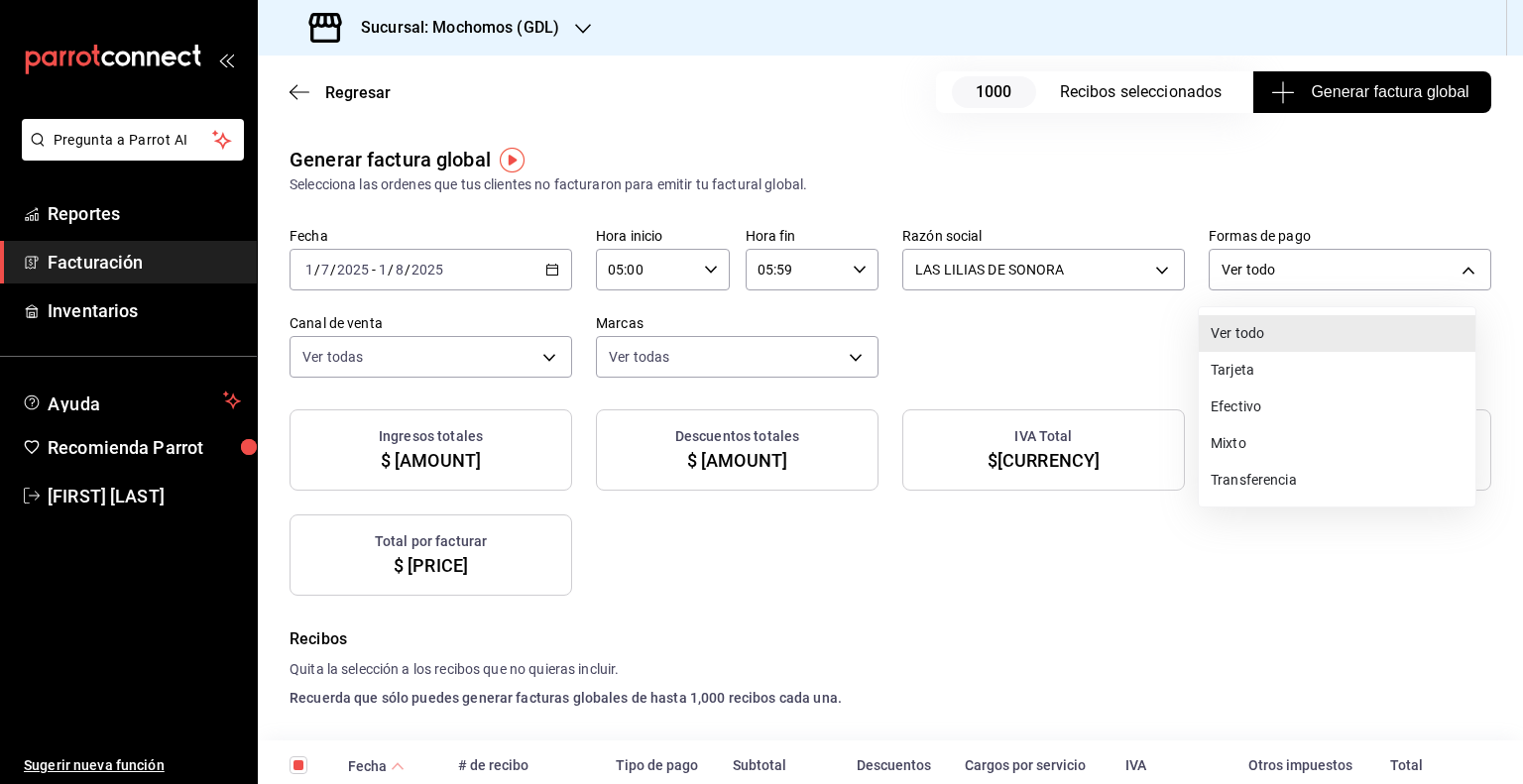 click on "Tarjeta" at bounding box center [1337, 370] 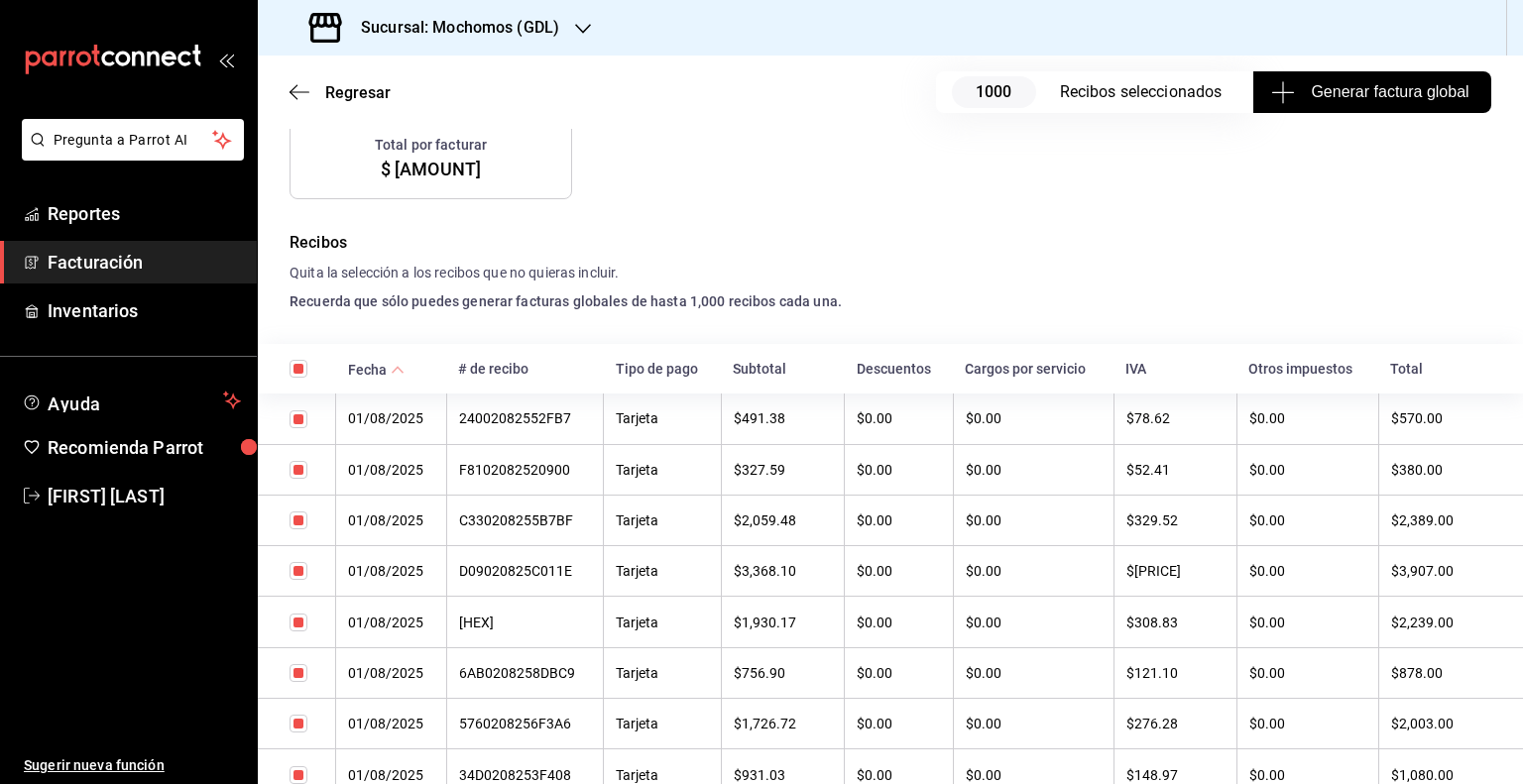 scroll, scrollTop: 0, scrollLeft: 0, axis: both 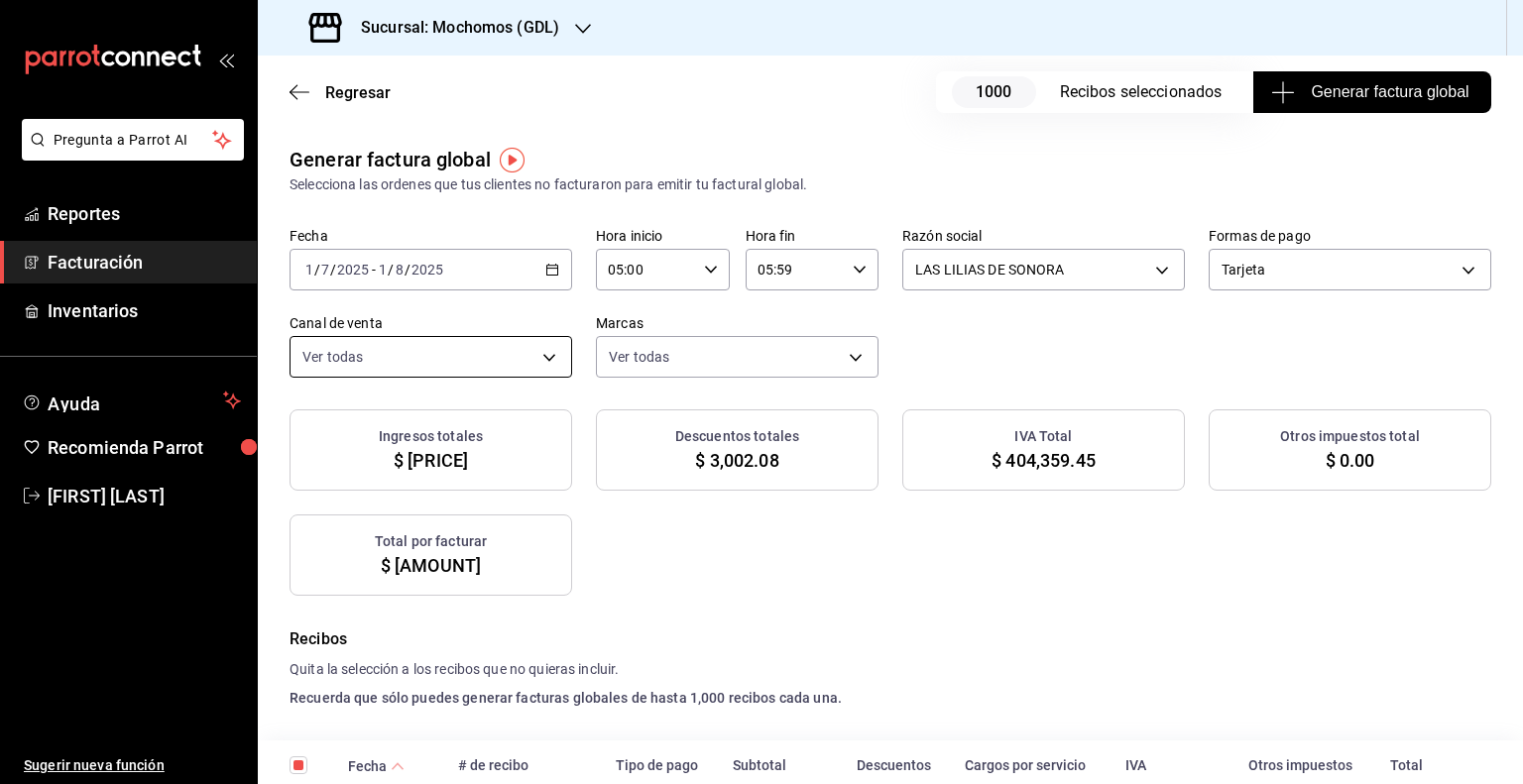 click on "Pregunta a Parrot AI Reportes Facturación Inventarios Ayuda Recomienda Parrot [NAME] Sugerir nueva función Sucursal: Mochomos ([STATE]) Regresar 1000 Recibos seleccionados Generar factura global Generar factura global Selecciona las ordenes que tus clientes no facturaron para emitir tu factural global. Fecha [DATE] 1 / [DATE] - [DATE] Hora inicio 05:00 Hora inicio Hora fin 05:59 Hora fin Razón social LAS LILIAS DE SONORA [UUID] Formas de pago Tarjeta CARD Canal de venta Ver todas PARROT,UBER_EATS,RAPPI,DIDI_FOOD,ONLINE Marcas Ver todas [UUID],[UUID] Ingresos totales $ 2,527,246.37 Descuentos totales $ 3,002.08 IVA Total $ 404,359.45 Otros impuestos total $ 0.00 Total por facturar $ 2,931,605.82 Recibos Quita la selección a los recibos que no quieras incluir. Recuerda que sólo puedes generar facturas globales de hasta 1,000 recibos cada una. Fecha # de recibo Tipo de pago IVA" at bounding box center [762, 392] 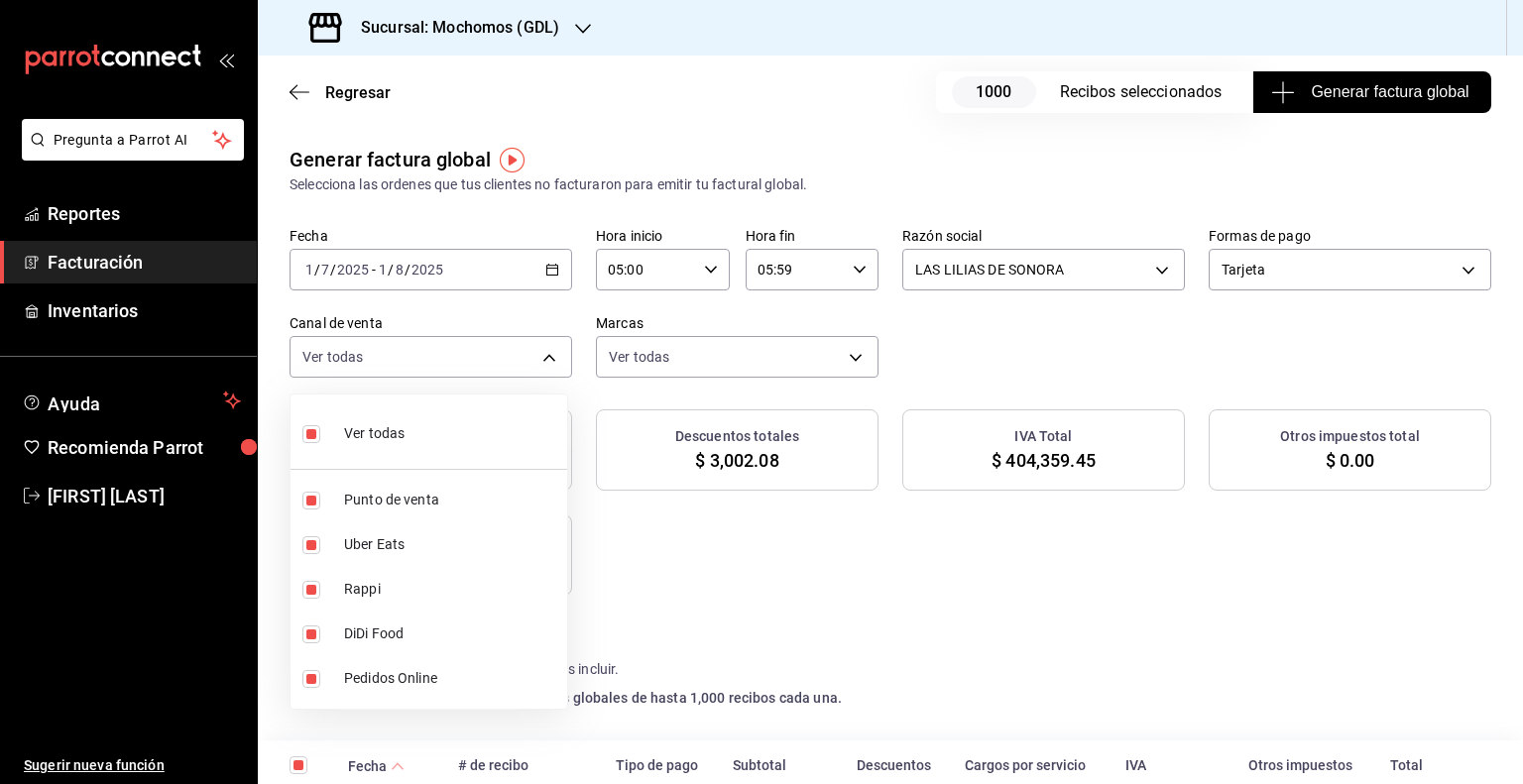 click at bounding box center [762, 392] 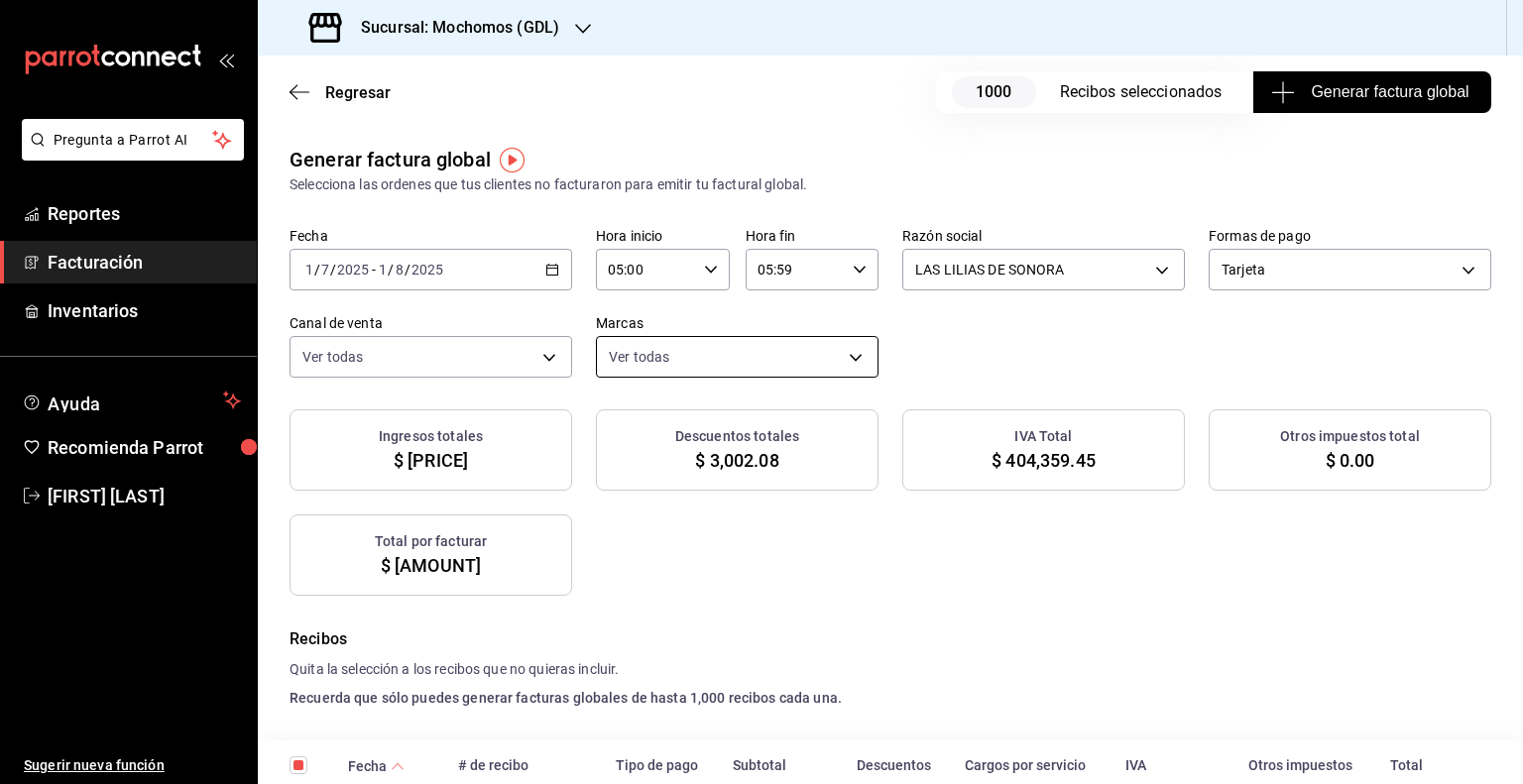 click on "Pregunta a Parrot AI Reportes Facturación Inventarios Ayuda Recomienda Parrot [NAME] Sugerir nueva función Sucursal: Mochomos ([STATE]) Regresar 1000 Recibos seleccionados Generar factura global Generar factura global Selecciona las ordenes que tus clientes no facturaron para emitir tu factural global. Fecha [DATE] 1 / [DATE] - [DATE] Hora inicio 05:00 Hora inicio Hora fin 05:59 Hora fin Razón social LAS LILIAS DE SONORA [UUID] Formas de pago Tarjeta CARD Canal de venta Ver todas PARROT,UBER_EATS,RAPPI,DIDI_FOOD,ONLINE Marcas Ver todas [UUID],[UUID] Ingresos totales $ 2,527,246.37 Descuentos totales $ 3,002.08 IVA Total $ 404,359.45 Otros impuestos total $ 0.00 Total por facturar $ 2,931,605.82 Recibos Quita la selección a los recibos que no quieras incluir. Recuerda que sólo puedes generar facturas globales de hasta 1,000 recibos cada una. Fecha # de recibo Tipo de pago IVA" at bounding box center (762, 392) 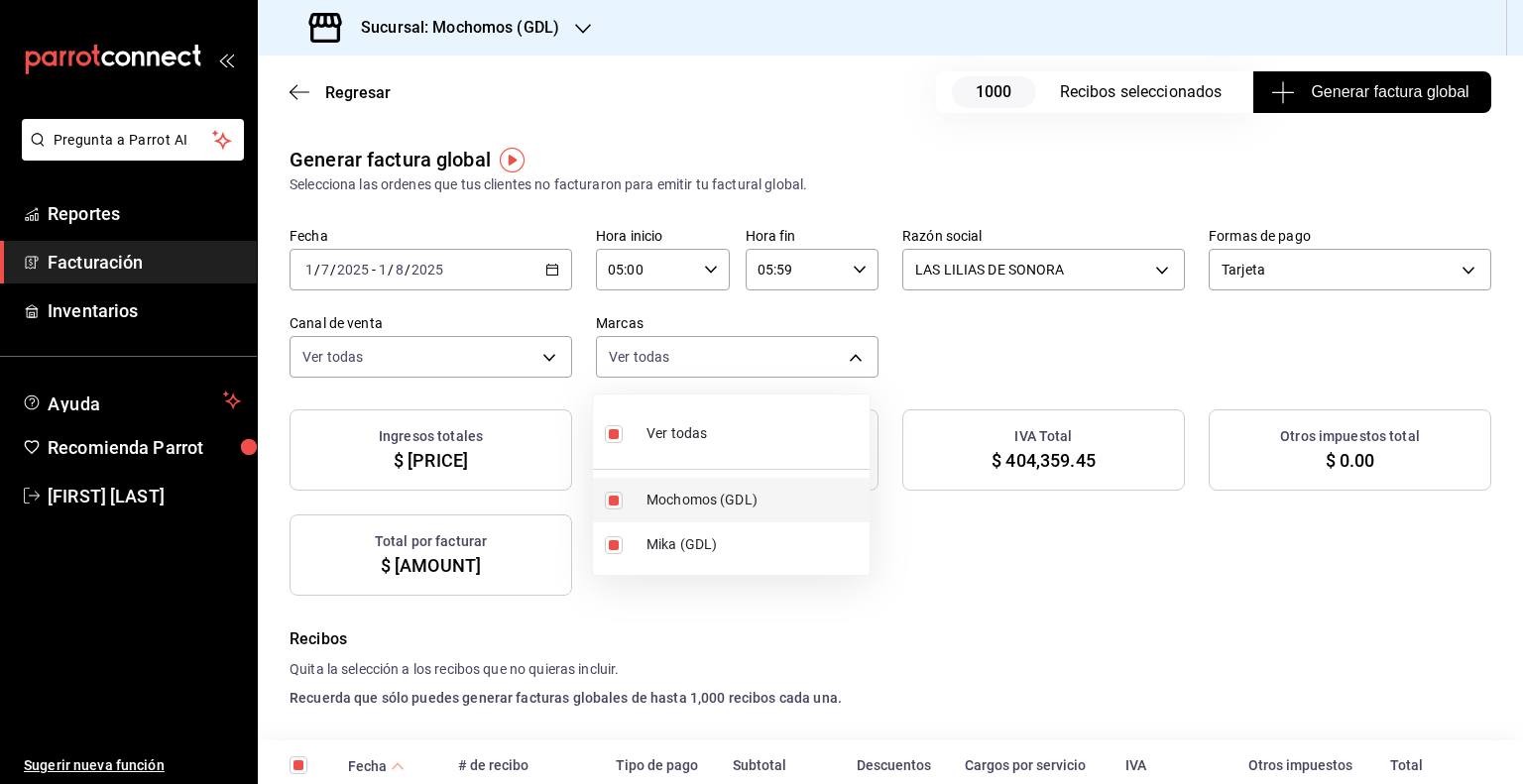 click on "Mochomos (GDL)" at bounding box center (754, 500) 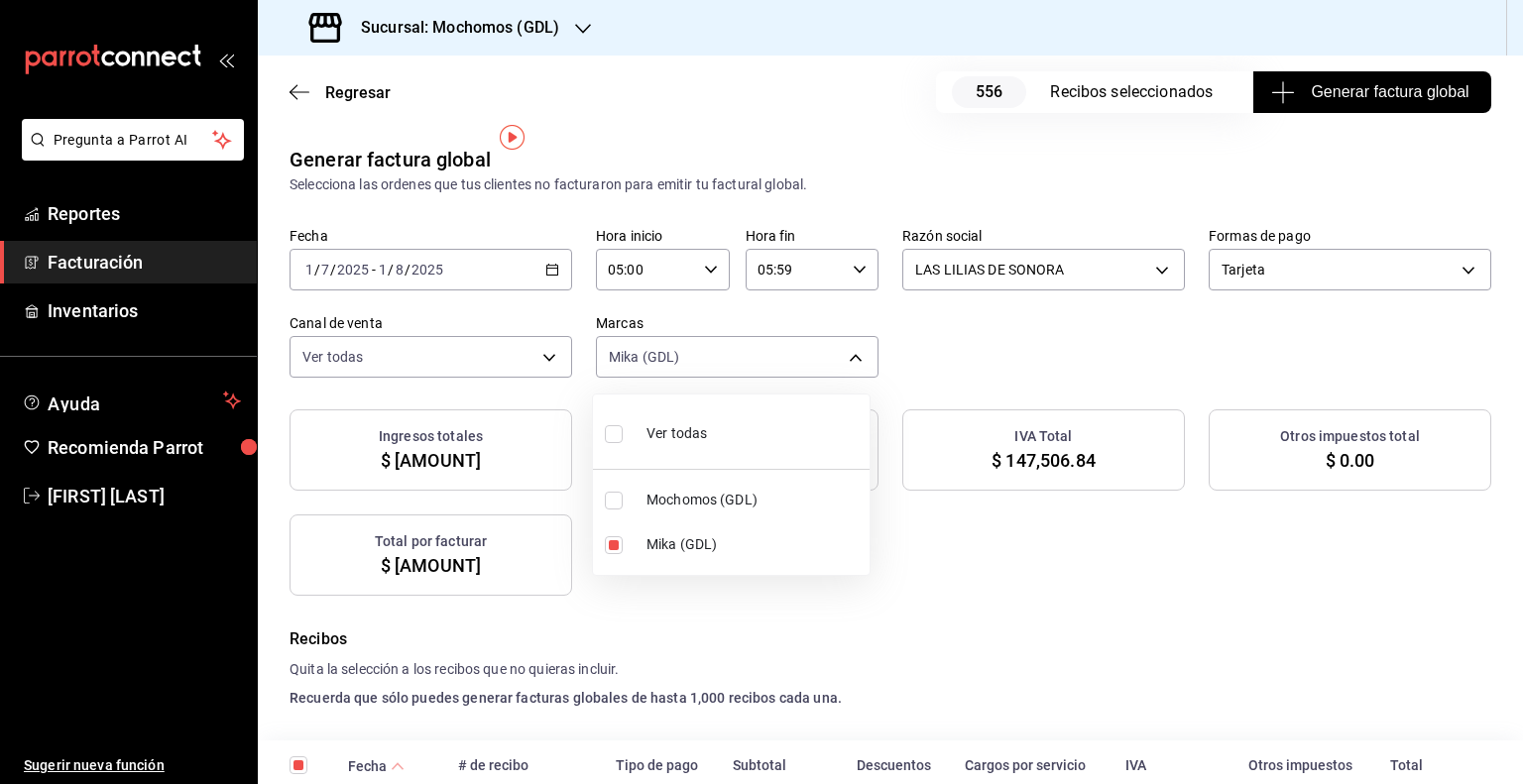 click at bounding box center [762, 392] 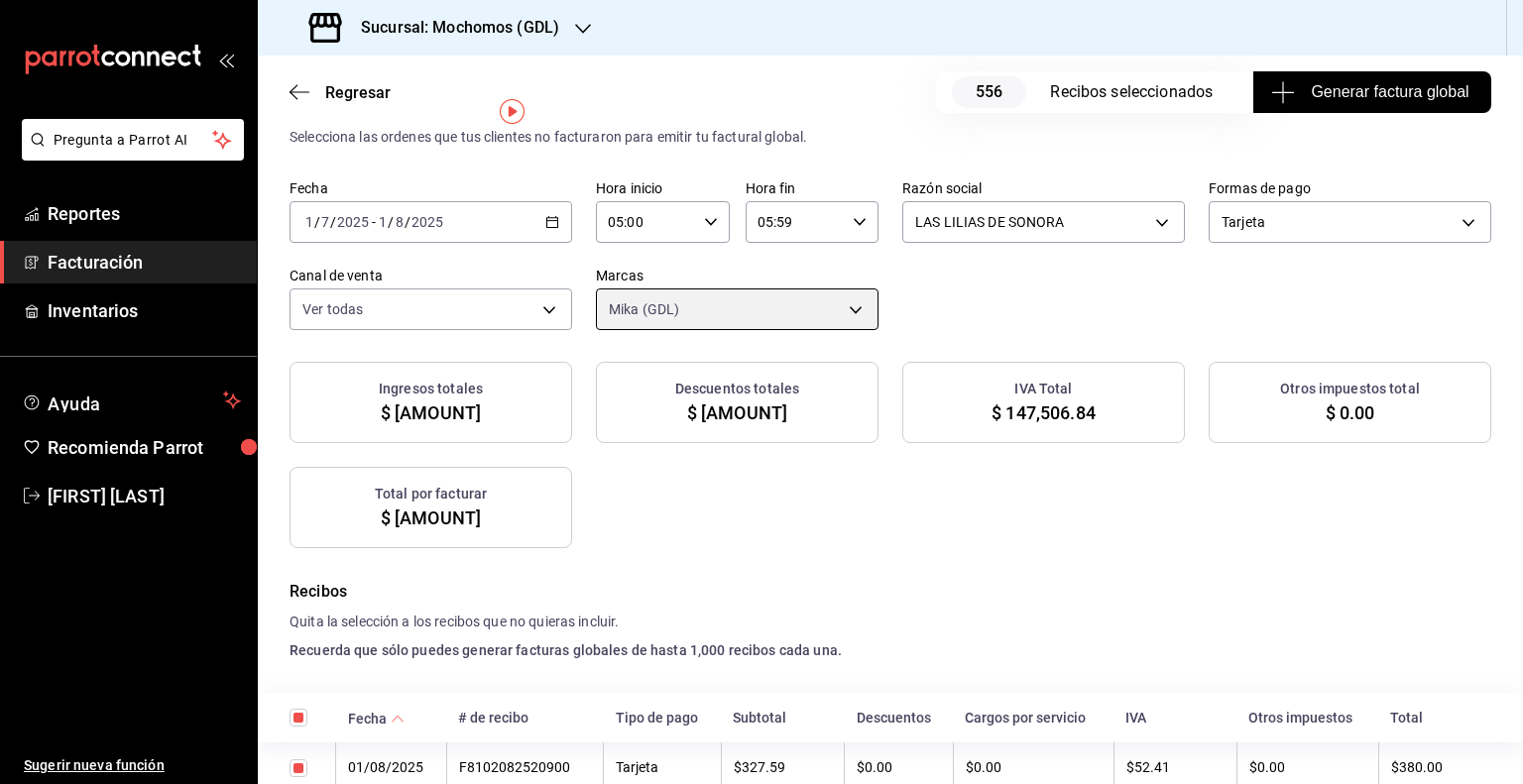 scroll, scrollTop: 0, scrollLeft: 0, axis: both 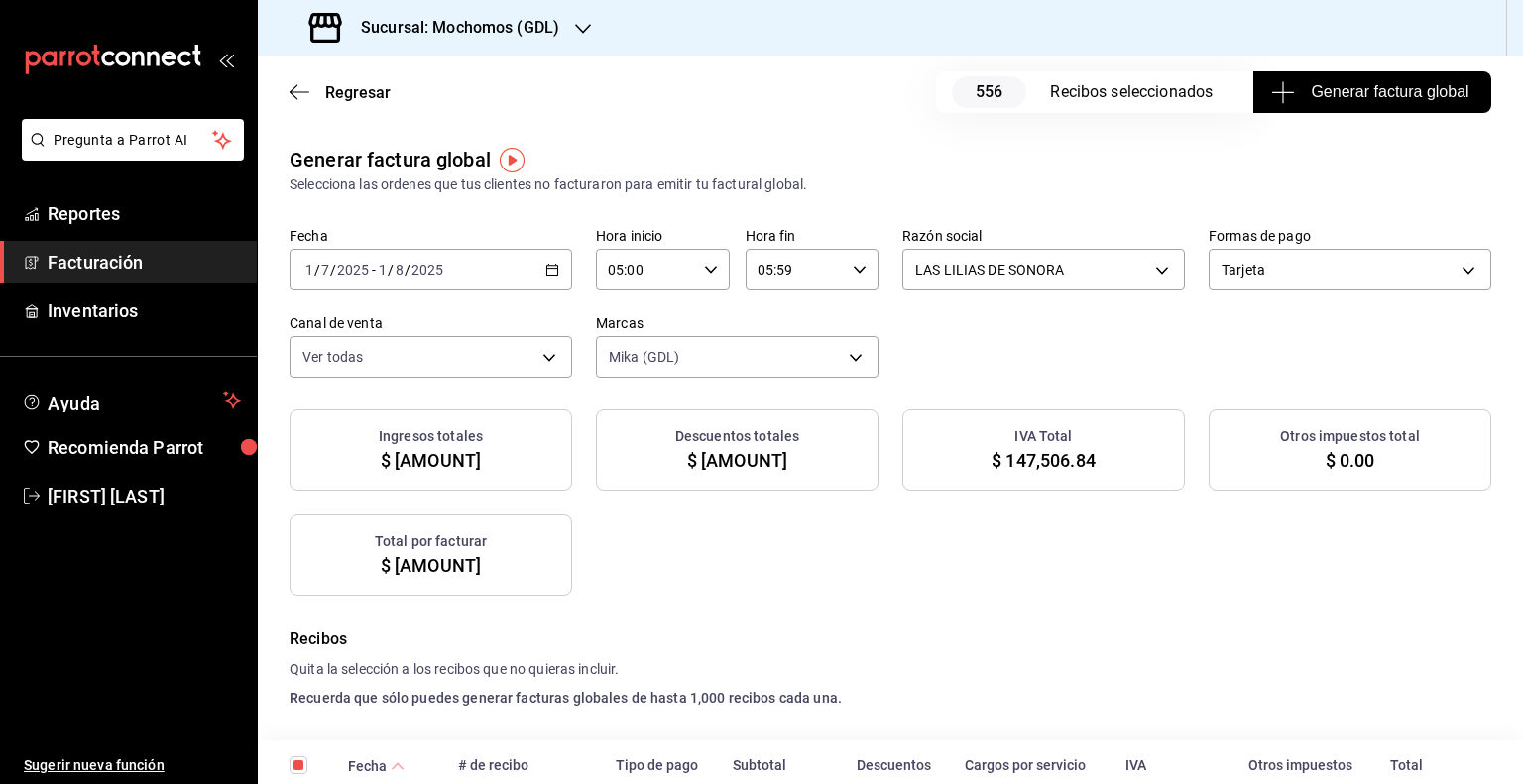 click on "Generar factura global" at bounding box center [1371, 92] 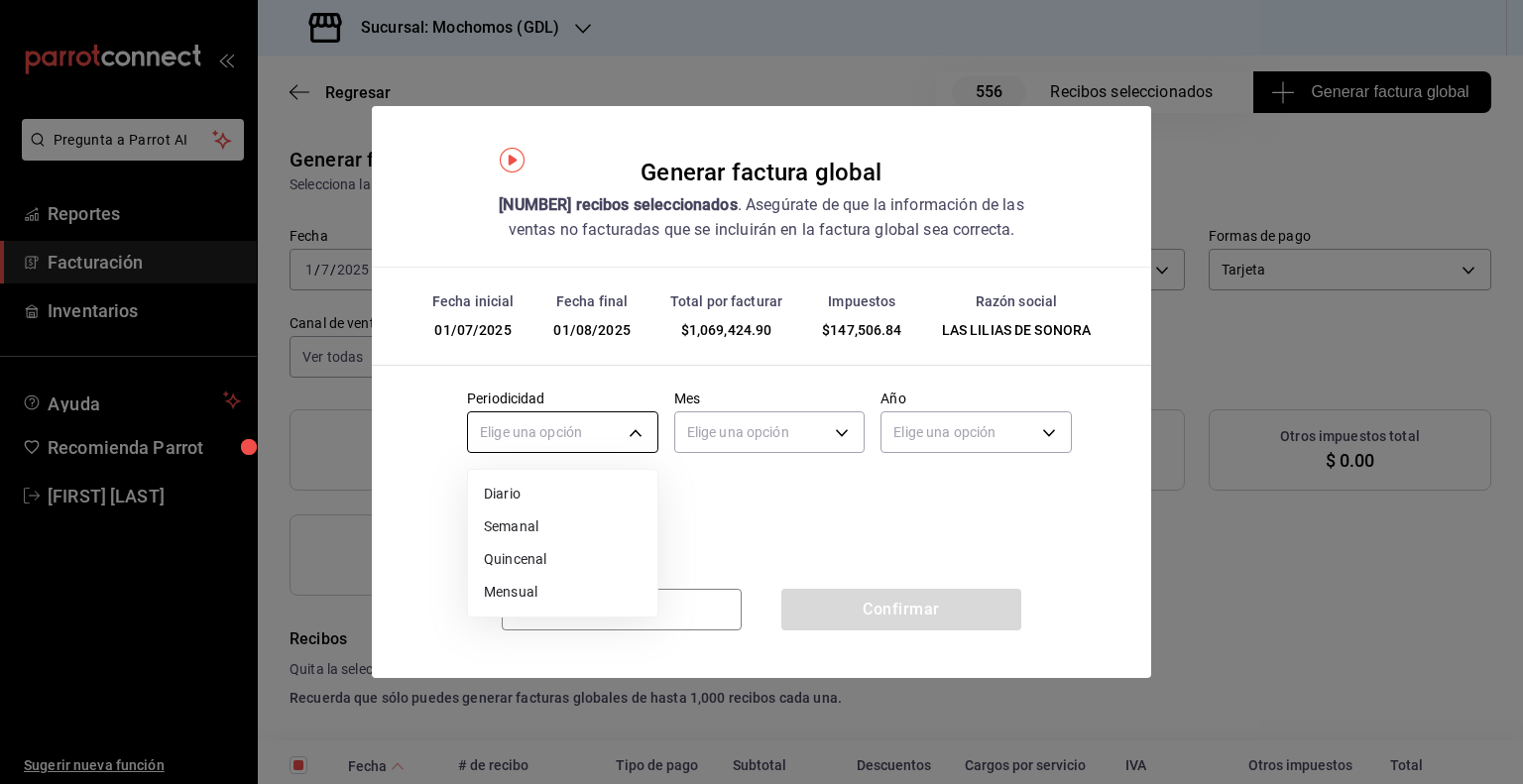 click on "Pregunta a Parrot AI Reportes   Facturación   Inventarios   Ayuda Recomienda Parrot   [FIRST] [LAST]   Sugerir nueva función   Sucursal: Mochomos (GDL) Regresar 556 Recibos seleccionados Generar factura global Generar factura global Selecciona las ordenes que tus clientes no facturaron para emitir tu factural global. Fecha [DATE] [DATE] - [DATE] [DATE] Hora inicio 05:00 Hora inicio Hora fin 05:59 Hora fin Razón social LAS LILIAS DE SONORA [UUID] Formas de pago Tarjeta CARD Canal de venta Ver todas PARROT,UBER_EATS,RAPPI,DIDI_FOOD,ONLINE Marcas Mika (GDL) [UUID] Ingresos totales $ 921,918.06 Descuentos totales $ 1,078.10 IVA Total $ 147,506.84 Otros impuestos total $ 0.00 Total por facturar $ 1,069,424.90 Recibos Quita la selección a los recibos que no quieras incluir. Recuerda que sólo puedes generar facturas globales de hasta 1,000 recibos cada una. Fecha # de recibo Tipo de pago Subtotal Descuentos Cargos por servicio" at bounding box center [762, 392] 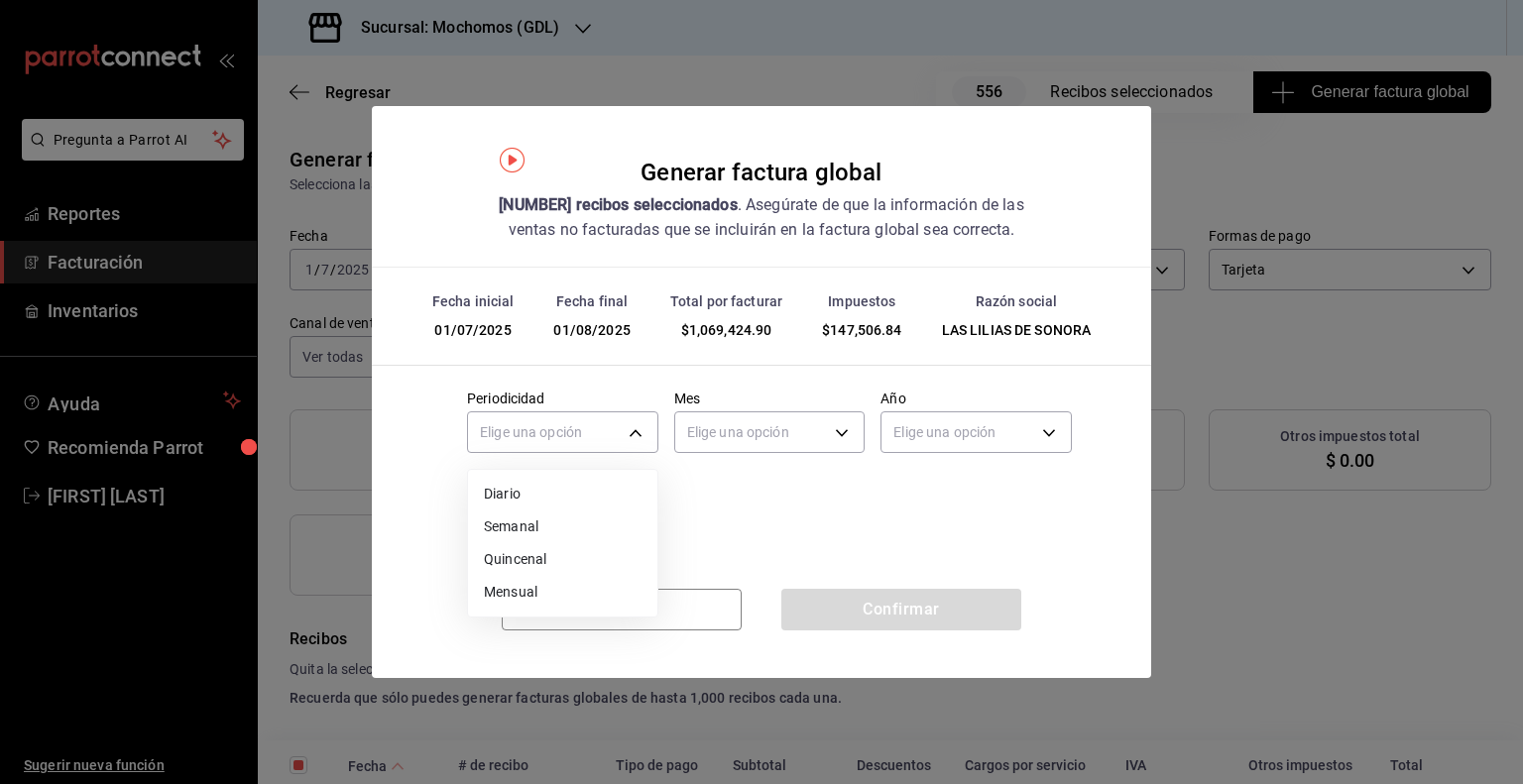 click on "Mensual" at bounding box center (562, 592) 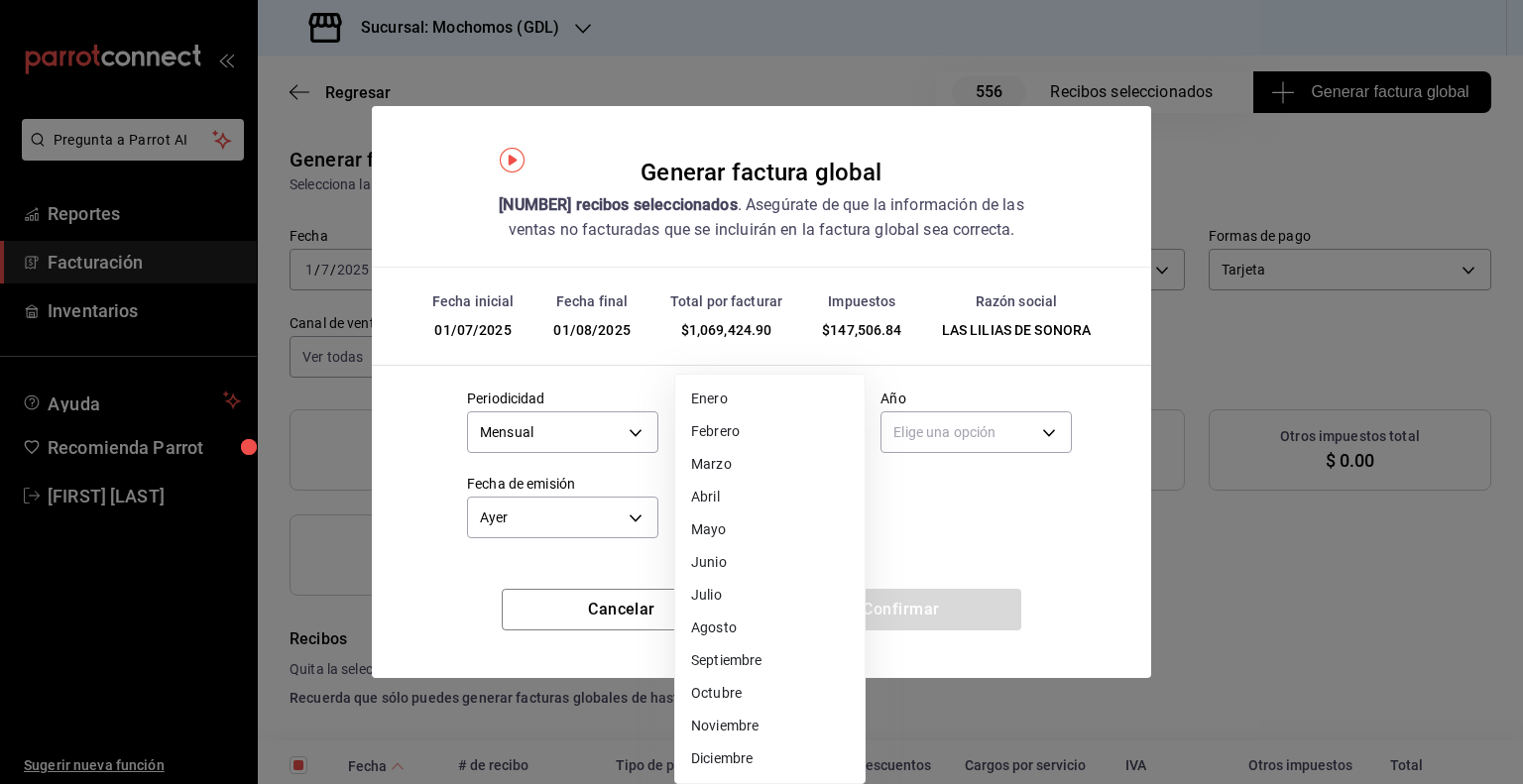 click on "Pregunta a Parrot AI Reportes   Facturación   Inventarios   Ayuda Recomienda Parrot   [FIRST] [LAST]   Sugerir nueva función   Sucursal: Mochomos (GDL) Regresar 556 Recibos seleccionados Generar factura global Generar factura global Selecciona las ordenes que tus clientes no facturaron para emitir tu factural global. Fecha [DATE] [DATE] - [DATE] [DATE] Hora inicio 05:00 Hora inicio Hora fin 05:59 Hora fin Razón social LAS LILIAS DE SONORA [UUID] Formas de pago Tarjeta CARD Canal de venta Ver todas PARROT,UBER_EATS,RAPPI,DIDI_FOOD,ONLINE Marcas Mika (GDL) [UUID] Ingresos totales $ 921,918.06 Descuentos totales $ 1,078.10 IVA Total $ 147,506.84 Otros impuestos total $ 0.00 Total por facturar $ 1,069,424.90 Recibos Quita la selección a los recibos que no quieras incluir. Recuerda que sólo puedes generar facturas globales de hasta 1,000 recibos cada una. Fecha # de recibo Tipo de pago Subtotal Descuentos Cargos por servicio" at bounding box center [762, 392] 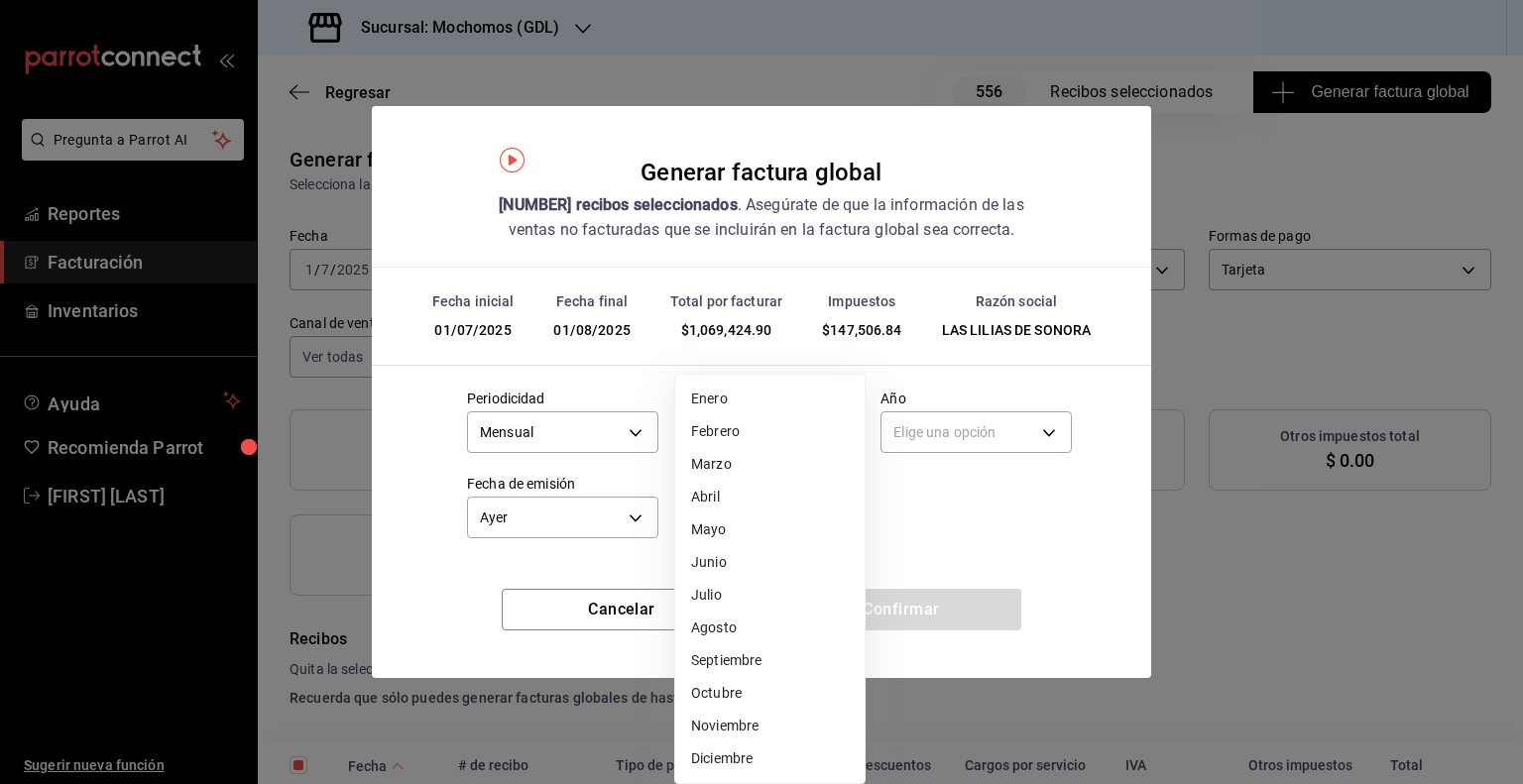 click on "Julio" at bounding box center (769, 595) 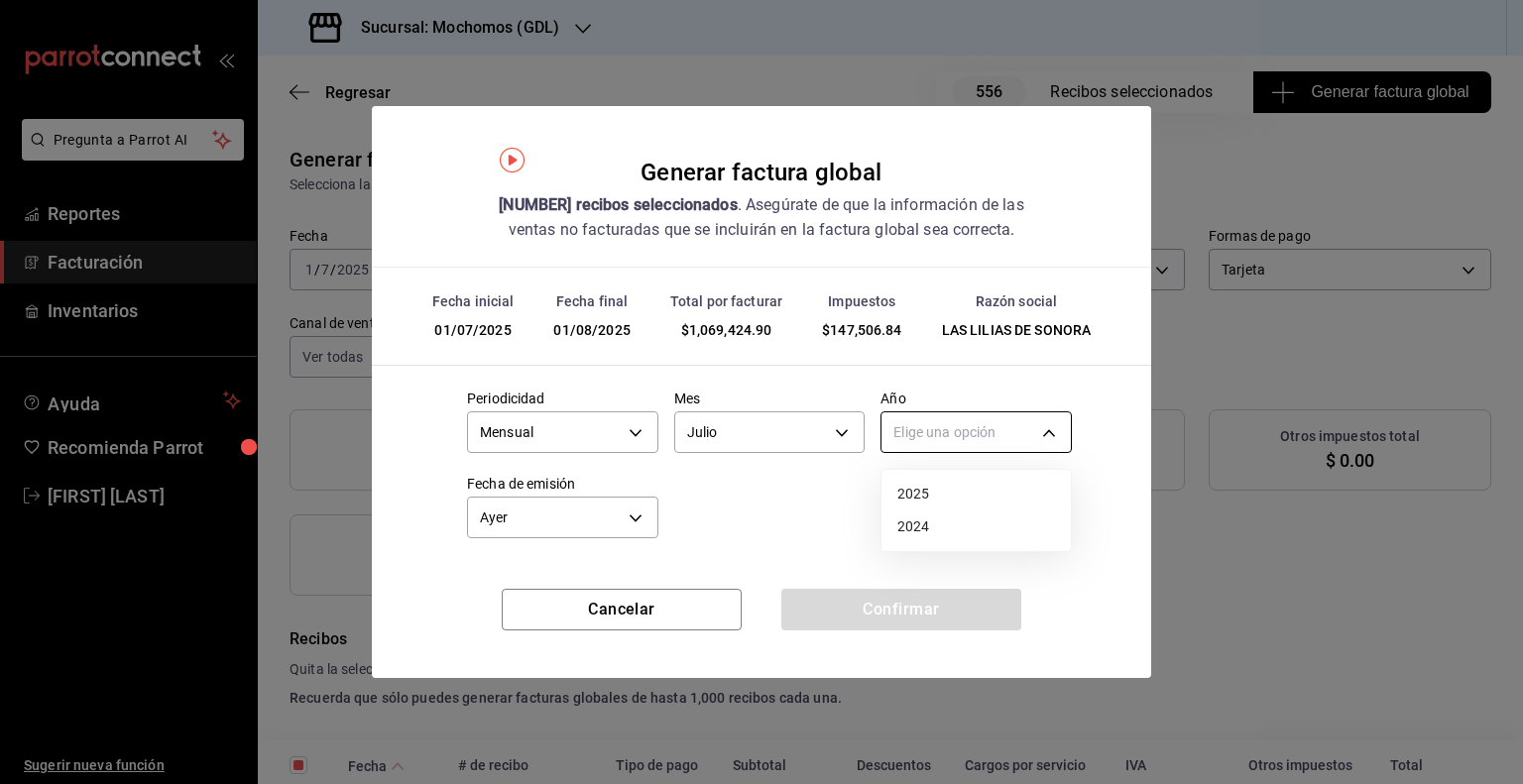 click on "Pregunta a Parrot AI Reportes   Facturación   Inventarios   Ayuda Recomienda Parrot   [FIRST] [LAST]   Sugerir nueva función   Sucursal: Mochomos (GDL) Regresar 556 Recibos seleccionados Generar factura global Generar factura global Selecciona las ordenes que tus clientes no facturaron para emitir tu factural global. Fecha [DATE] [DATE] - [DATE] [DATE] Hora inicio 05:00 Hora inicio Hora fin 05:59 Hora fin Razón social LAS LILIAS DE SONORA [UUID] Formas de pago Tarjeta CARD Canal de venta Ver todas PARROT,UBER_EATS,RAPPI,DIDI_FOOD,ONLINE Marcas Mika (GDL) [UUID] Ingresos totales $ 921,918.06 Descuentos totales $ 1,078.10 IVA Total $ 147,506.84 Otros impuestos total $ 0.00 Total por facturar $ 1,069,424.90 Recibos Quita la selección a los recibos que no quieras incluir. Recuerda que sólo puedes generar facturas globales de hasta 1,000 recibos cada una. Fecha # de recibo Tipo de pago Subtotal Descuentos Cargos por servicio" at bounding box center [762, 392] 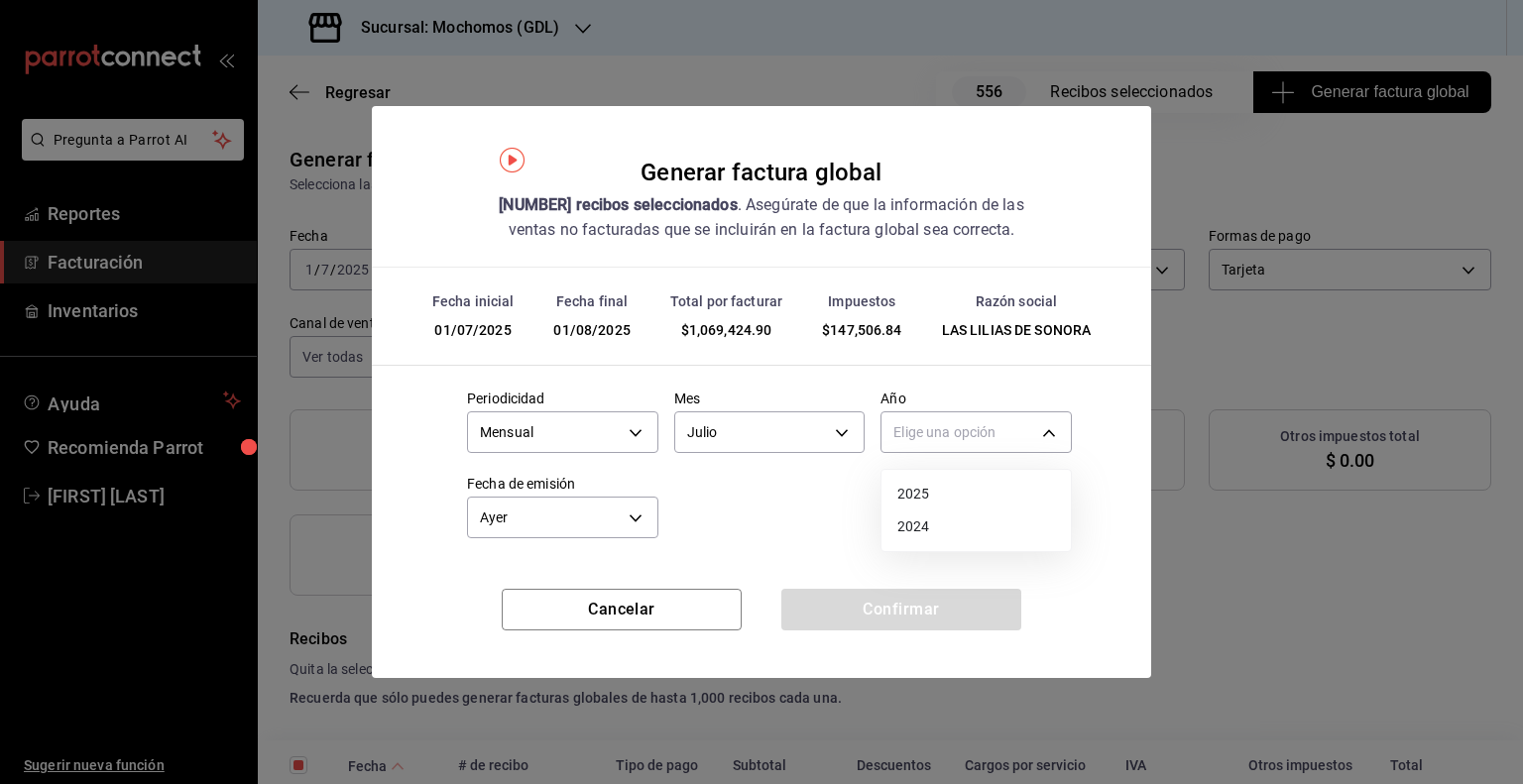 click on "2025" at bounding box center (976, 494) 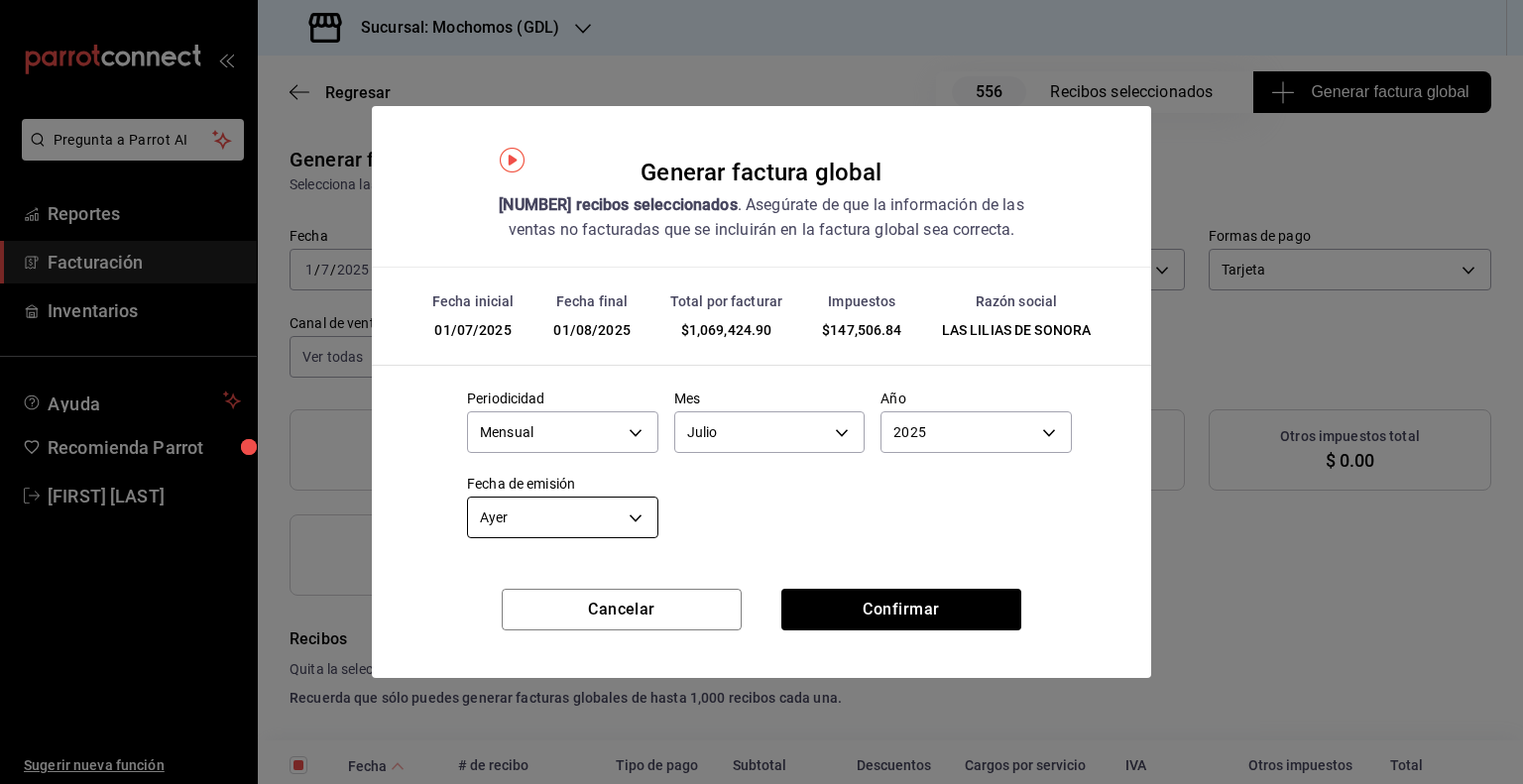 click on "Pregunta a Parrot AI Reportes   Facturación   Inventarios   Ayuda Recomienda Parrot   [FIRST] [LAST]   Sugerir nueva función   Sucursal: Mochomos (GDL) Regresar 556 Recibos seleccionados Generar factura global Generar factura global Selecciona las ordenes que tus clientes no facturaron para emitir tu factural global. Fecha [DATE] [DATE] - [DATE] [DATE] Hora inicio 05:00 Hora inicio Hora fin 05:59 Hora fin Razón social LAS LILIAS DE SONORA [UUID] Formas de pago Tarjeta CARD Canal de venta Ver todas PARROT,UBER_EATS,RAPPI,DIDI_FOOD,ONLINE Marcas Mika (GDL) [UUID] Ingresos totales $ 921,918.06 Descuentos totales $ 1,078.10 IVA Total $ 147,506.84 Otros impuestos total $ 0.00 Total por facturar $ 1,069,424.90 Recibos Quita la selección a los recibos que no quieras incluir. Recuerda que sólo puedes generar facturas globales de hasta 1,000 recibos cada una. Fecha # de recibo Tipo de pago Subtotal Descuentos Cargos por servicio" at bounding box center [762, 392] 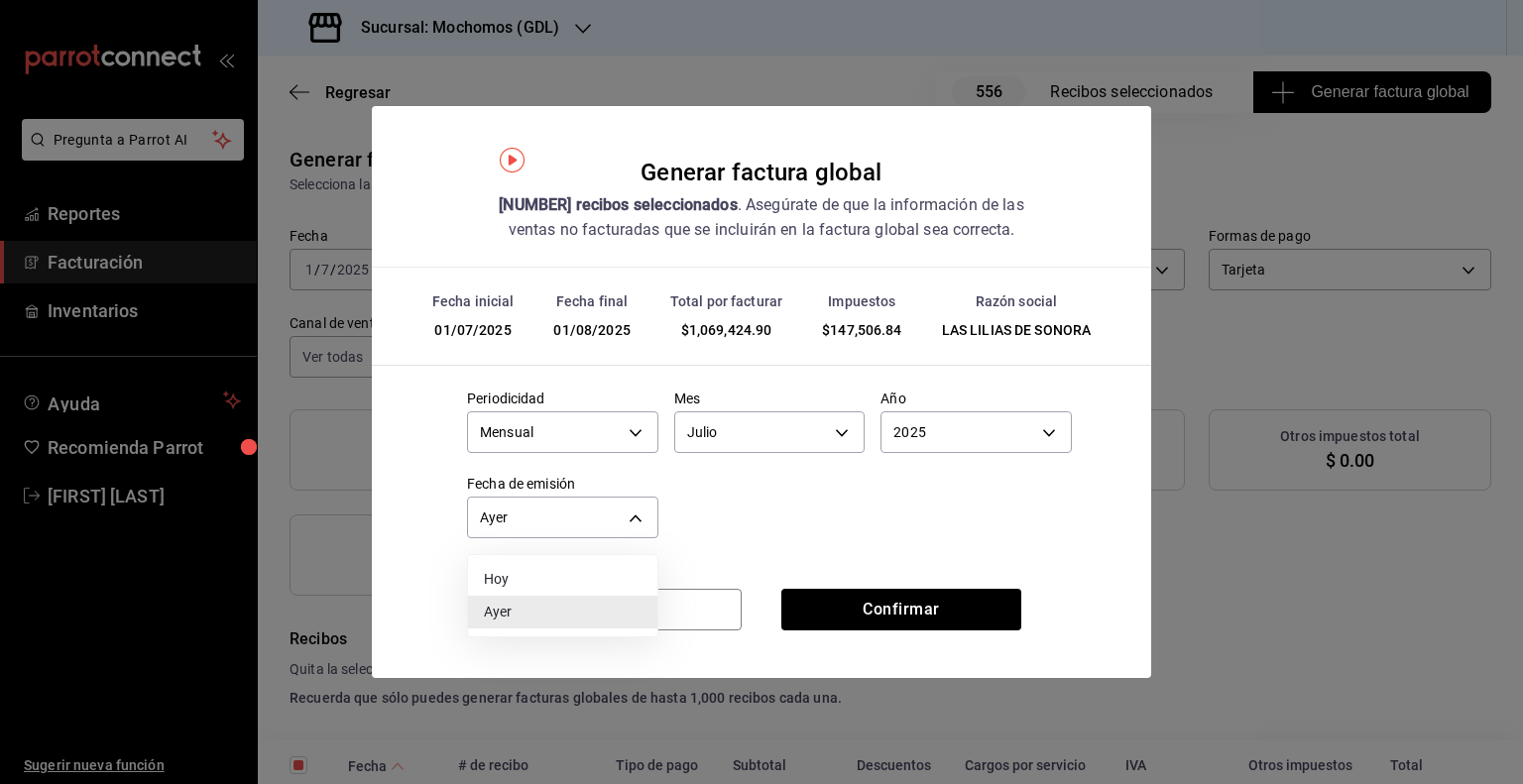 click on "Ayer" at bounding box center (562, 612) 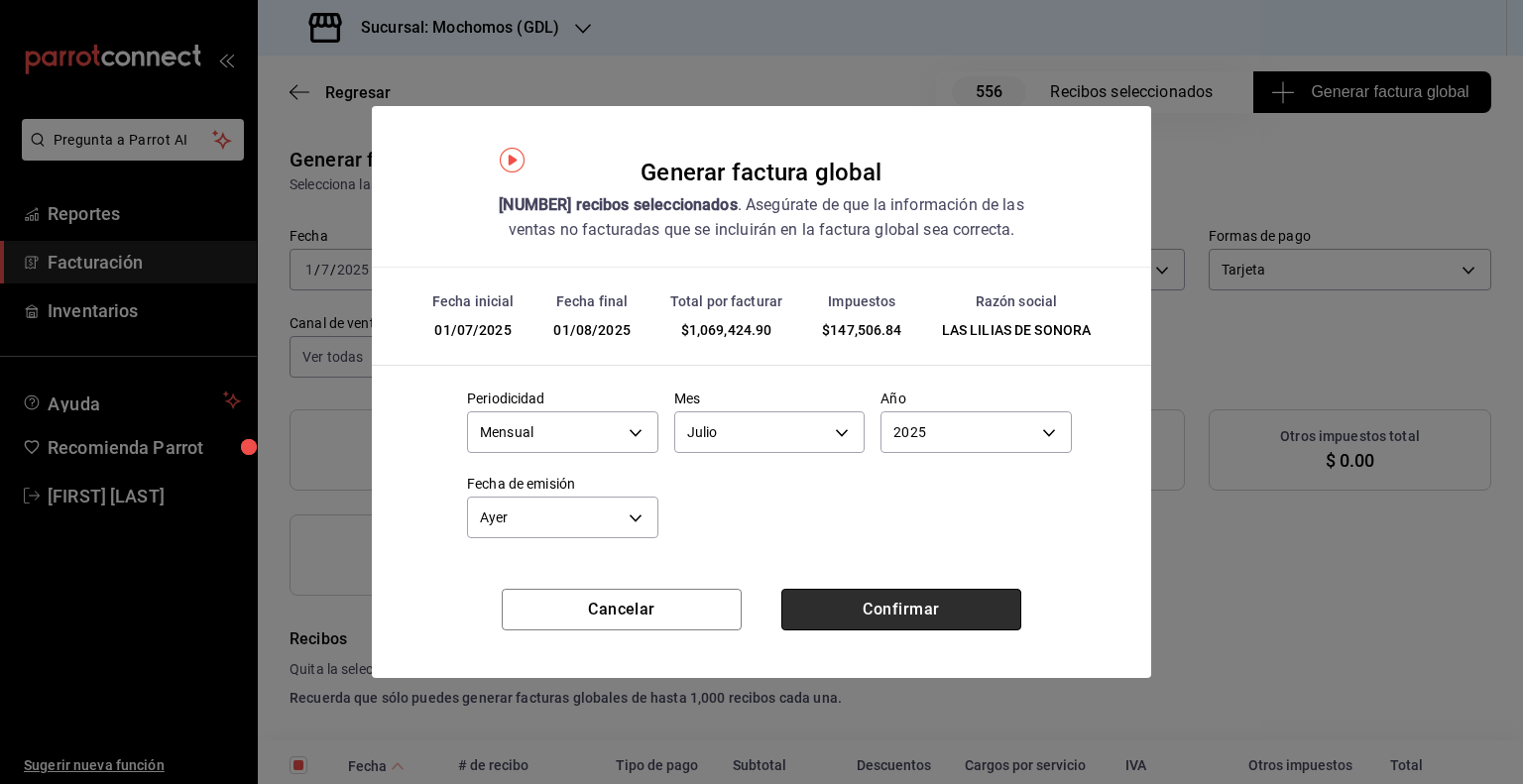 click on "Confirmar" at bounding box center (901, 610) 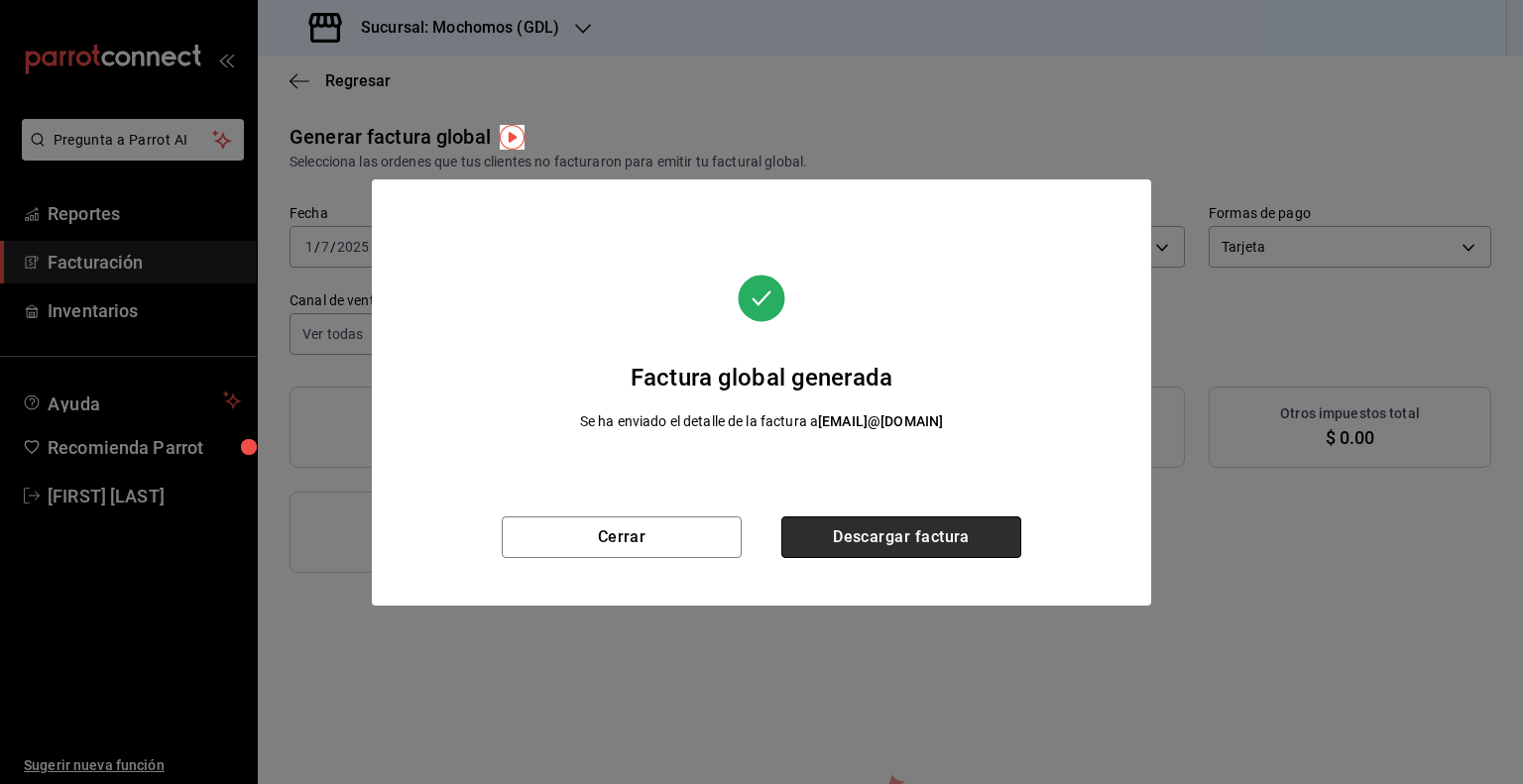 click on "Descargar factura" at bounding box center [901, 537] 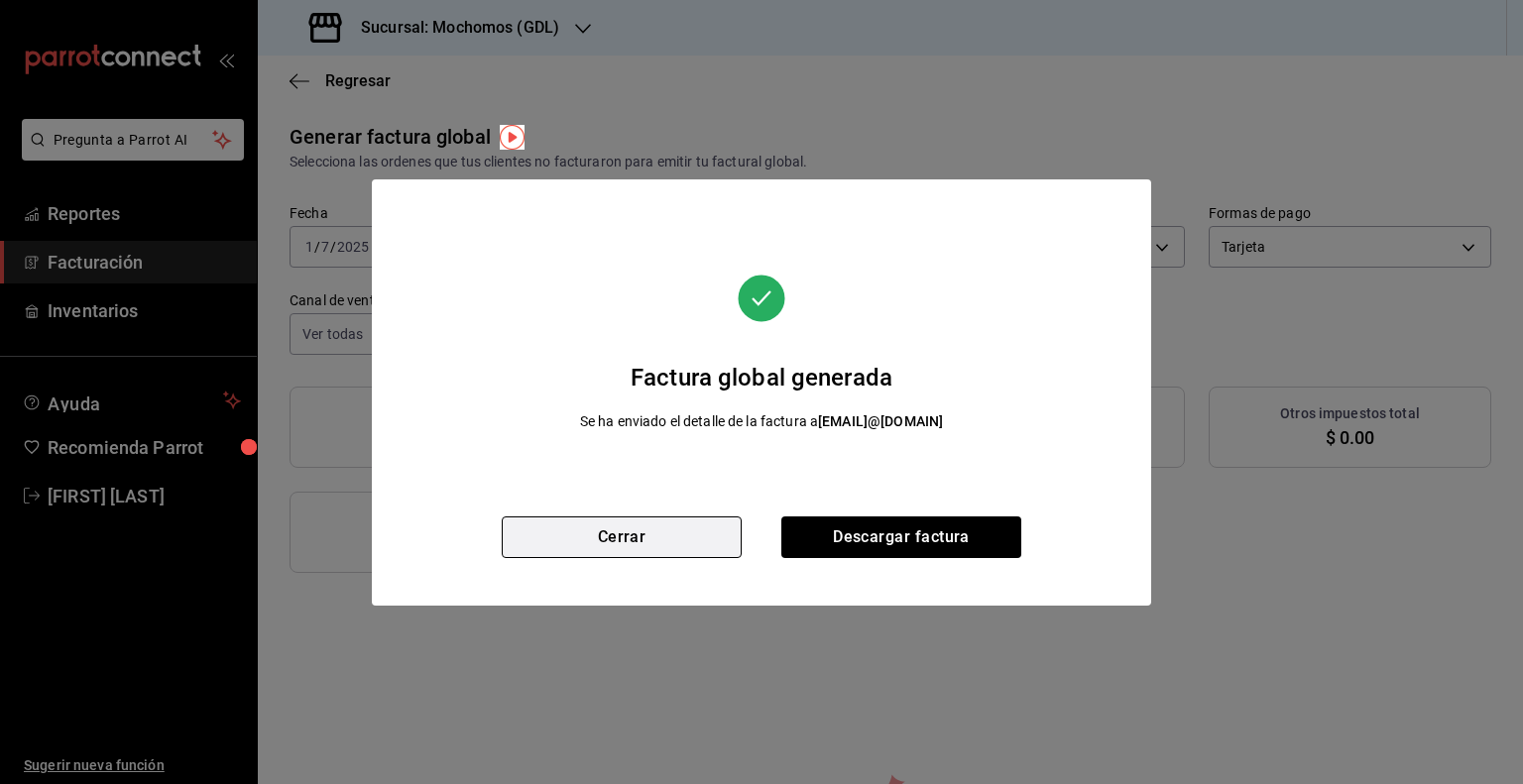 click on "Cerrar" at bounding box center (622, 537) 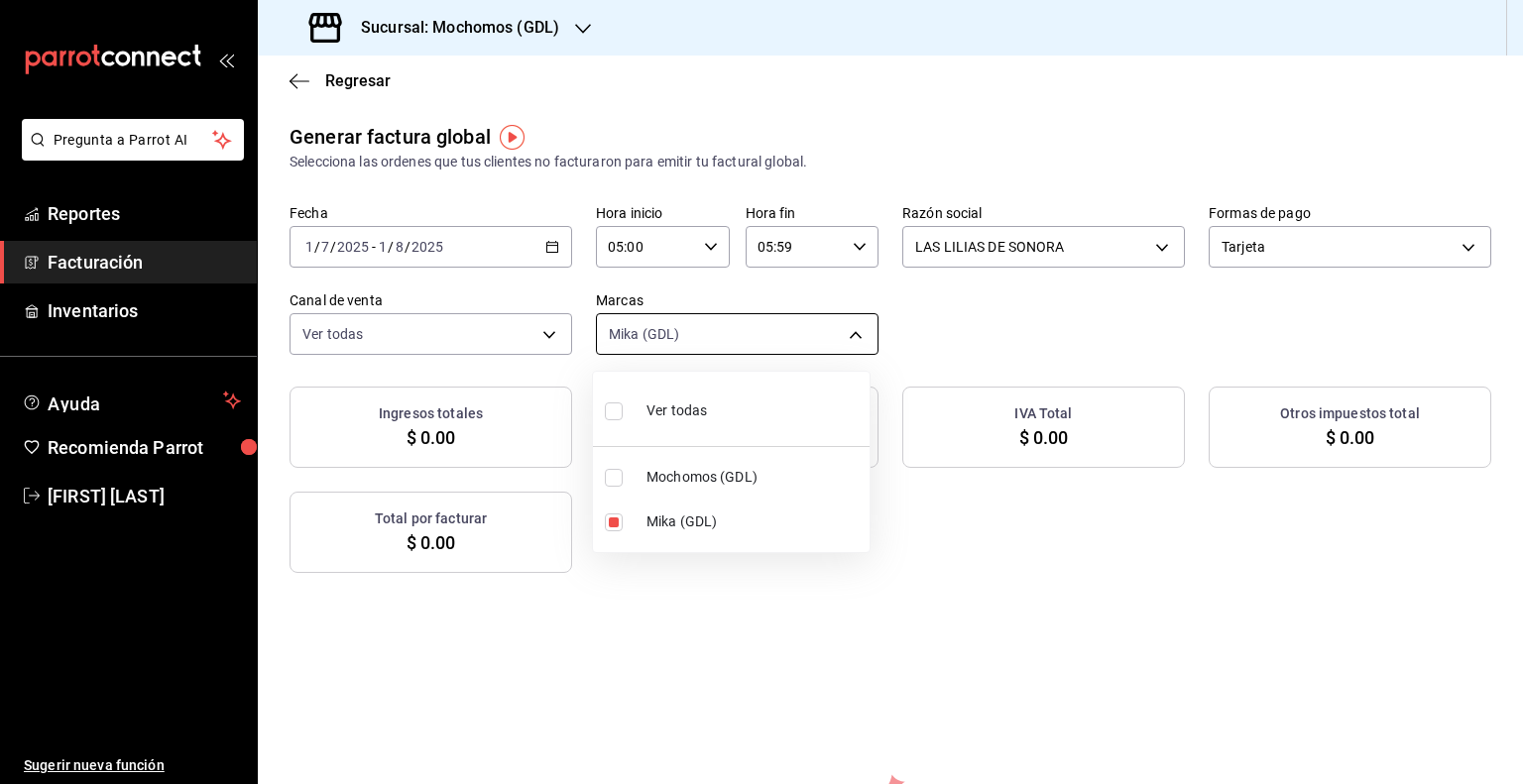 click on "Pregunta a Parrot AI Reportes   Facturación   Inventarios   Ayuda Recomienda Parrot   [FIRST] [LAST]   Sugerir nueva función   Sucursal: Mochomos (GDL) Regresar Generar factura global Selecciona las ordenes que tus clientes no facturaron para emitir tu factural global. Fecha 2025-07-01 1 / 7 / 2025 - 2025-08-01 1 / 8 / 2025 Hora inicio 05:00 Hora inicio Hora fin 05:59 Hora fin Razón social LAS LILIAS DE SONORA bb67da87-52eb-4cd7-9c7a-c0ac995b77d5 Formas de pago Tarjeta CARD Canal de venta Ver todas PARROT,UBER_EATS,RAPPI,DIDI_FOOD,ONLINE Marcas Mika (GDL) 9cac9703-0c5a-4d8b-addd-5b6b571d65b9 Ingresos totales $ 0.00 Descuentos totales $ 0.00 IVA Total $ 0.00 Otros impuestos total $ 0.00 Total por facturar $ 0.00 No hay información que mostrar GANA 1 MES GRATIS EN TU SUSCRIPCIÓN AQUÍ Ver video tutorial Ir a video Pregunta a Parrot AI Reportes   Facturación   Inventarios   Ayuda Recomienda Parrot   [FIRST] [LAST]   Sugerir nueva función   Visitar centro de ayuda (81) [PHONE] (81) [PHONE]" at bounding box center (762, 392) 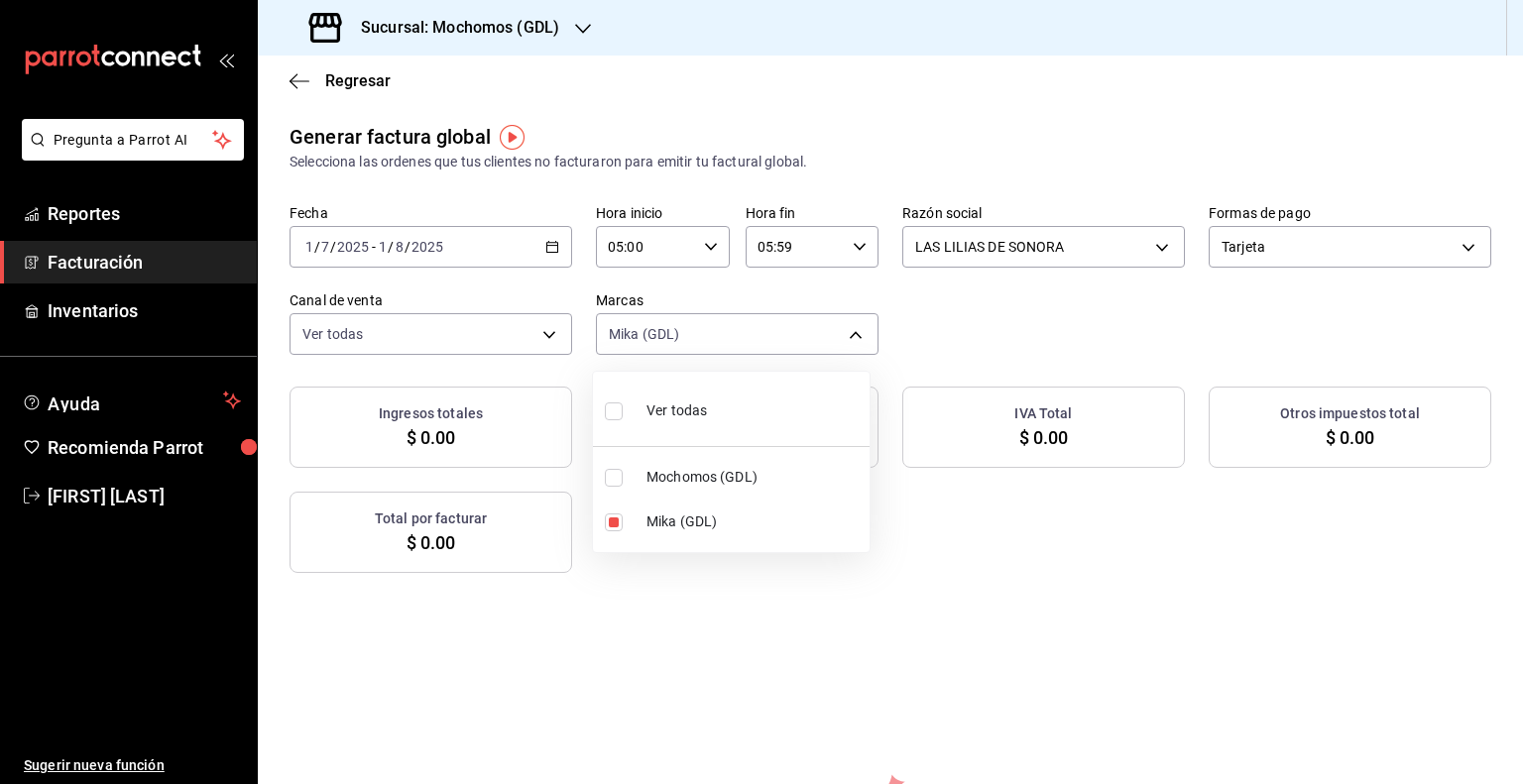 click on "Mochomos (GDL)" at bounding box center [754, 477] 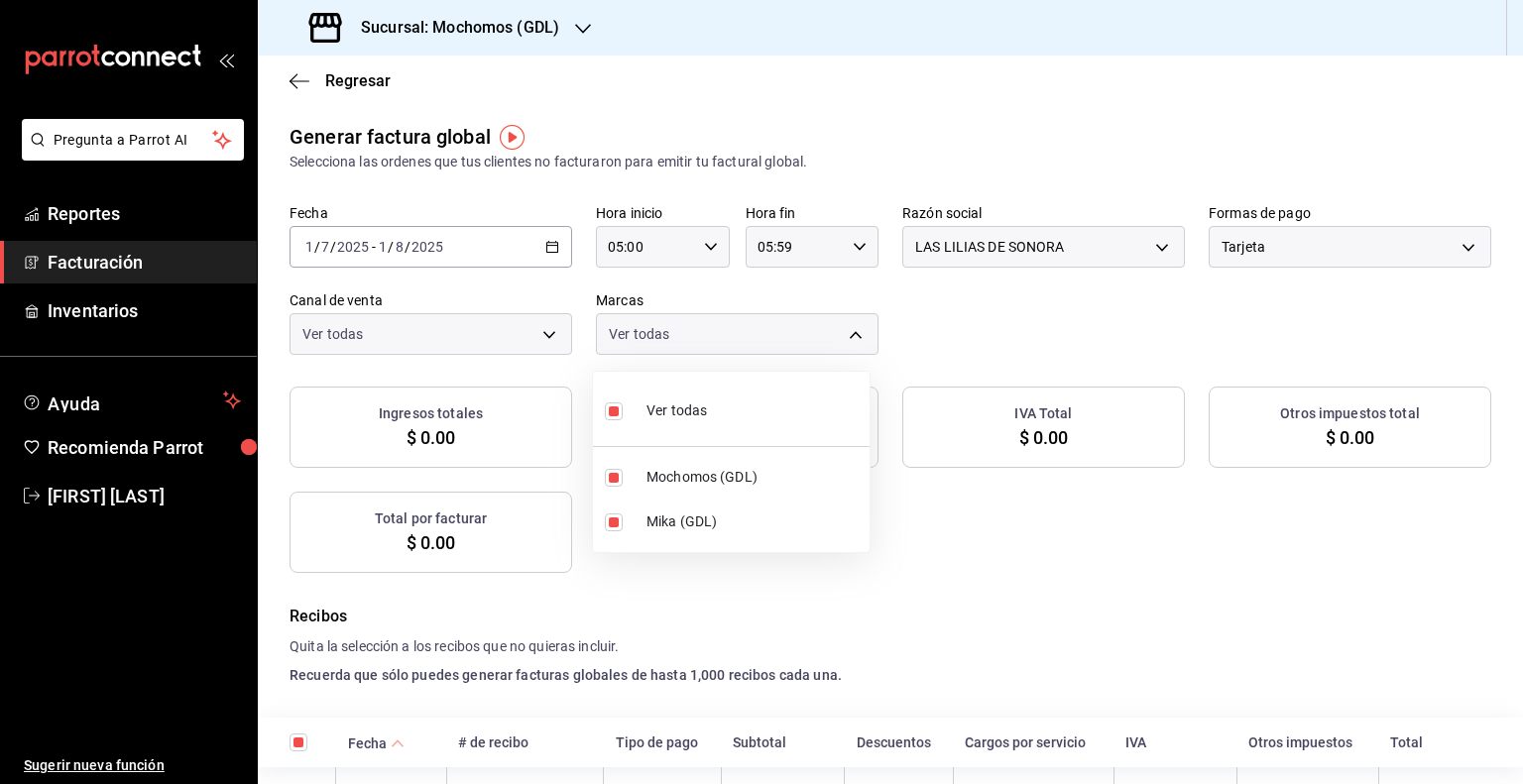 click on "Mika (GDL)" at bounding box center [754, 521] 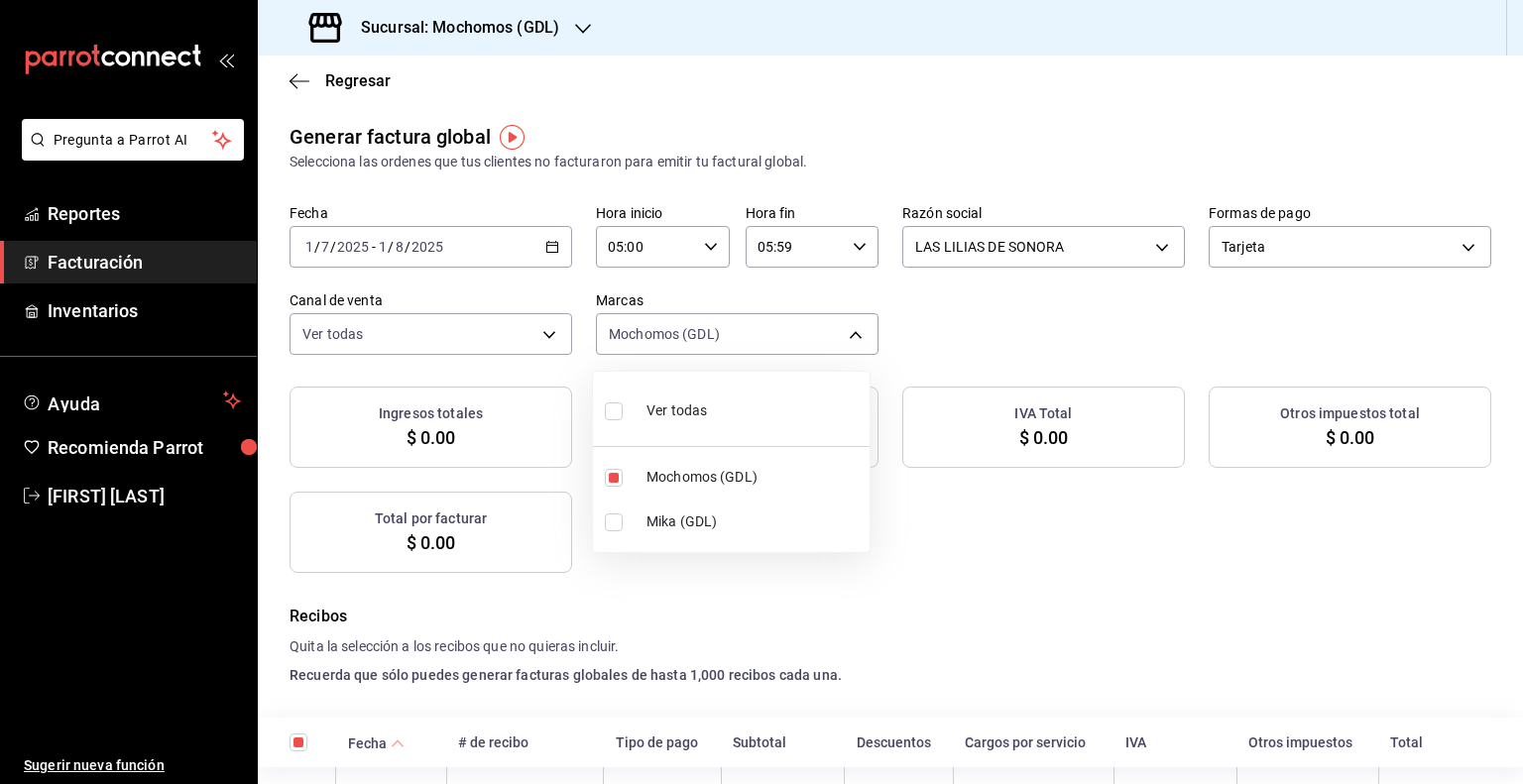 click at bounding box center [762, 392] 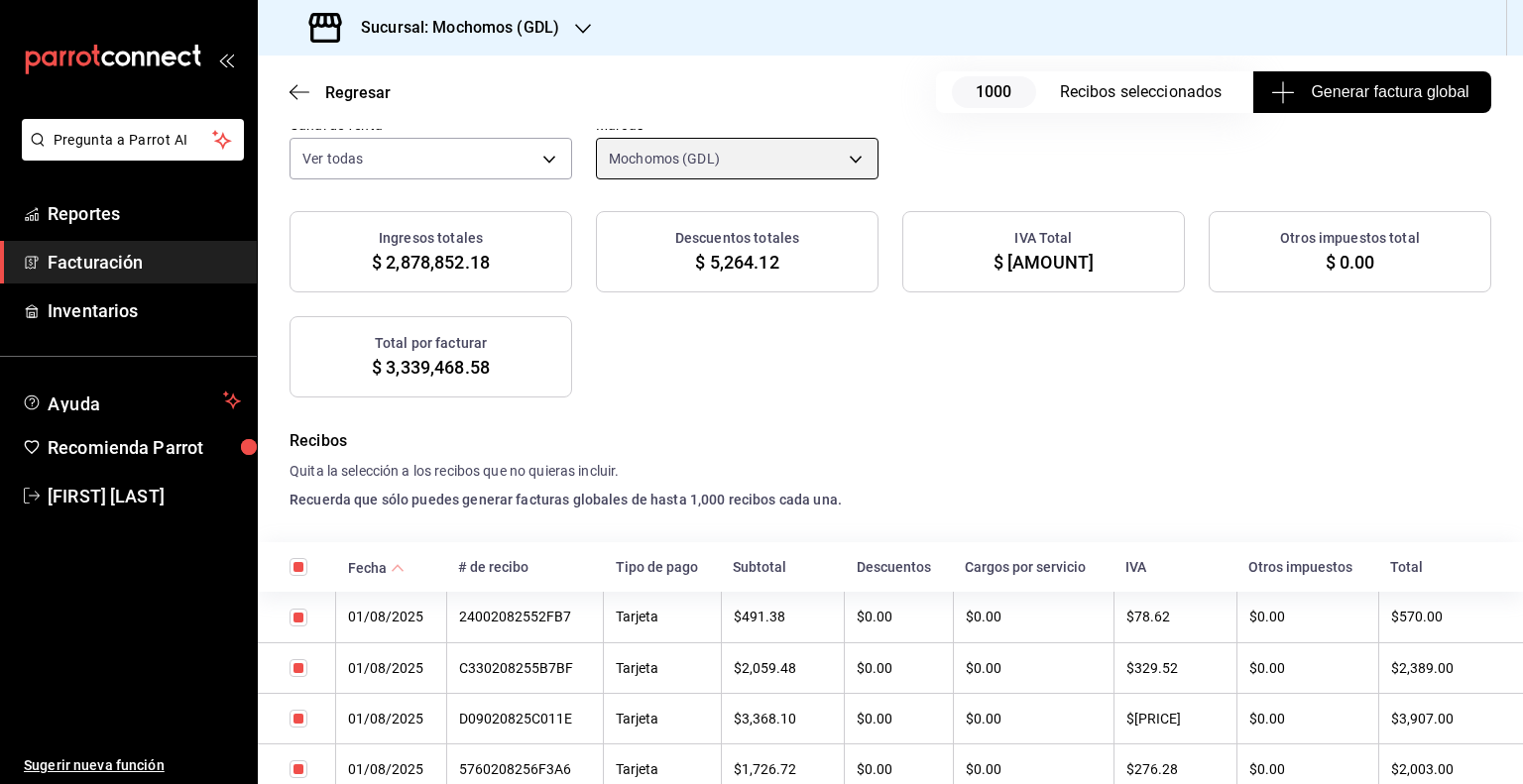 scroll, scrollTop: 0, scrollLeft: 0, axis: both 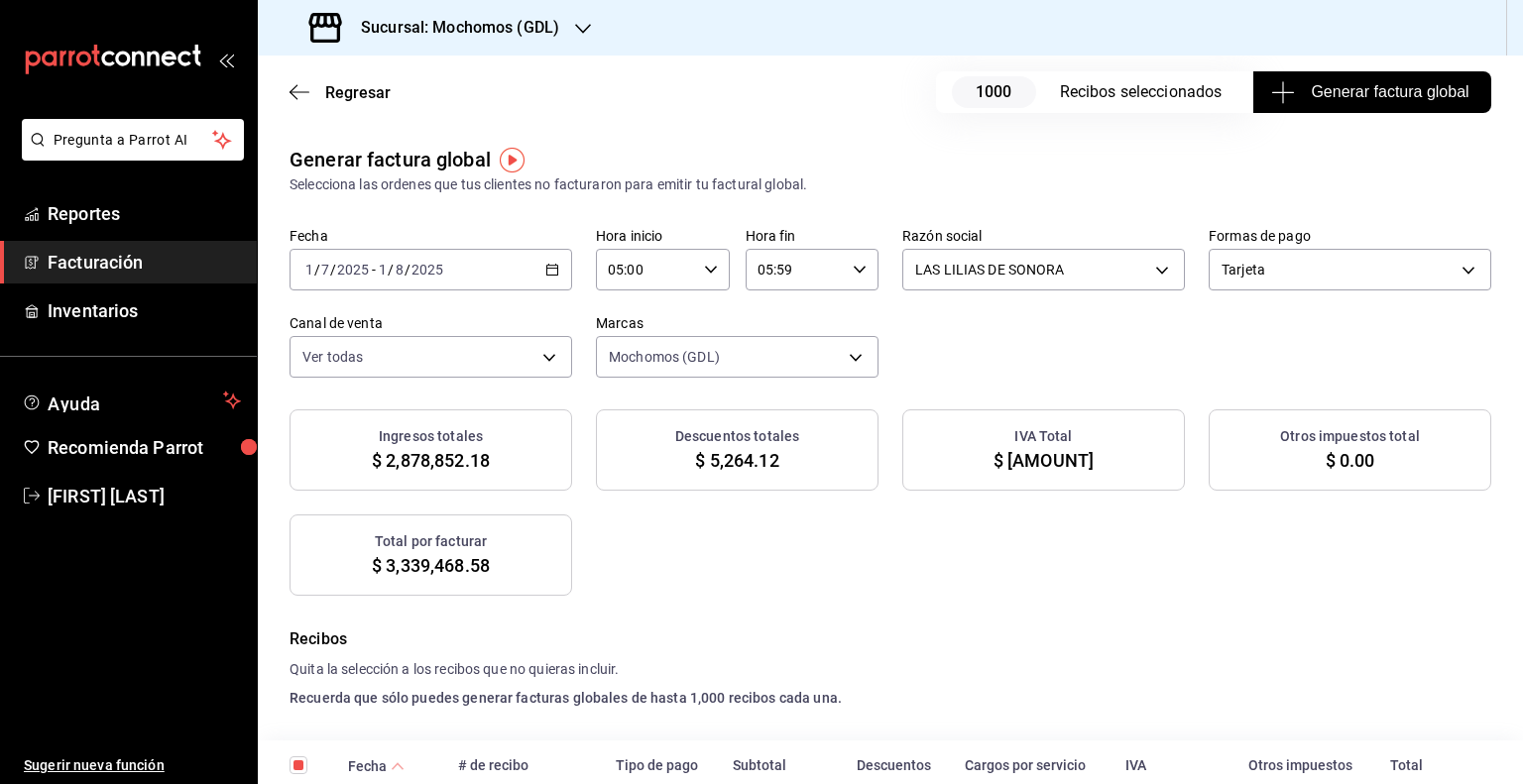 click 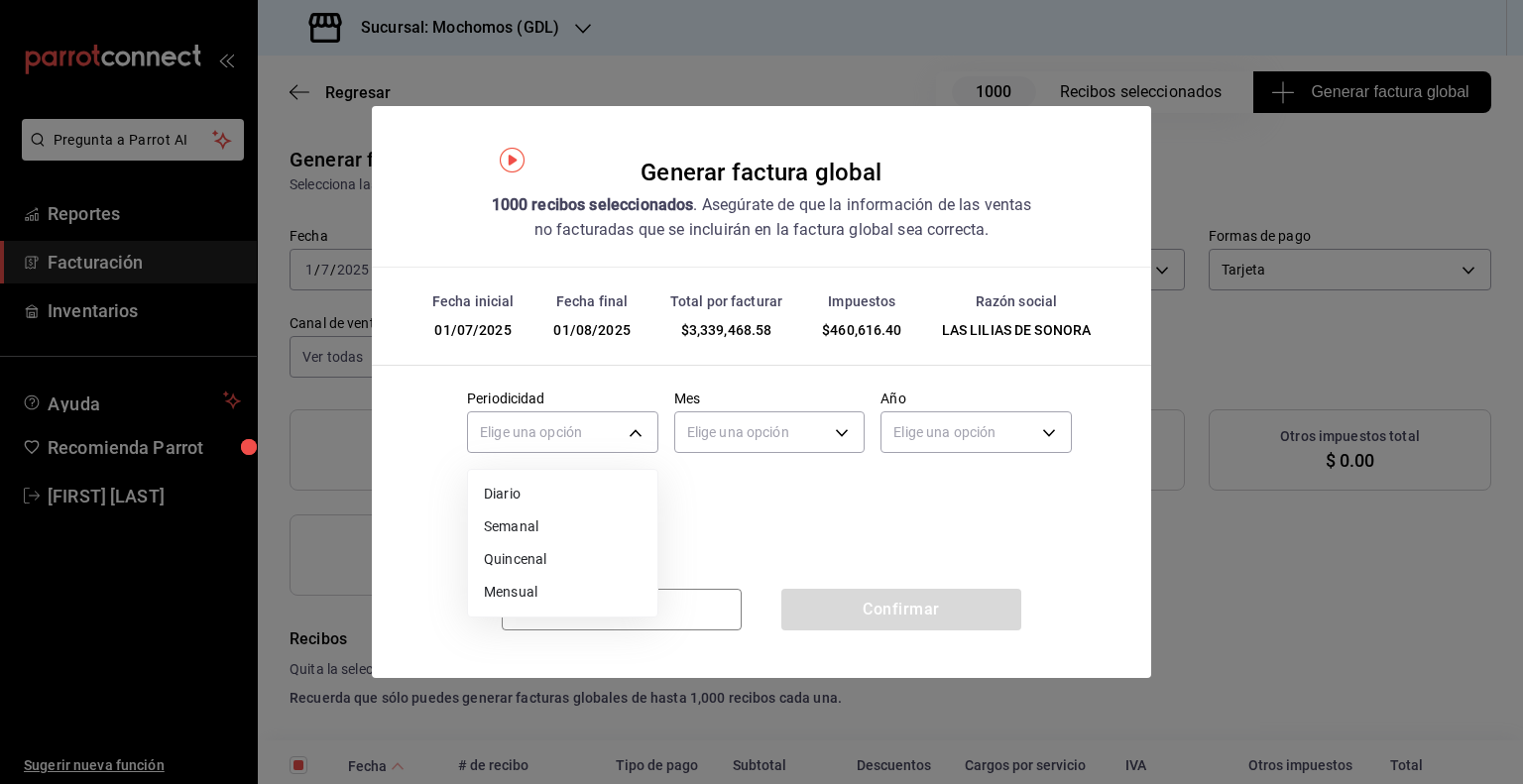 click on "Pregunta a Parrot AI Reportes   Facturación   Inventarios   Ayuda Recomienda Parrot   [FIRST] [LAST]   Sugerir nueva función   Sucursal: Mochomos (GDL) Regresar 1000 Recibos seleccionados Generar factura global Generar factura global Selecciona las ordenes que tus clientes no facturaron para emitir tu factural global. Fecha 2025-07-01 1 / 7 / 2025 - 2025-08-01 1 / 8 / 2025 Hora inicio 05:00 Hora inicio Hora fin 05:59 Hora fin Razón social [COMPANY_NAME] bb67da87-52eb-4cd7-9c7a-c0ac995b77d5 Formas de pago Tarjeta CARD Canal de venta Ver todas PARROT,UBER_EATS,RAPPI,DIDI_FOOD,ONLINE Marcas Mochomos (GDL) 36c25d4a-7cb0-456c-a434-e981d54830bc Ingresos totales $ 2,878,852.18 Descuentos totales $ 5,264.12 IVA Total $ 460,616.40 Otros impuestos total $ 0.00 Total por facturar $ 3,339,468.58 Recibos Quita la selección a los recibos que no quieras incluir. Recuerda que sólo puedes generar facturas globales de hasta 1,000 recibos cada una. Fecha # de recibo Tipo de pago Subtotal Descuentos IVA Total $0.00" at bounding box center [762, 392] 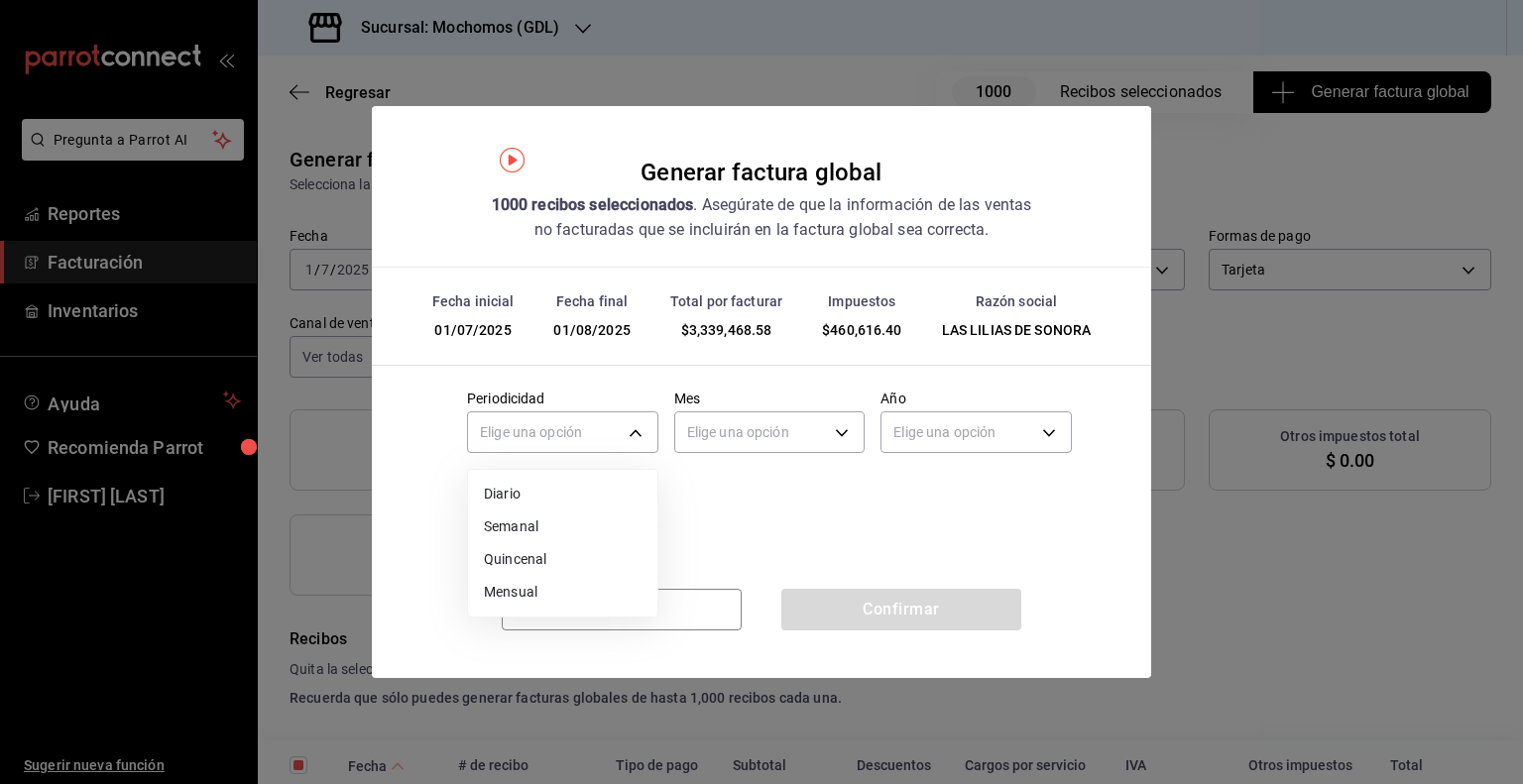 click on "Mensual" at bounding box center (562, 592) 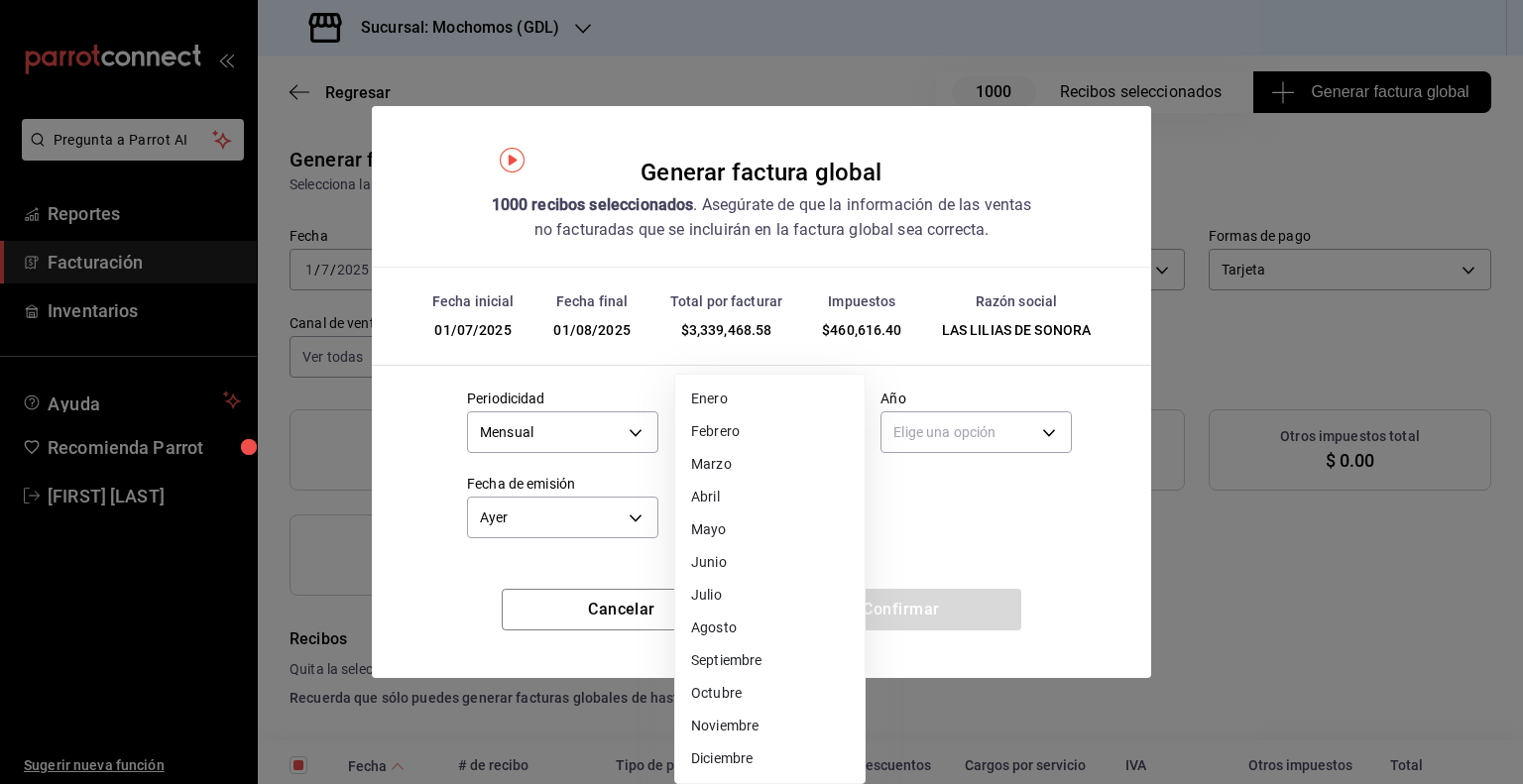 click on "Pregunta a Parrot AI Reportes   Facturación   Inventarios   Ayuda Recomienda Parrot   [FIRST] [LAST]   Sugerir nueva función   Sucursal: Mochomos (GDL) Regresar 1000 Recibos seleccionados Generar factura global Generar factura global Selecciona las ordenes que tus clientes no facturaron para emitir tu factural global. Fecha 2025-07-01 1 / 7 / 2025 - 2025-08-01 1 / 8 / 2025 Hora inicio 05:00 Hora inicio Hora fin 05:59 Hora fin Razón social [COMPANY_NAME] bb67da87-52eb-4cd7-9c7a-c0ac995b77d5 Formas de pago Tarjeta CARD Canal de venta Ver todas PARROT,UBER_EATS,RAPPI,DIDI_FOOD,ONLINE Marcas Mochomos (GDL) 36c25d4a-7cb0-456c-a434-e981d54830bc Ingresos totales $ 2,878,852.18 Descuentos totales $ 5,264.12 IVA Total $ 460,616.40 Otros impuestos total $ 0.00 Total por facturar $ 3,339,468.58 Recibos Quita la selección a los recibos que no quieras incluir. Recuerda que sólo puedes generar facturas globales de hasta 1,000 recibos cada una. Fecha # de recibo Tipo de pago Subtotal Descuentos IVA Total $0.00" at bounding box center (762, 392) 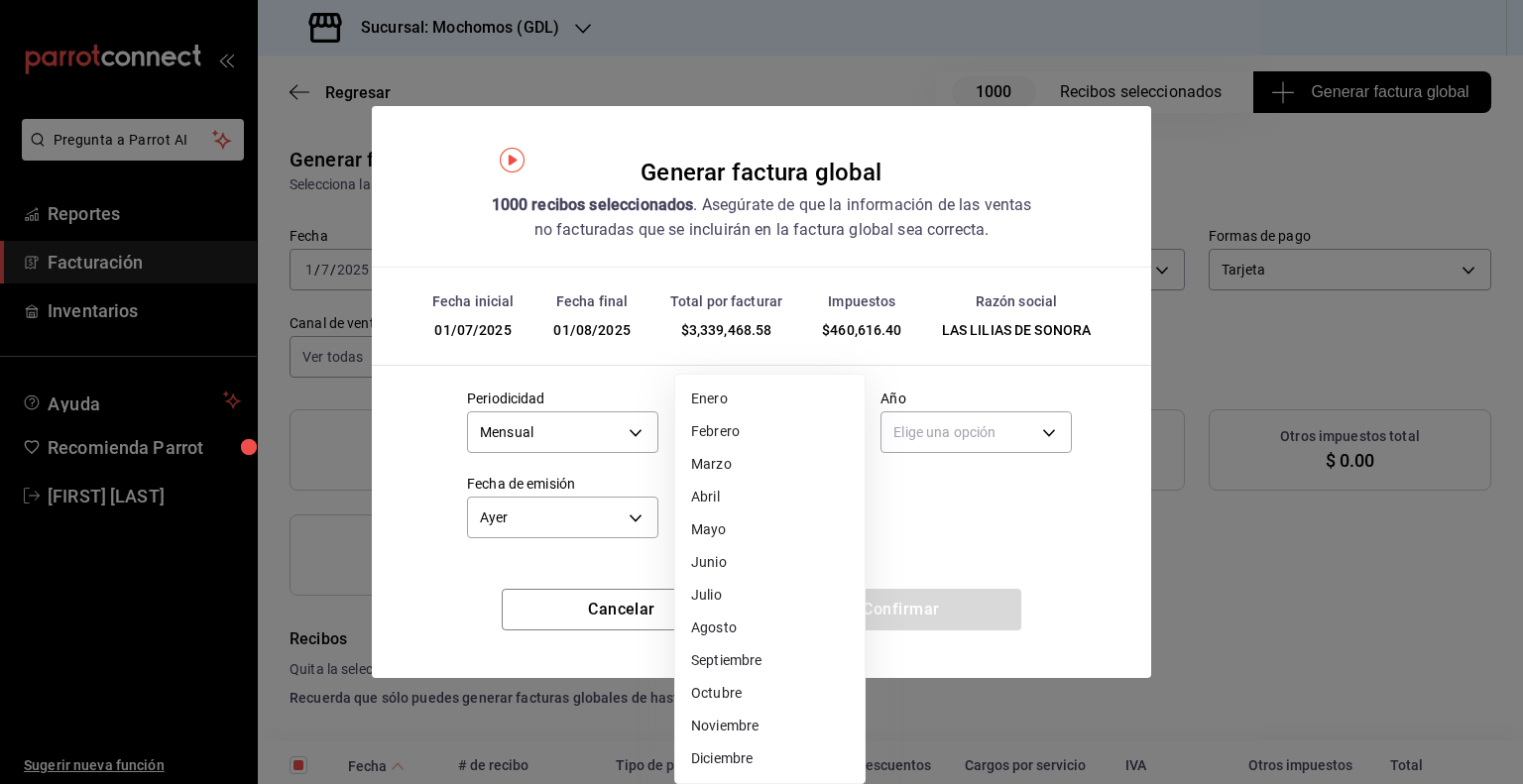 click on "Julio" at bounding box center (769, 595) 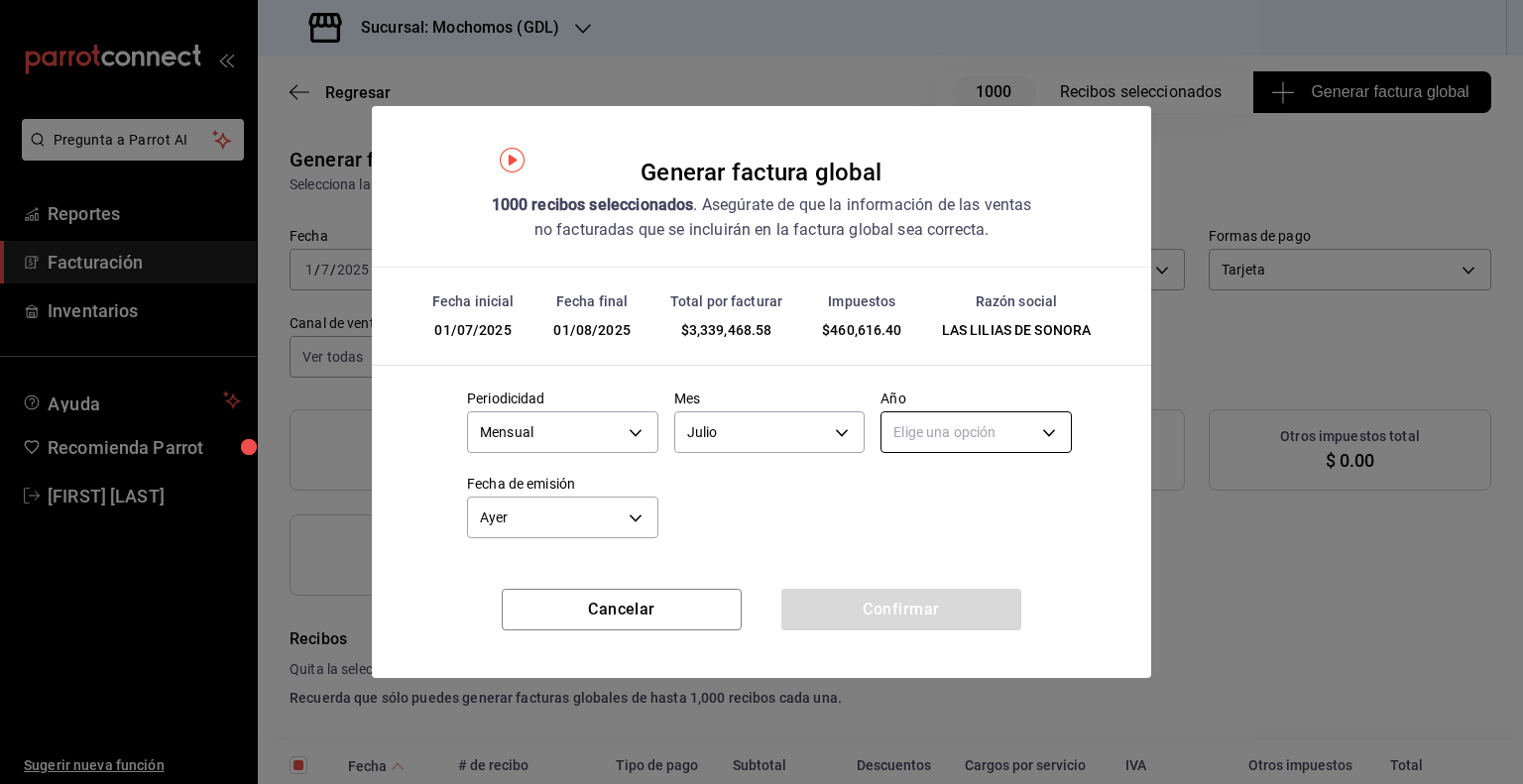 click on "Pregunta a Parrot AI Reportes   Facturación   Inventarios   Ayuda Recomienda Parrot   [FIRST] [LAST]   Sugerir nueva función   Sucursal: Mochomos (GDL) Regresar 1000 Recibos seleccionados Generar factura global Generar factura global Selecciona las ordenes que tus clientes no facturaron para emitir tu factural global. Fecha 2025-07-01 1 / 7 / 2025 - 2025-08-01 1 / 8 / 2025 Hora inicio 05:00 Hora inicio Hora fin 05:59 Hora fin Razón social [COMPANY_NAME] bb67da87-52eb-4cd7-9c7a-c0ac995b77d5 Formas de pago Tarjeta CARD Canal de venta Ver todas PARROT,UBER_EATS,RAPPI,DIDI_FOOD,ONLINE Marcas Mochomos (GDL) 36c25d4a-7cb0-456c-a434-e981d54830bc Ingresos totales $ 2,878,852.18 Descuentos totales $ 5,264.12 IVA Total $ 460,616.40 Otros impuestos total $ 0.00 Total por facturar $ 3,339,468.58 Recibos Quita la selección a los recibos que no quieras incluir. Recuerda que sólo puedes generar facturas globales de hasta 1,000 recibos cada una. Fecha # de recibo Tipo de pago Subtotal Descuentos IVA Total $0.00" at bounding box center (762, 392) 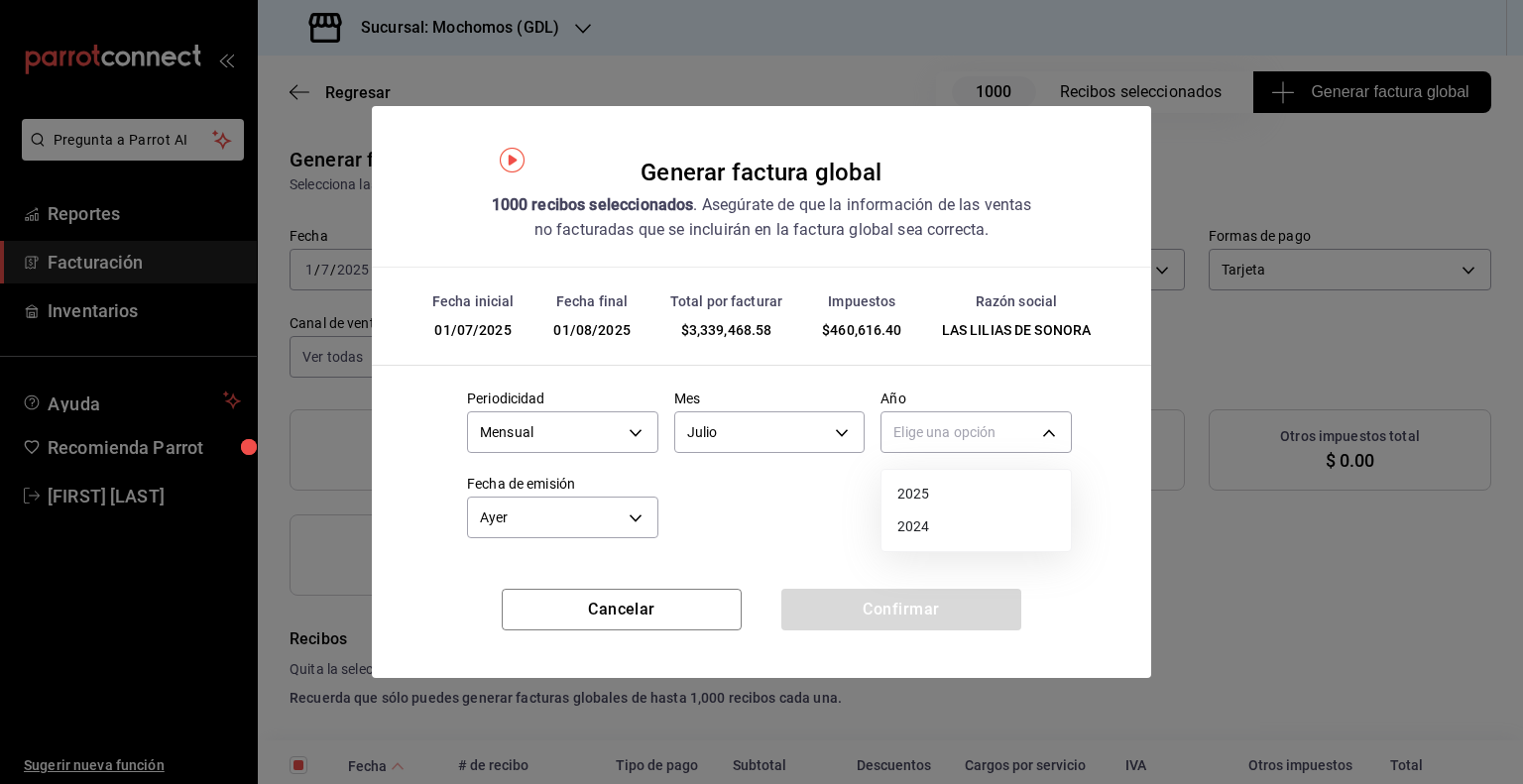 click on "2025" at bounding box center (976, 494) 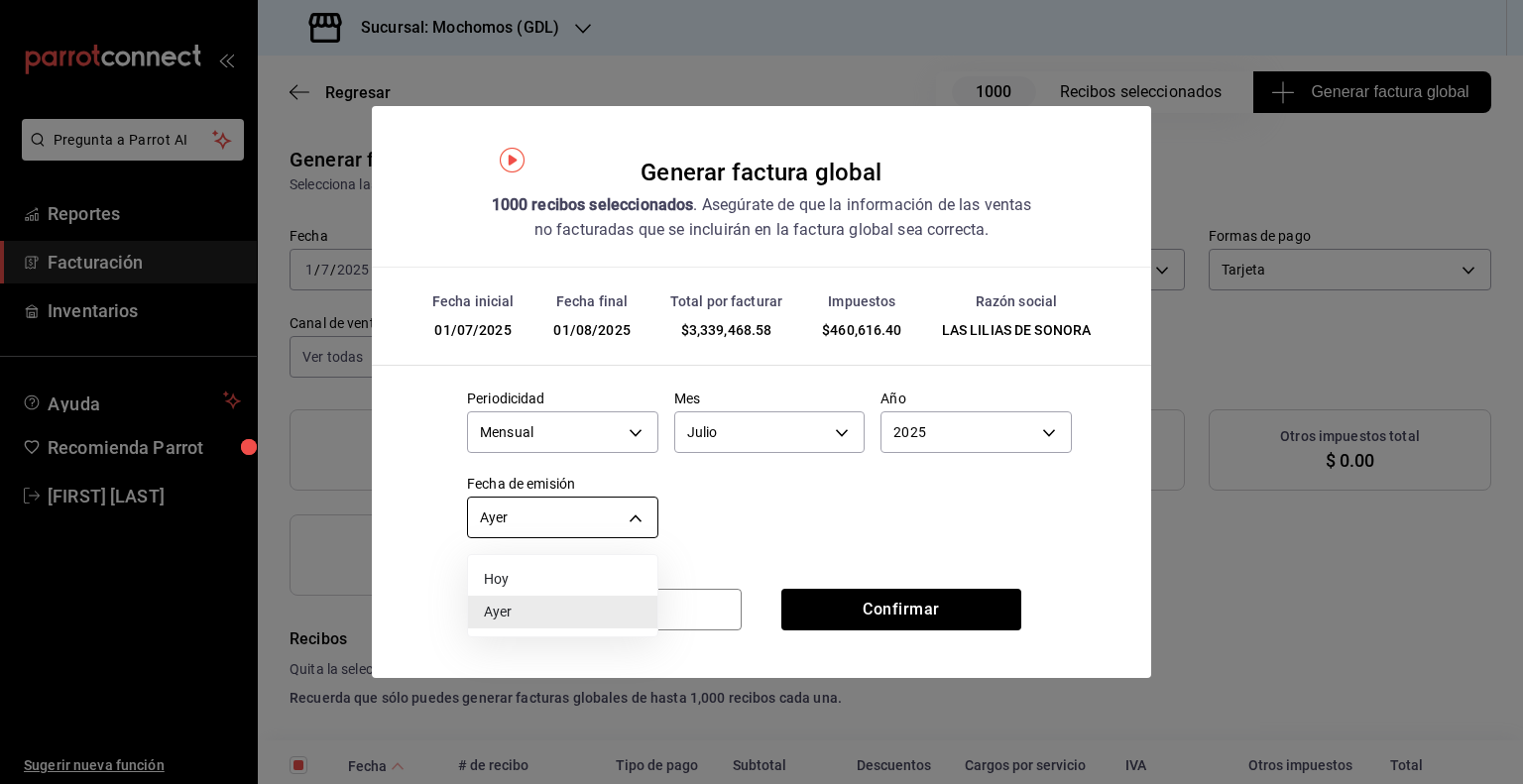 click on "Pregunta a Parrot AI Reportes   Facturación   Inventarios   Ayuda Recomienda Parrot   [FIRST] [LAST]   Sugerir nueva función   Sucursal: Mochomos (GDL) Regresar 1000 Recibos seleccionados Generar factura global Generar factura global Selecciona las ordenes que tus clientes no facturaron para emitir tu factural global. Fecha 2025-07-01 1 / 7 / 2025 - 2025-08-01 1 / 8 / 2025 Hora inicio 05:00 Hora inicio Hora fin 05:59 Hora fin Razón social [COMPANY_NAME] bb67da87-52eb-4cd7-9c7a-c0ac995b77d5 Formas de pago Tarjeta CARD Canal de venta Ver todas PARROT,UBER_EATS,RAPPI,DIDI_FOOD,ONLINE Marcas Mochomos (GDL) 36c25d4a-7cb0-456c-a434-e981d54830bc Ingresos totales $ 2,878,852.18 Descuentos totales $ 5,264.12 IVA Total $ 460,616.40 Otros impuestos total $ 0.00 Total por facturar $ 3,339,468.58 Recibos Quita la selección a los recibos que no quieras incluir. Recuerda que sólo puedes generar facturas globales de hasta 1,000 recibos cada una. Fecha # de recibo Tipo de pago Subtotal Descuentos IVA Total $0.00" at bounding box center (762, 392) 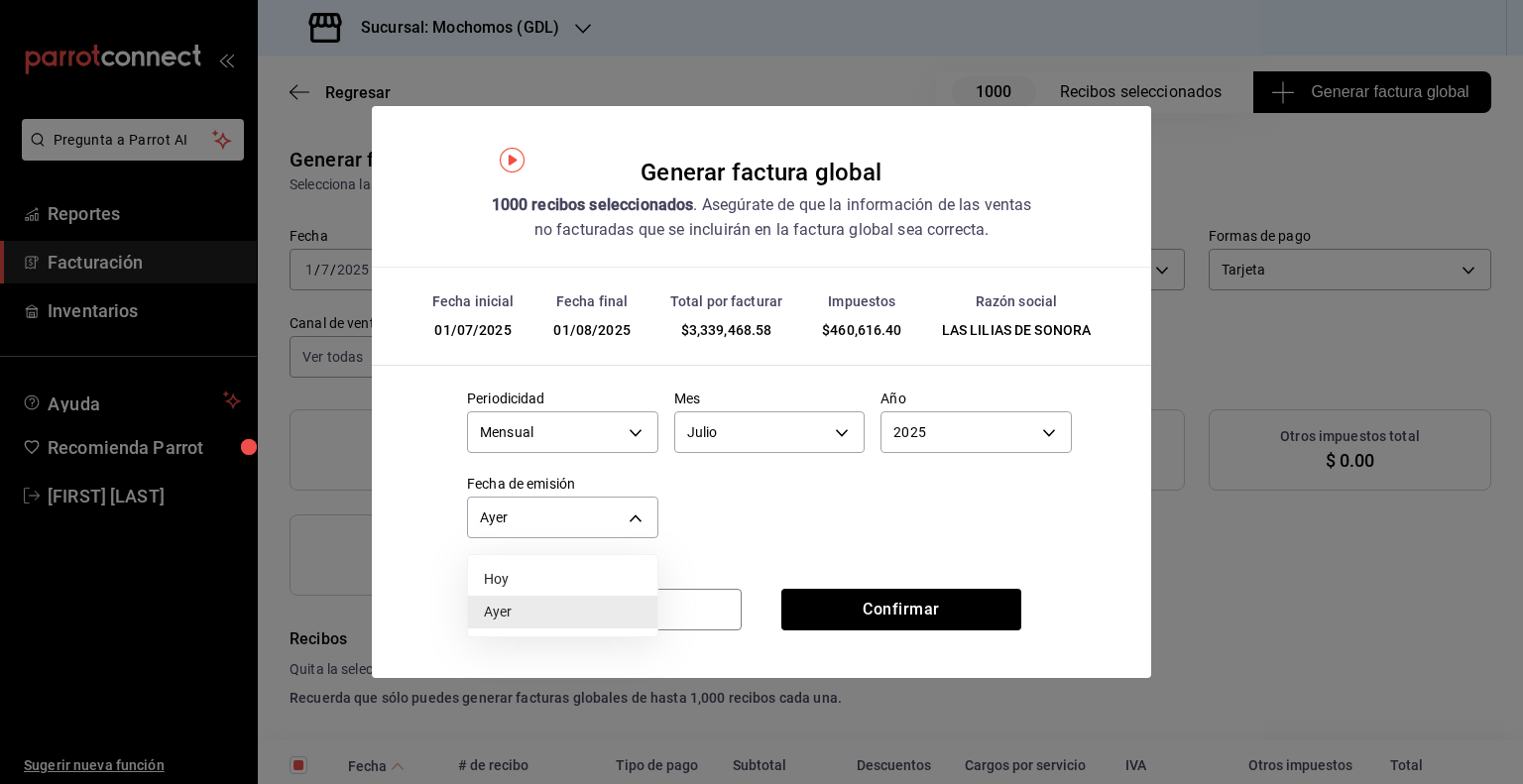 click on "Ayer" at bounding box center [562, 612] 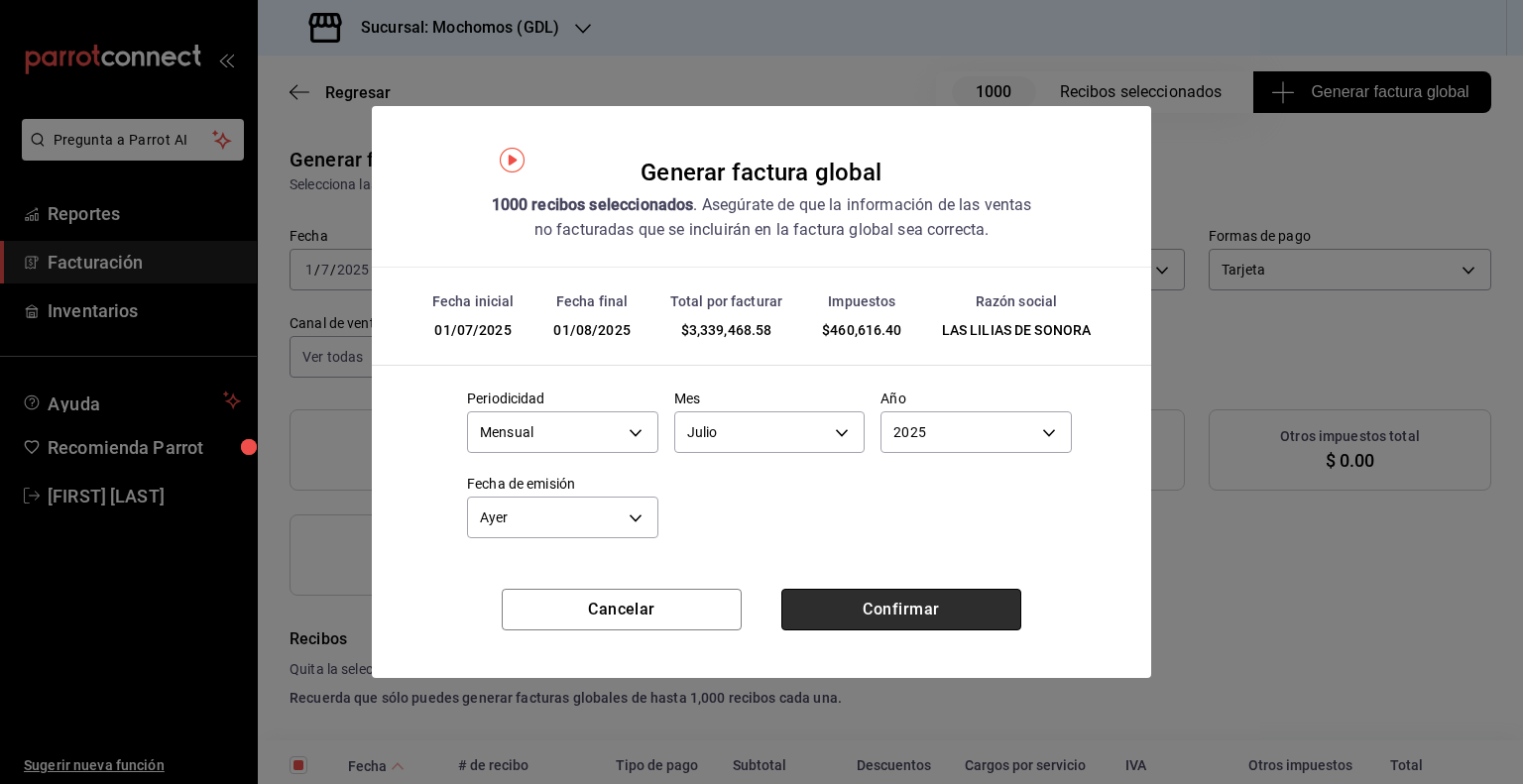 click on "Confirmar" at bounding box center [901, 610] 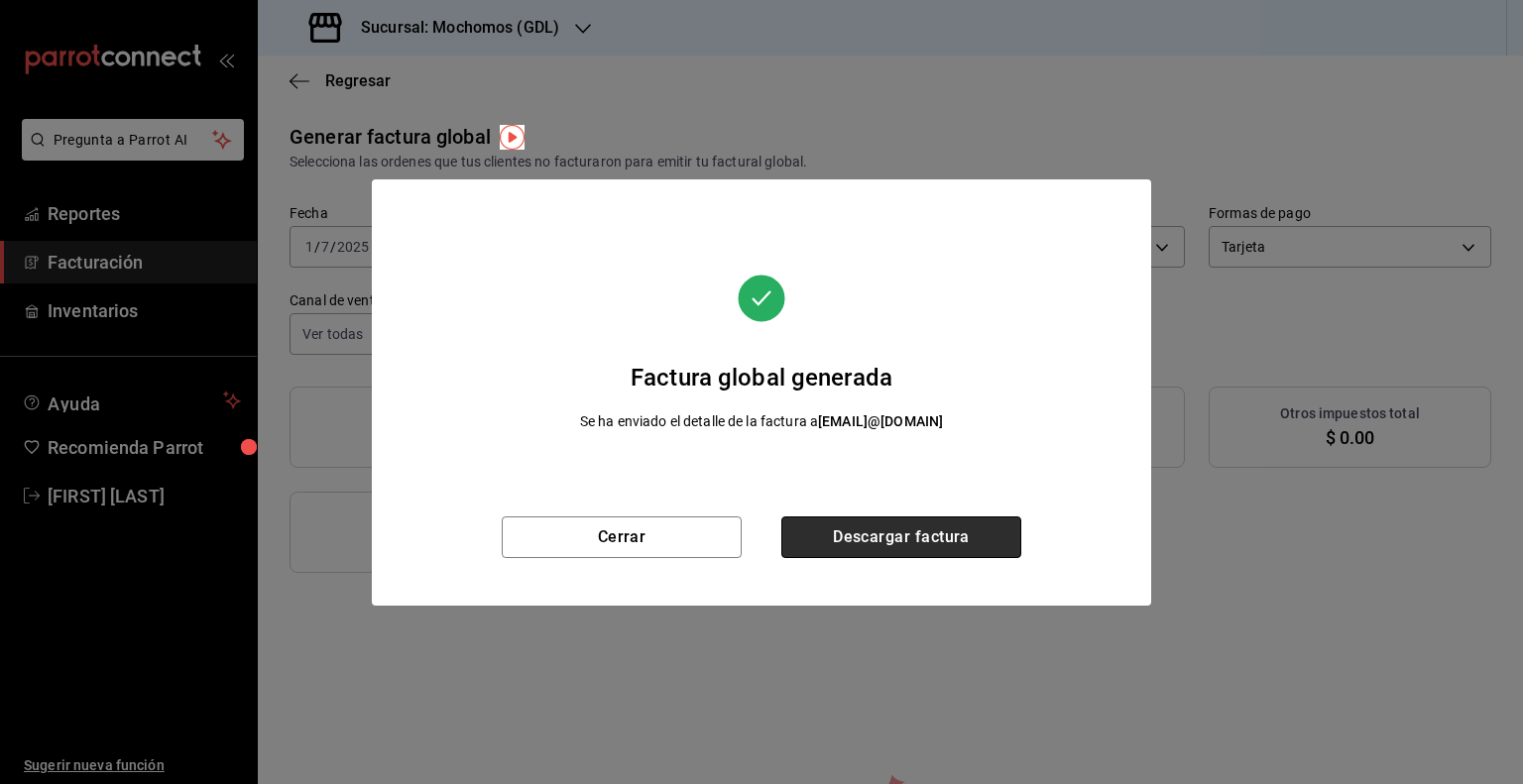 click on "Descargar factura" at bounding box center [901, 537] 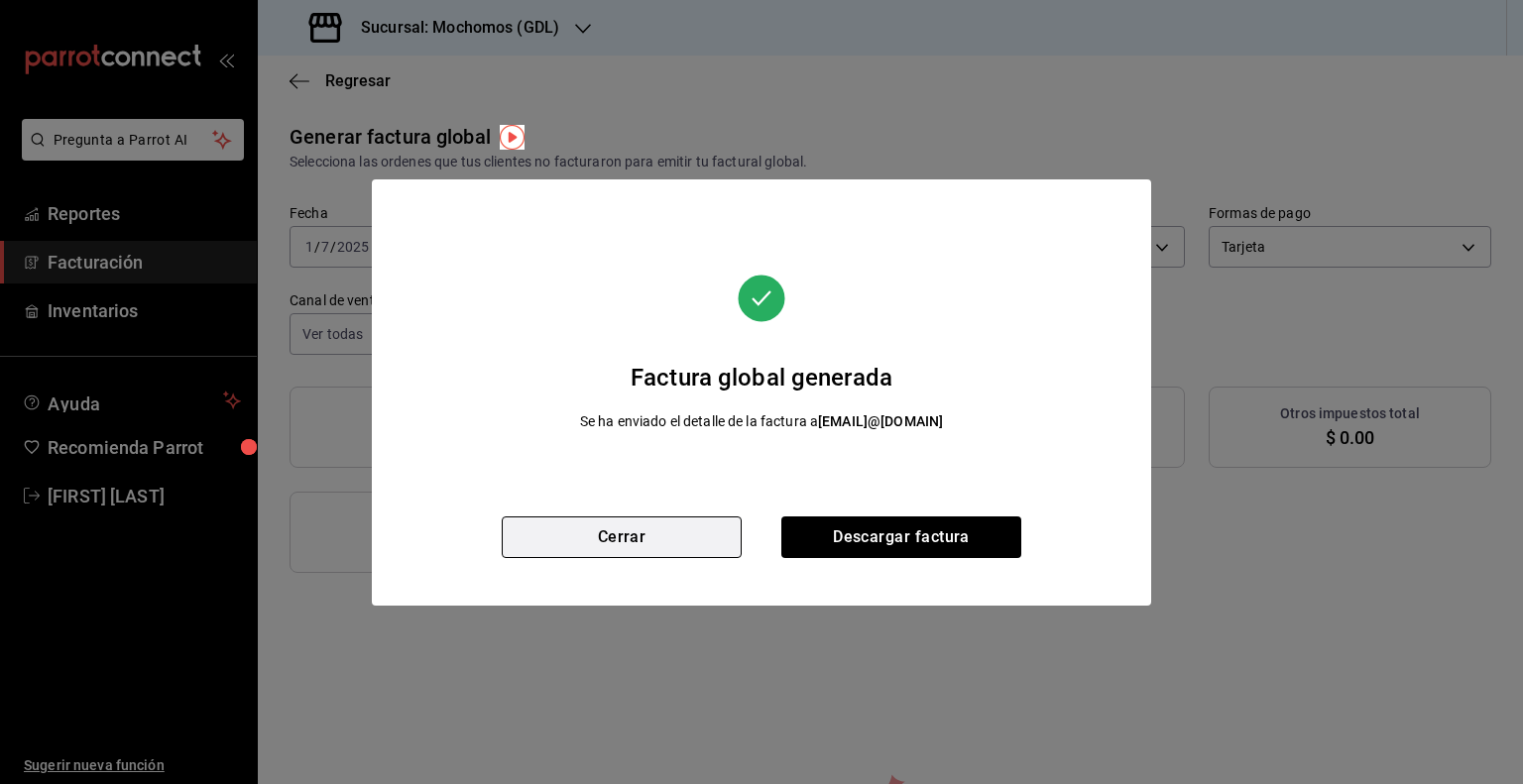 click on "Cerrar" at bounding box center [622, 537] 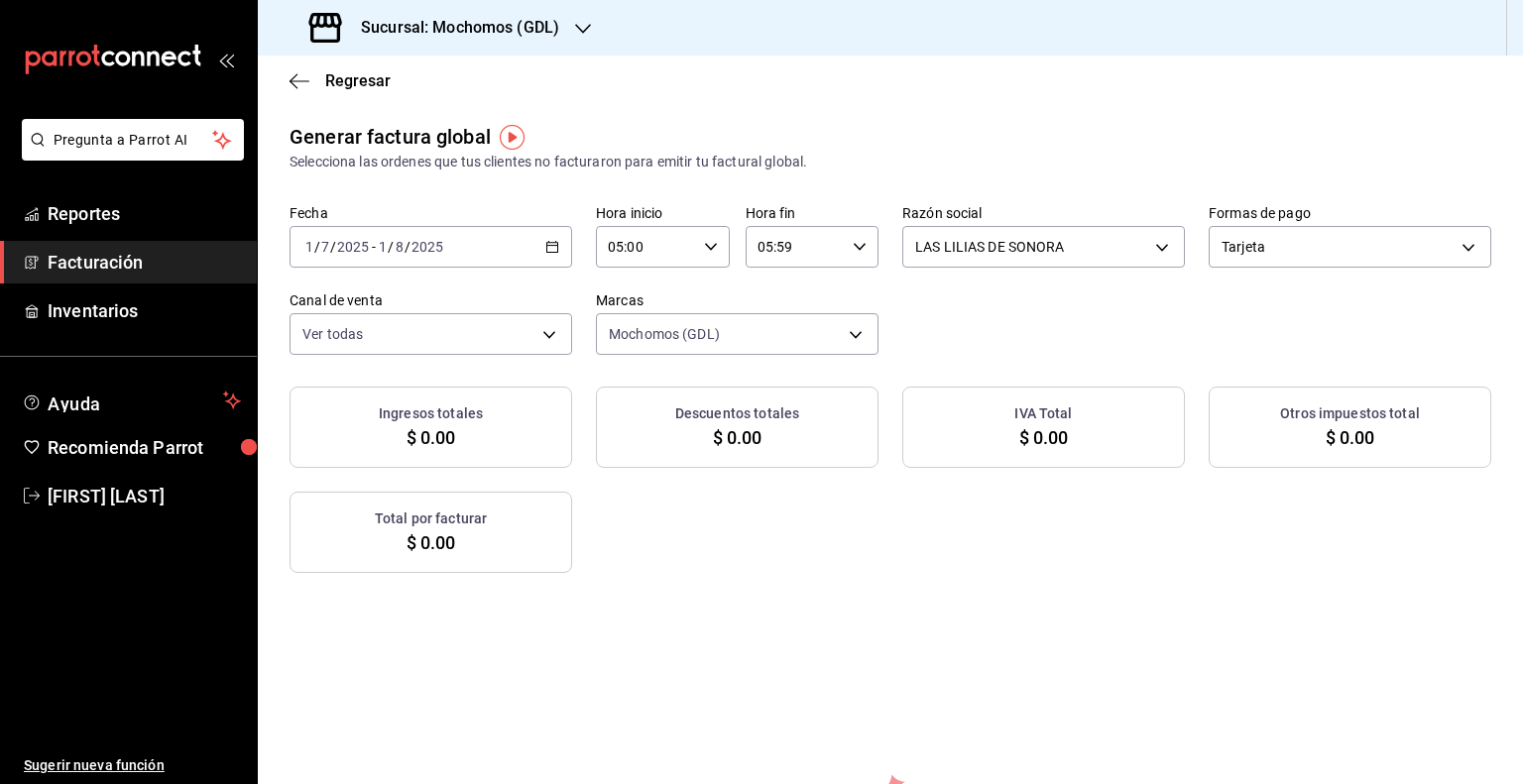 click on "Fecha [DATE] 1 / 7 / 2025 - 2025-08-01 1 / 8 / 2025 Hora inicio 05:00 Hora inicio Hora fin 05:59 Hora fin Razón social LAS LILIAS DE SONORA bb67da87-52eb-4cd7-9c7a-c0ac995b77d5 Formas de pago Tarjeta CARD Canal de venta Ver todas PARROT,UBER_EATS,RAPPI,DIDI_FOOD,ONLINE Marcas Mochomos (GDL) 36c25d4a-7cb0-456c-a434-e981d54830bc" at bounding box center (890, 280) 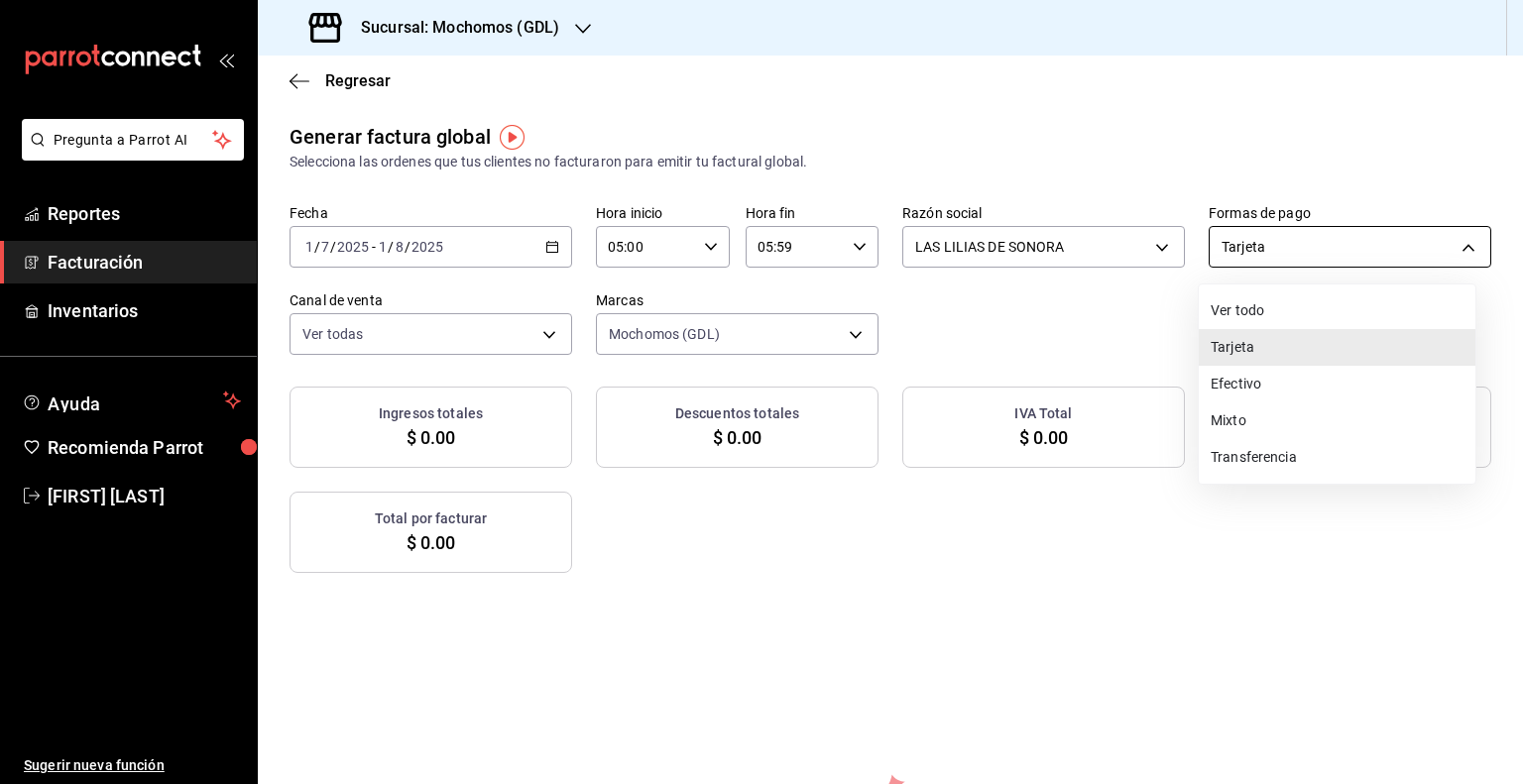 click on "Pregunta a Parrot AI Reportes   Facturación   Inventarios   Ayuda Recomienda Parrot   [FIRST] [LAST]   Sugerir nueva función   Sucursal: Mochomos (GDL) Regresar Generar factura global Selecciona las ordenes que tus clientes no facturaron para emitir tu factural global. Fecha 2025-07-01 1 / 7 / 2025 - 2025-08-01 1 / 8 / 2025 Hora inicio 05:00 Hora inicio Hora fin 05:59 Hora fin Razón social LAS LILIAS DE SONORA bb67da87-52eb-4cd7-9c7a-c0ac995b77d5 Formas de pago Tarjeta CARD Canal de venta Ver todas PARROT,UBER_EATS,RAPPI,DIDI_FOOD,ONLINE Marcas Mochomos (GDL) 36c25d4a-7cb0-456c-a434-e981d54830bc Ingresos totales $ 0.00 Descuentos totales $ 0.00 IVA Total $ 0.00 Otros impuestos total $ 0.00 Total por facturar $ 0.00 No hay información que mostrar GANA 1 MES GRATIS EN TU SUSCRIPCIÓN AQUÍ Ver video tutorial Ir a video Pregunta a Parrot AI Reportes   Facturación   Inventarios   Ayuda Recomienda Parrot   [FIRST] [LAST]   Sugerir nueva función   Visitar centro de ayuda (81) [PHONE] (81) [PHONE]" at bounding box center [762, 392] 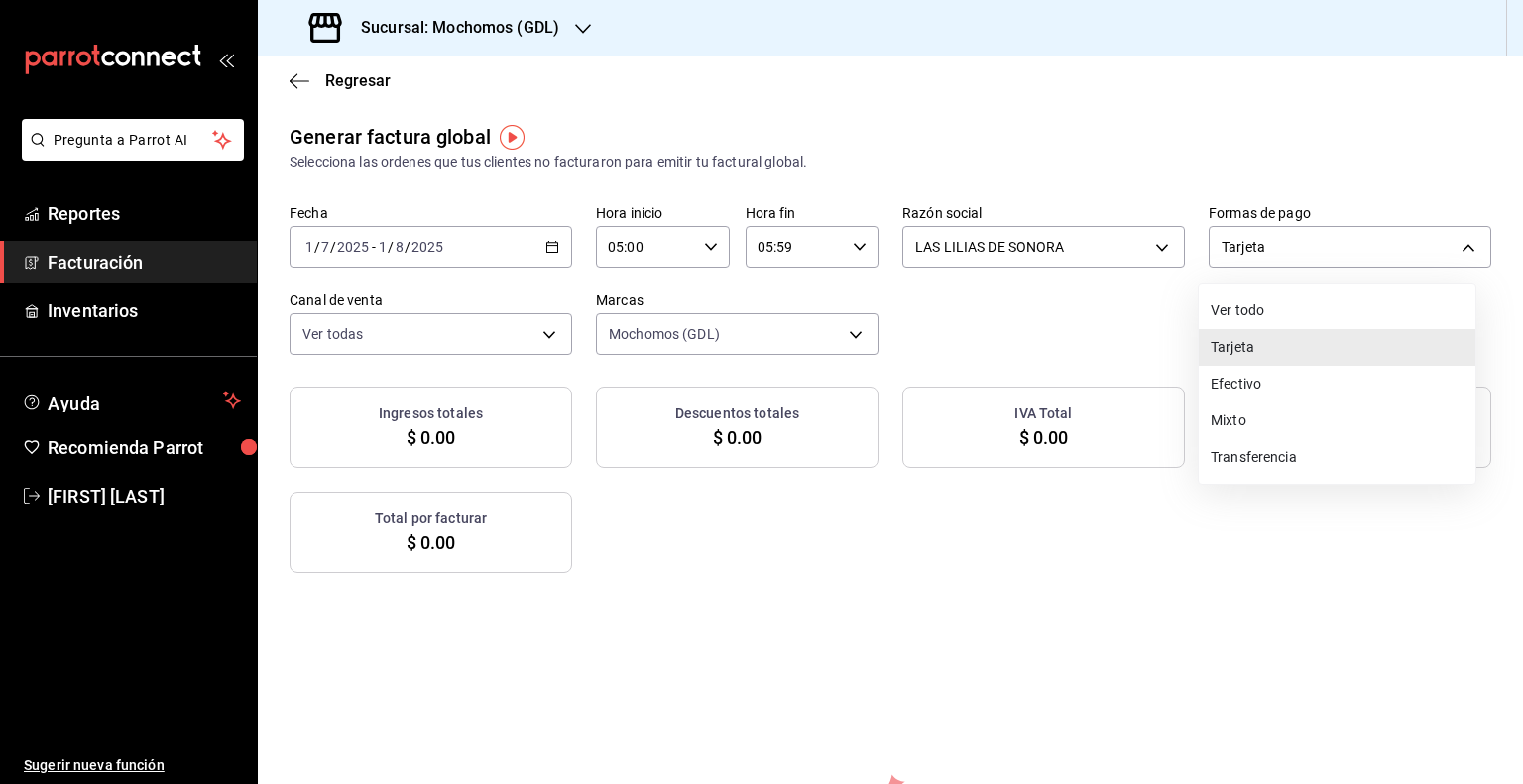 click on "Ver todo" at bounding box center [1337, 310] 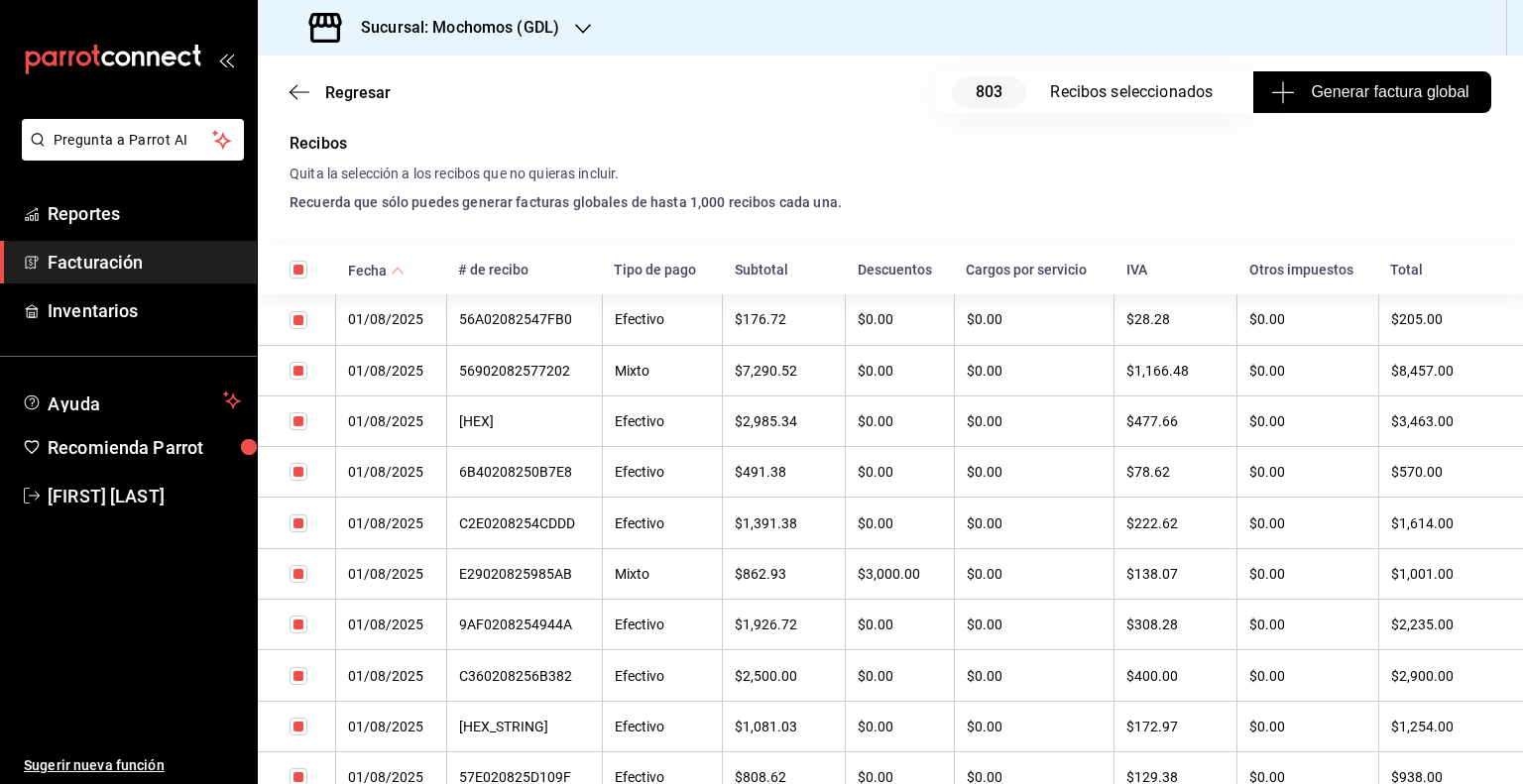 scroll, scrollTop: 0, scrollLeft: 0, axis: both 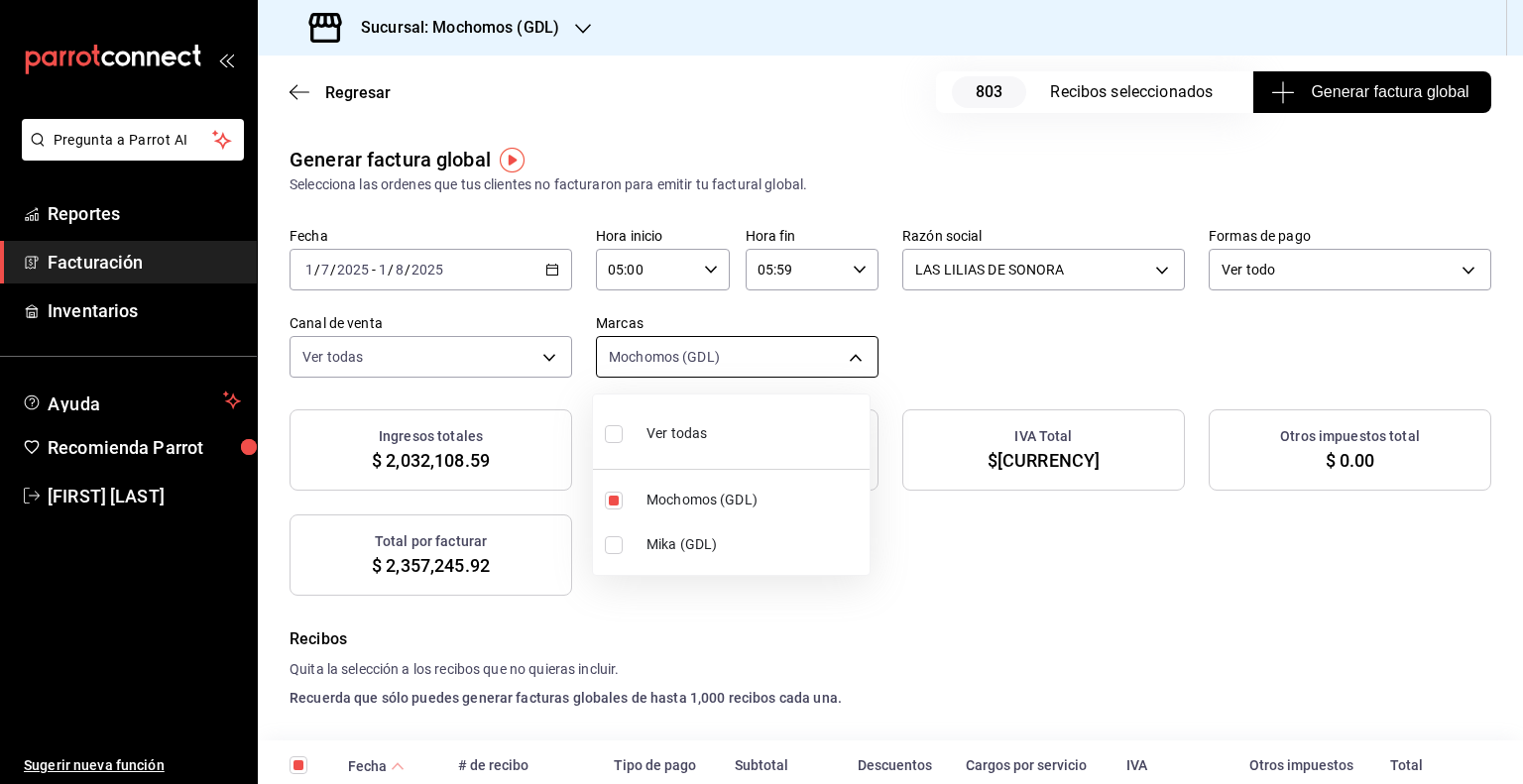 click on "Pregunta a Parrot AI Reportes   Facturación   Inventarios   Ayuda Recomienda Parrot   [PERSON_NAME]   Sugerir nueva función   Sucursal: Mochomos (GDL) Regresar [NUMBER] Recibos seleccionados Generar factura global Generar factura global Selecciona las ordenes que tus clientes no facturaron para emitir tu factural global. Fecha [DATE] [DATE] - [DATE] Hora inicio [TIME] Hora inicio Hora fin [TIME] Hora fin Razón social LAS LILIAS DE SONORA [ID] Formas de pago Ver todo ALL Canal de venta Ver todas PARROT,UBER_EATS,RAPPI,DIDI_FOOD,ONLINE Marcas Mochomos (GDL) [ID] Ingresos totales $ [PRICE] Descuentos totales $ [PRICE] IVA Total $ [PRICE] Otros impuestos total $ [PRICE] Total por facturar $ [PRICE] Recibos Quita la selección a los recibos que no quieras incluir. Recuerda que sólo puedes generar facturas globales de hasta 1,000 recibos cada una. Fecha # de recibo Tipo de pago Subtotal Descuentos IVA Total $[PRICE]" at bounding box center [762, 392] 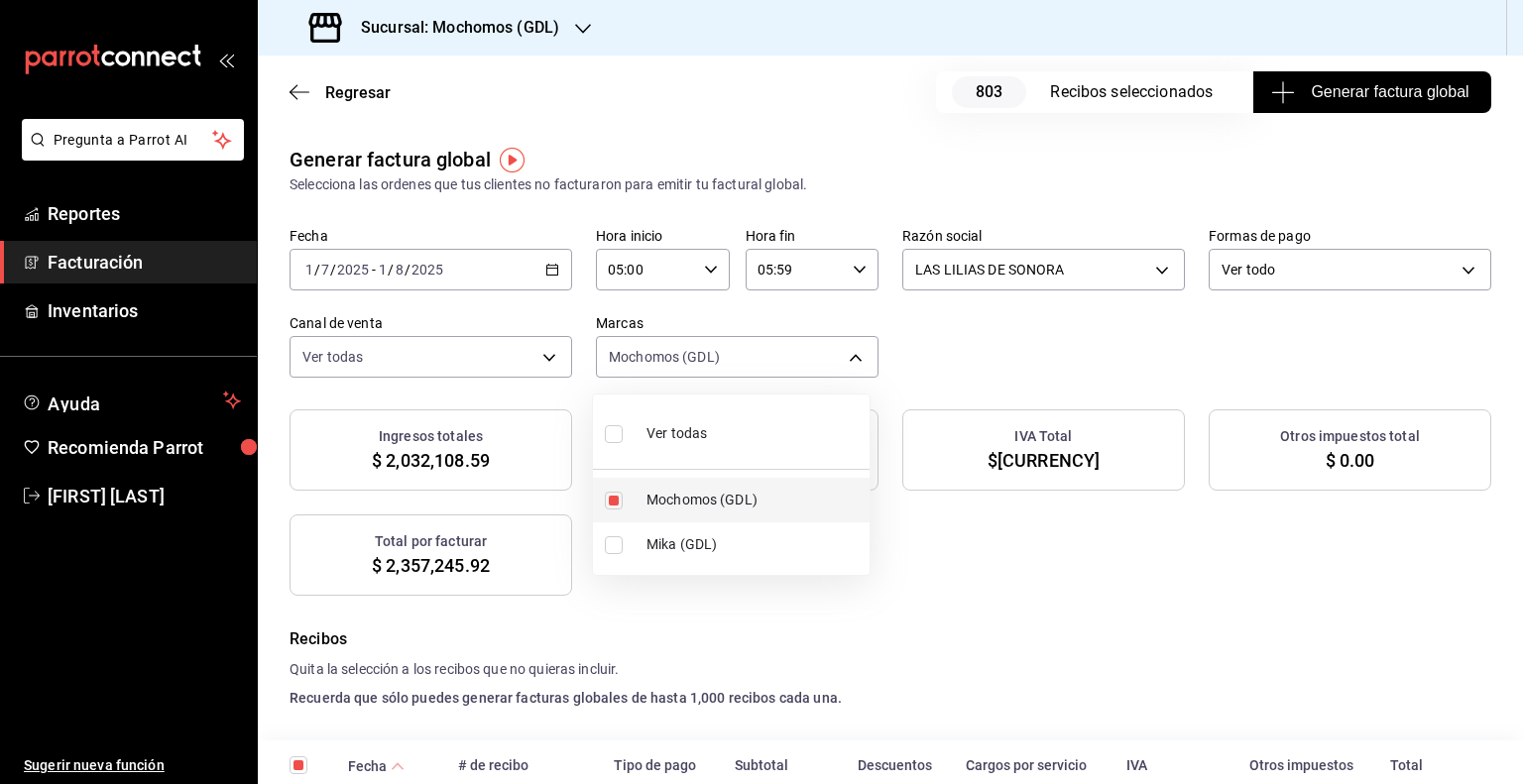 click on "Mochomos (GDL)" at bounding box center [754, 500] 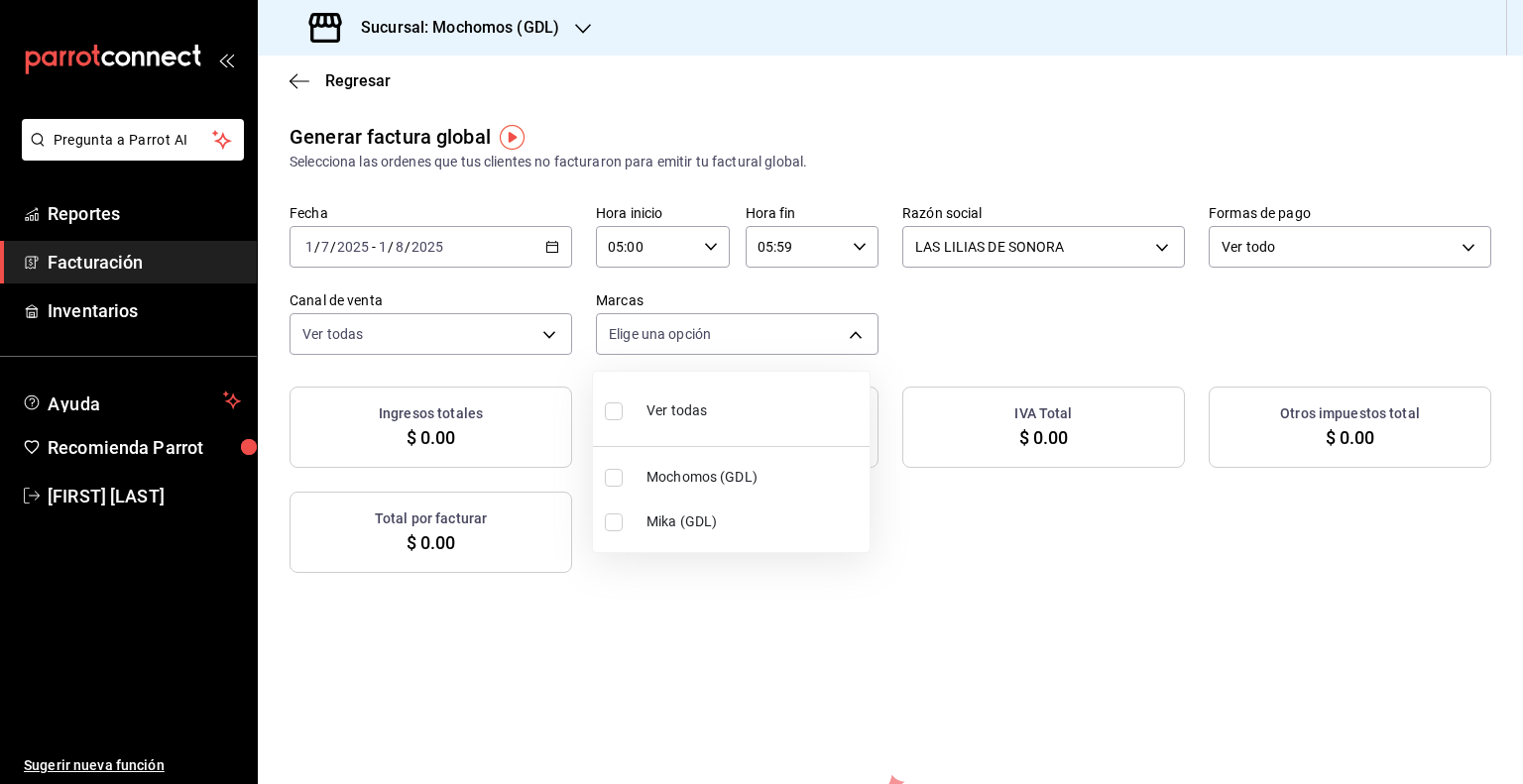 click on "Mika (GDL)" at bounding box center [754, 521] 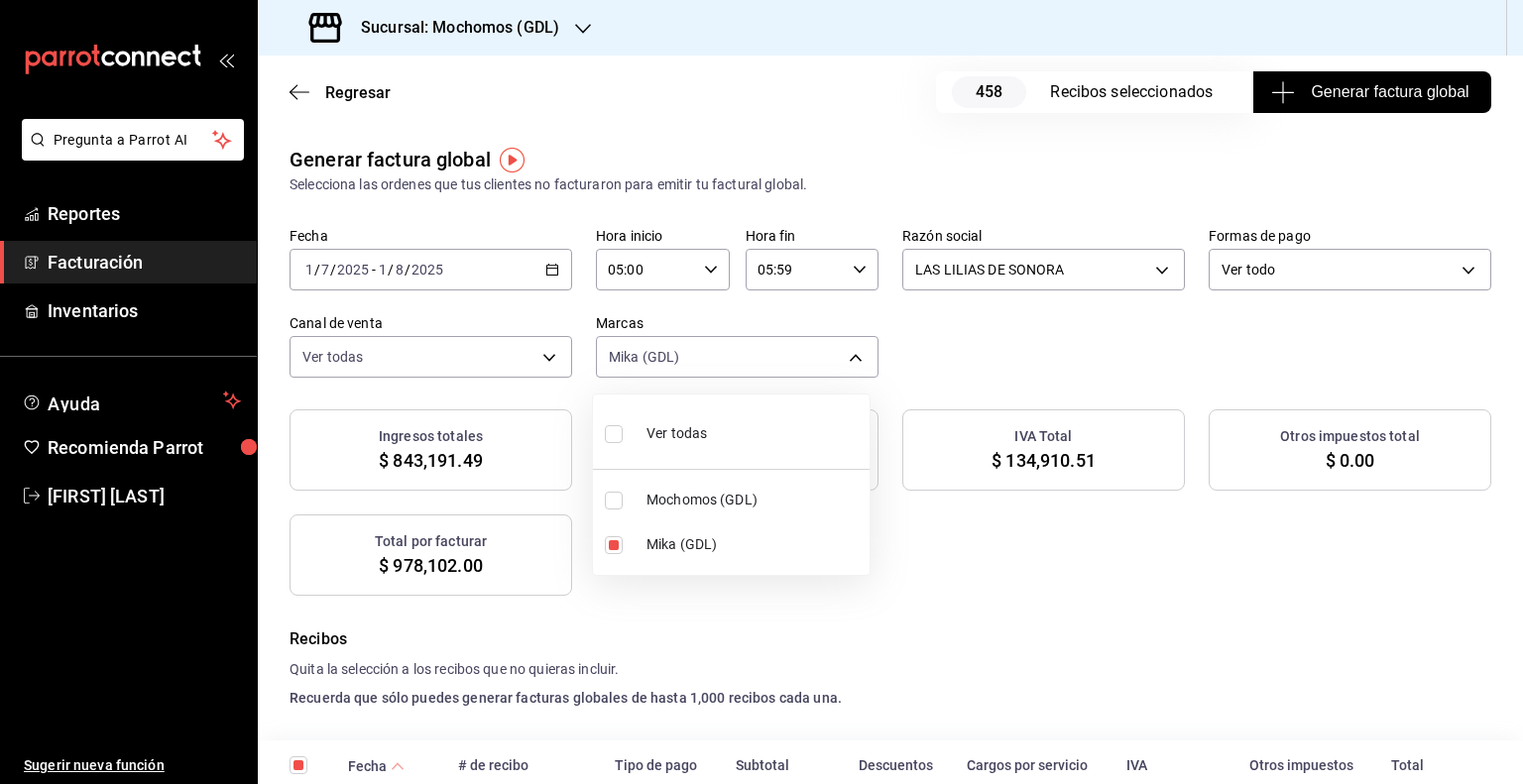 click at bounding box center (762, 392) 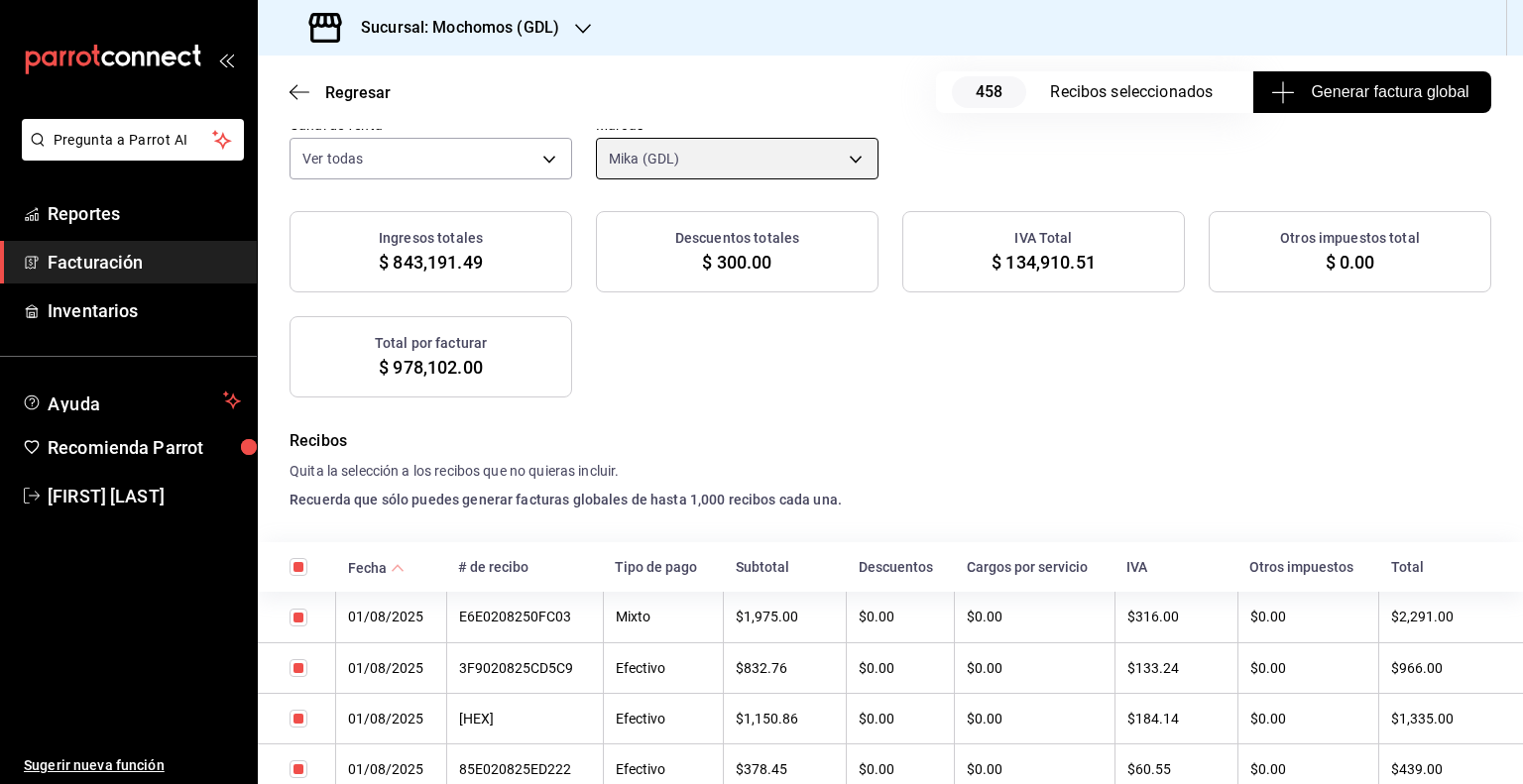 scroll, scrollTop: 0, scrollLeft: 0, axis: both 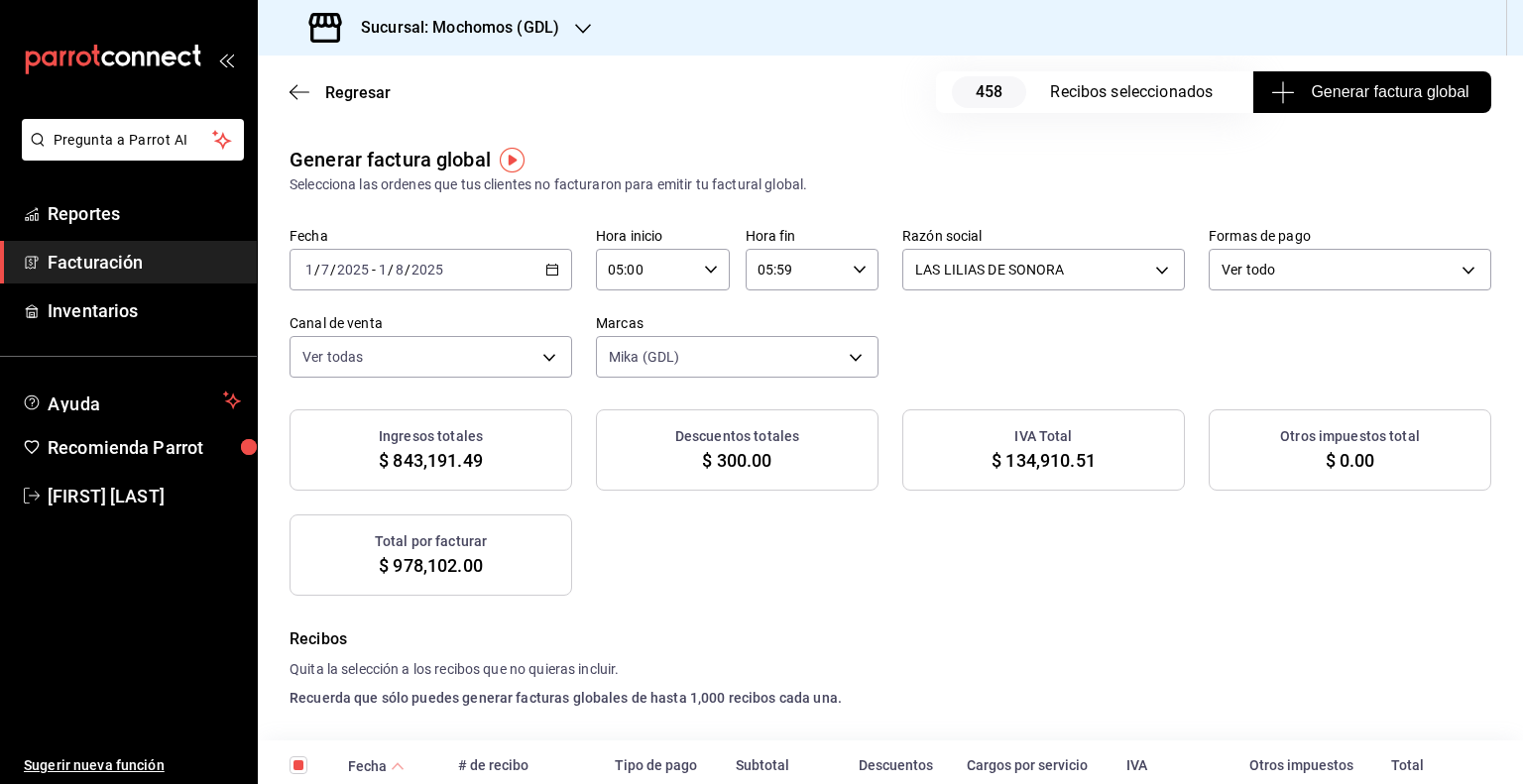click on "Generar factura global" at bounding box center (1371, 92) 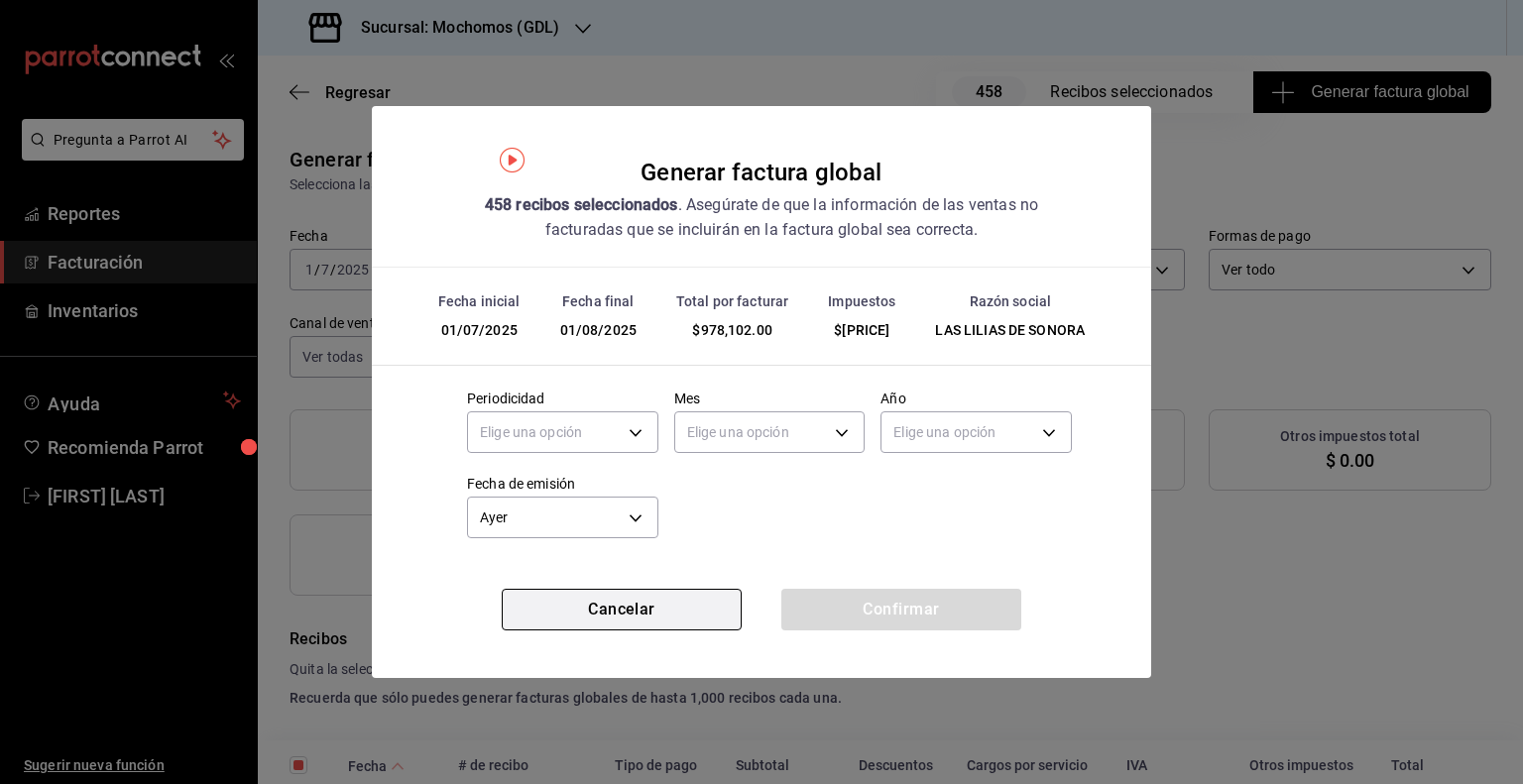 click on "Cancelar" at bounding box center [622, 610] 